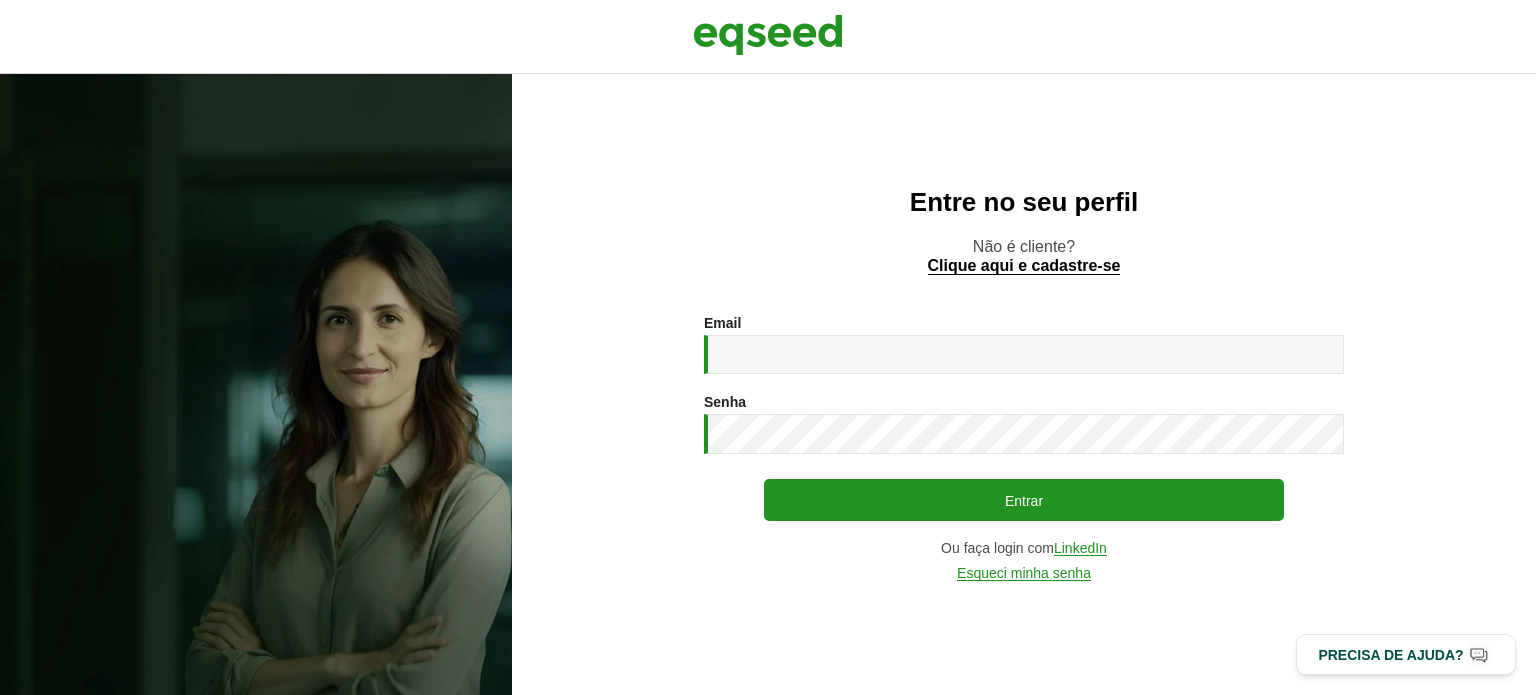 scroll, scrollTop: 0, scrollLeft: 0, axis: both 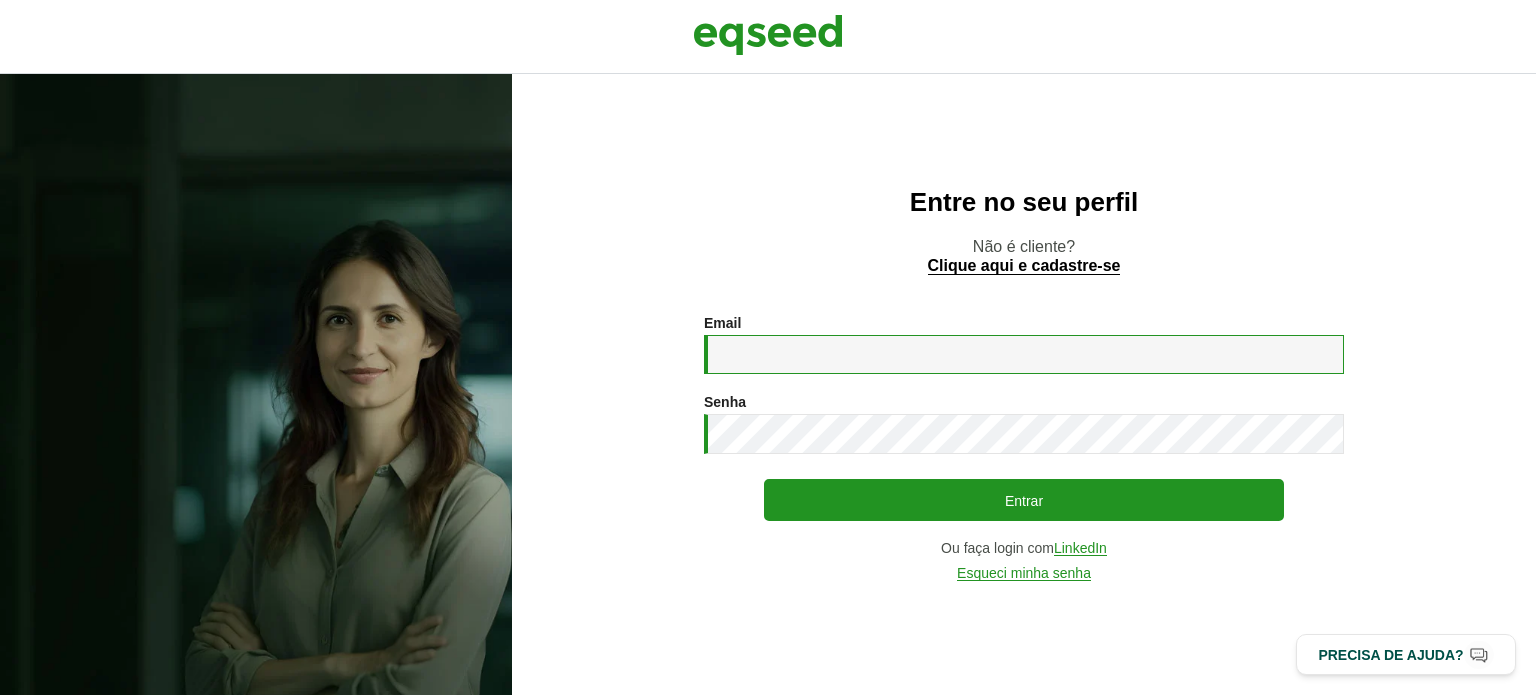 click on "Email  *" at bounding box center [1024, 354] 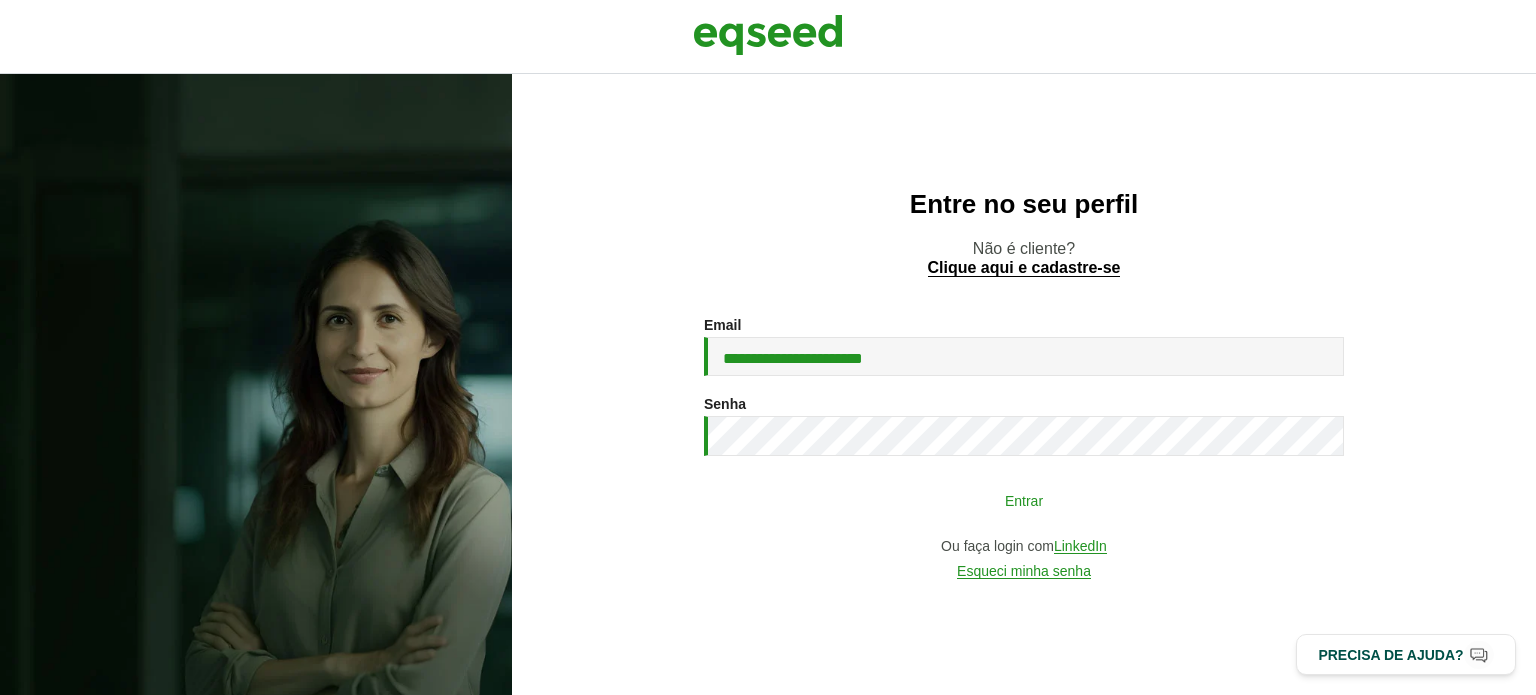 click on "Entrar" at bounding box center [1024, 500] 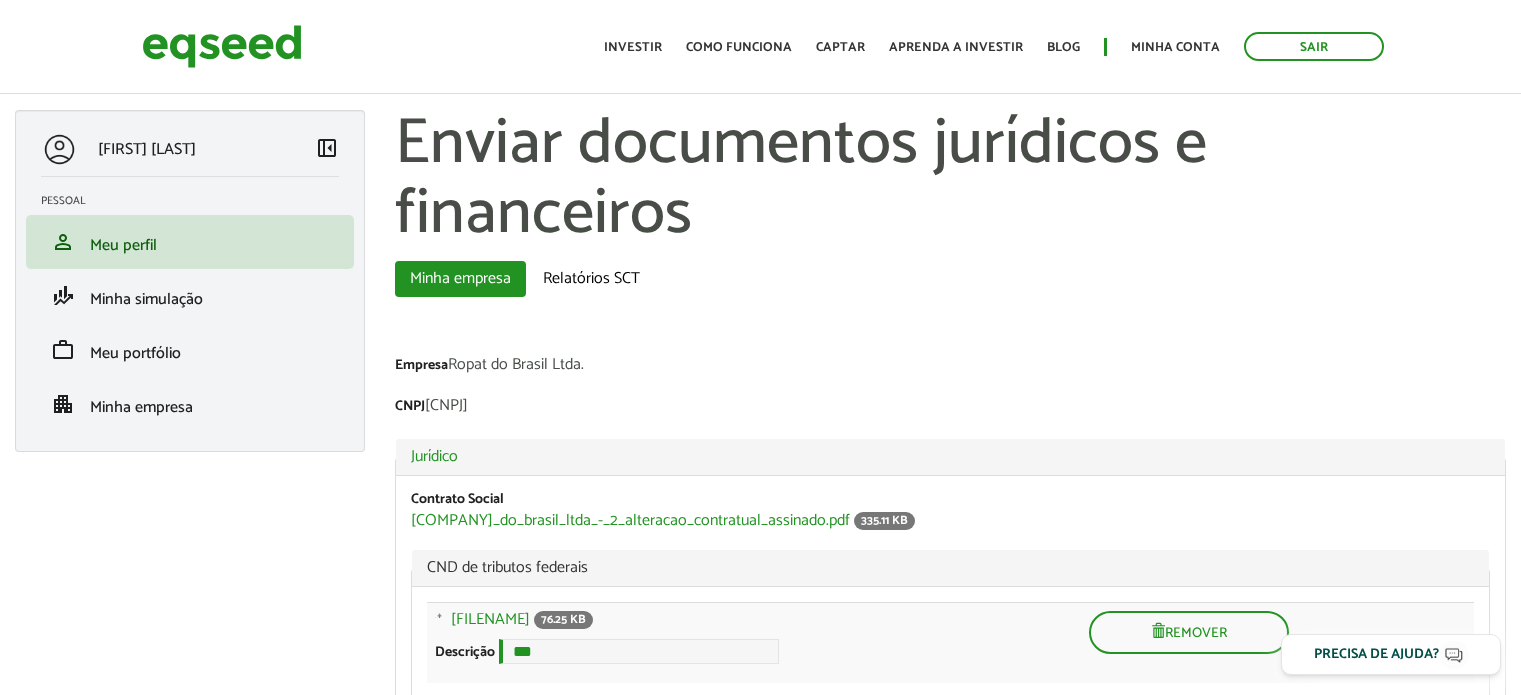 scroll, scrollTop: 0, scrollLeft: 0, axis: both 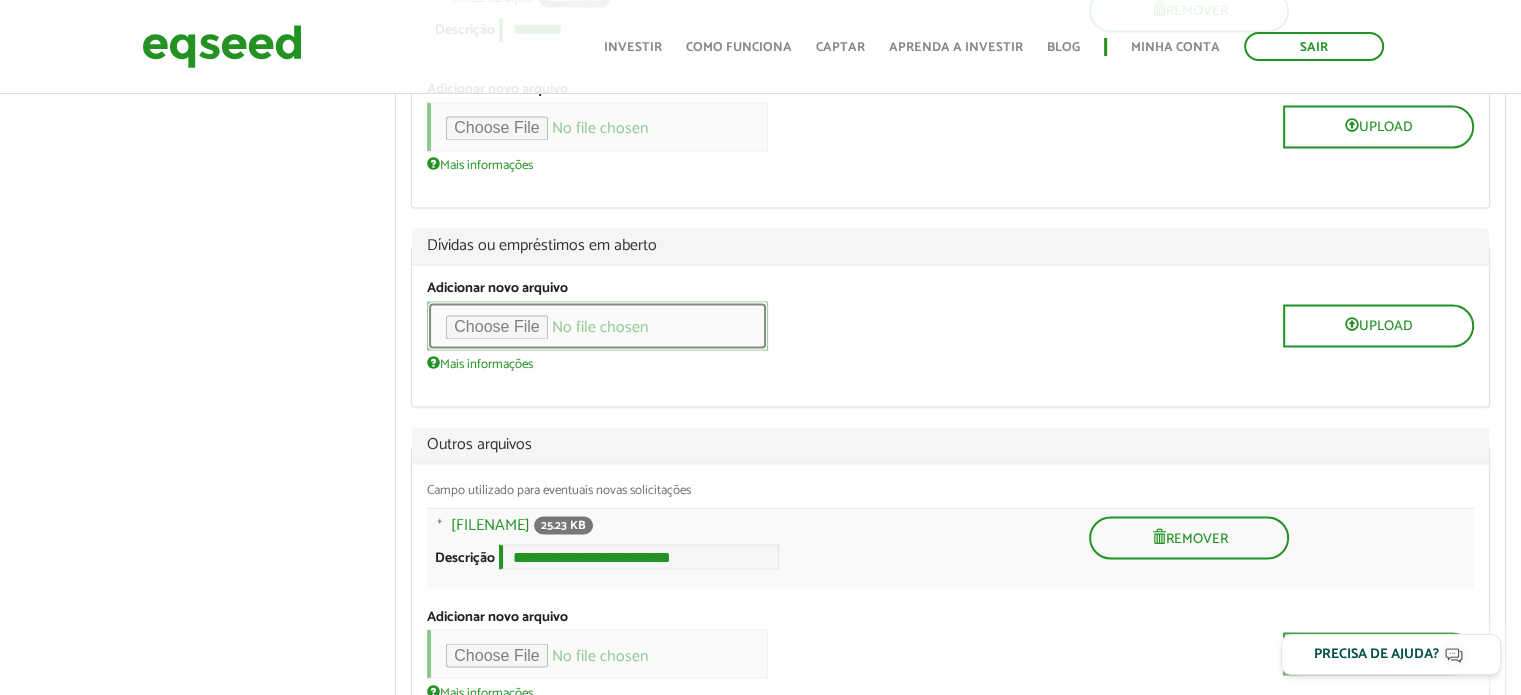 click at bounding box center [597, 325] 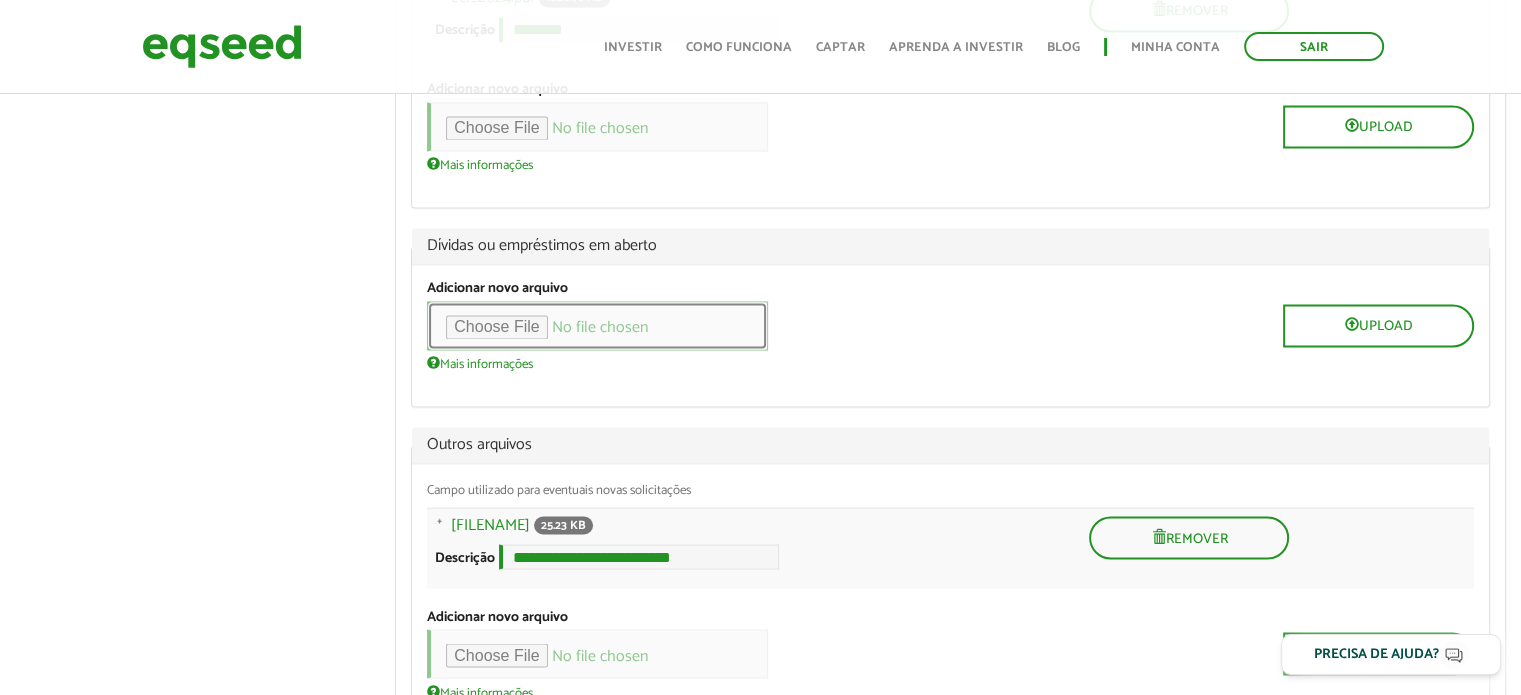 type on "**********" 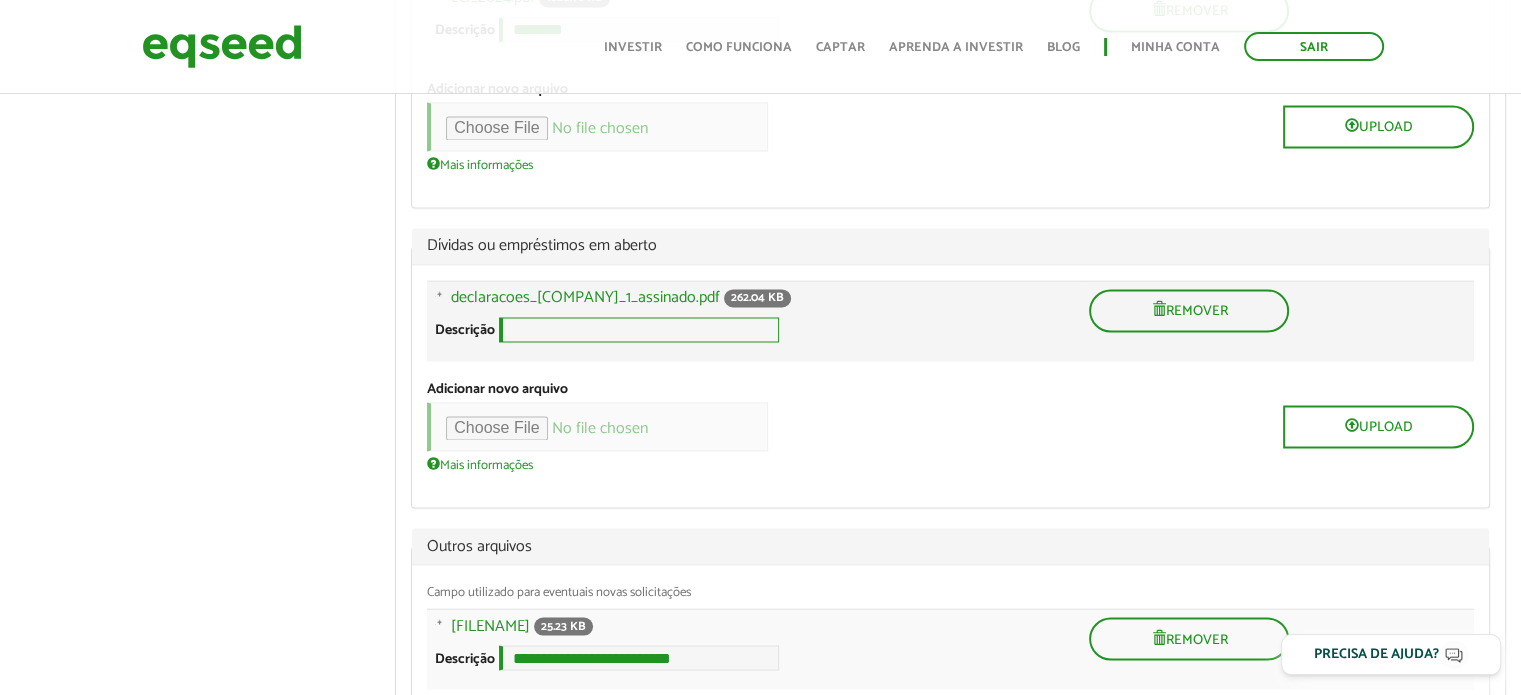 click on "Descrição" at bounding box center (639, 329) 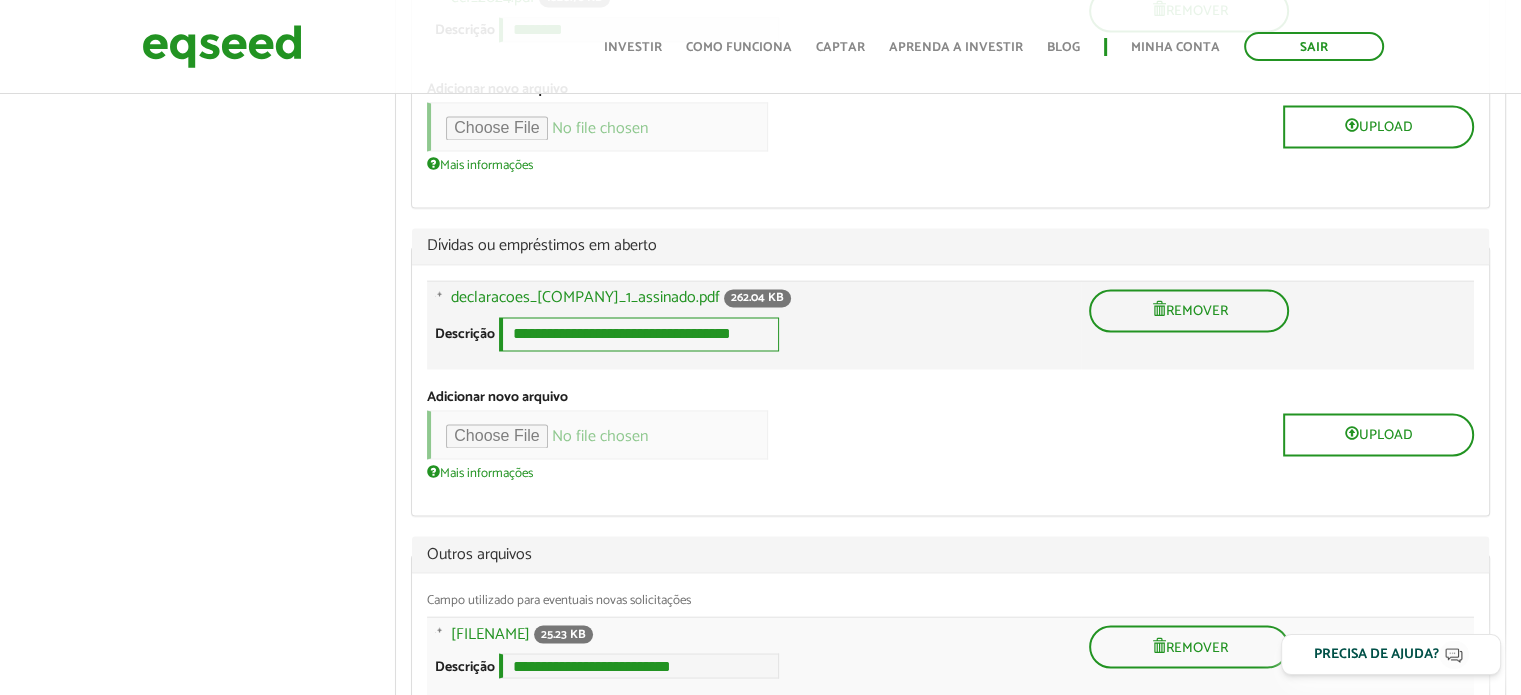 scroll, scrollTop: 0, scrollLeft: 55, axis: horizontal 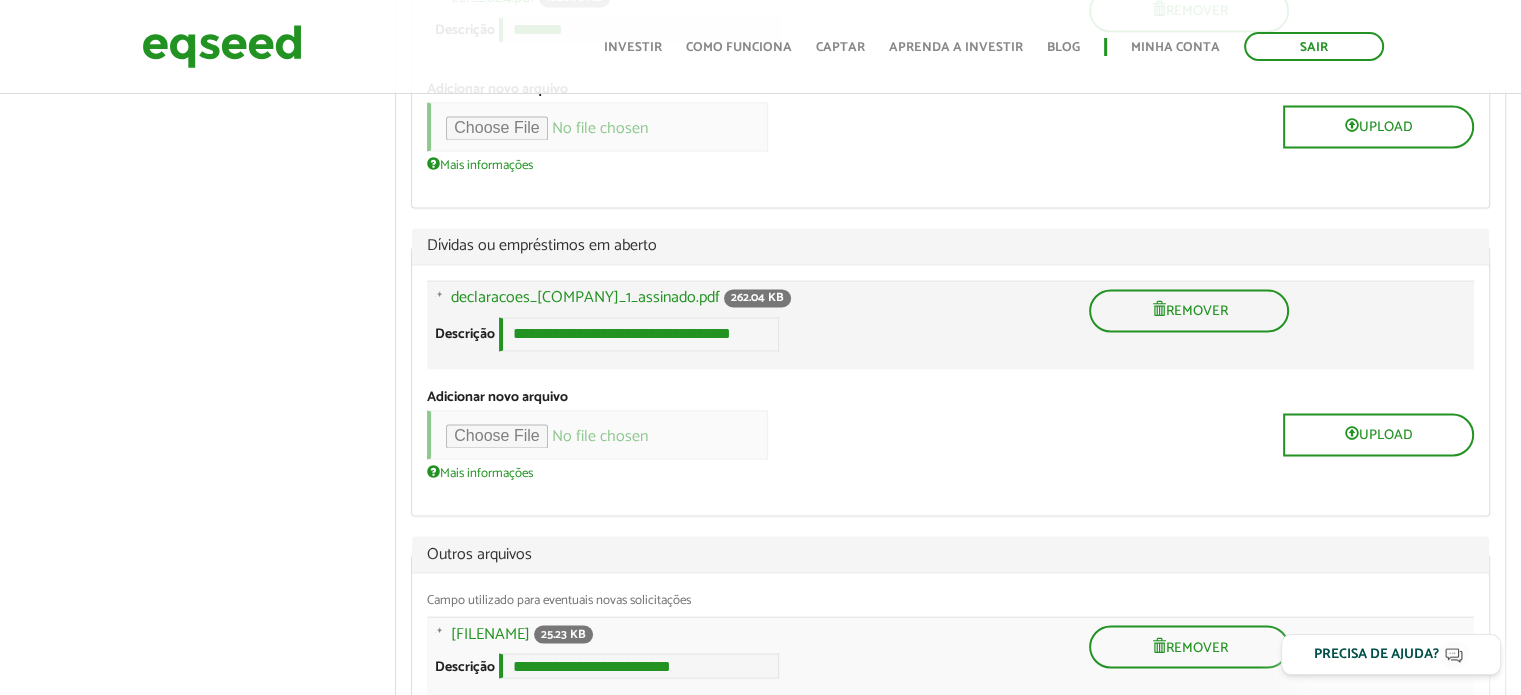 click on "**********" at bounding box center [754, 334] 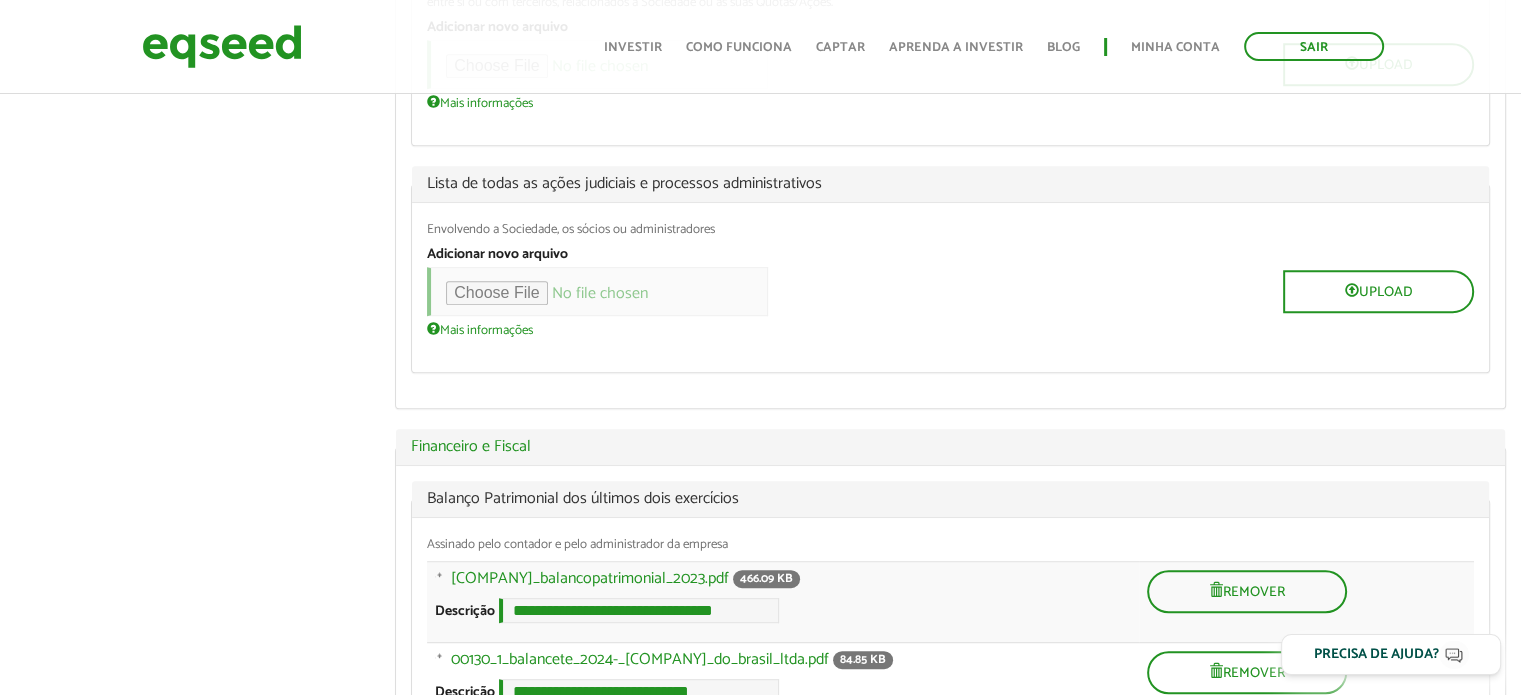 scroll, scrollTop: 800, scrollLeft: 0, axis: vertical 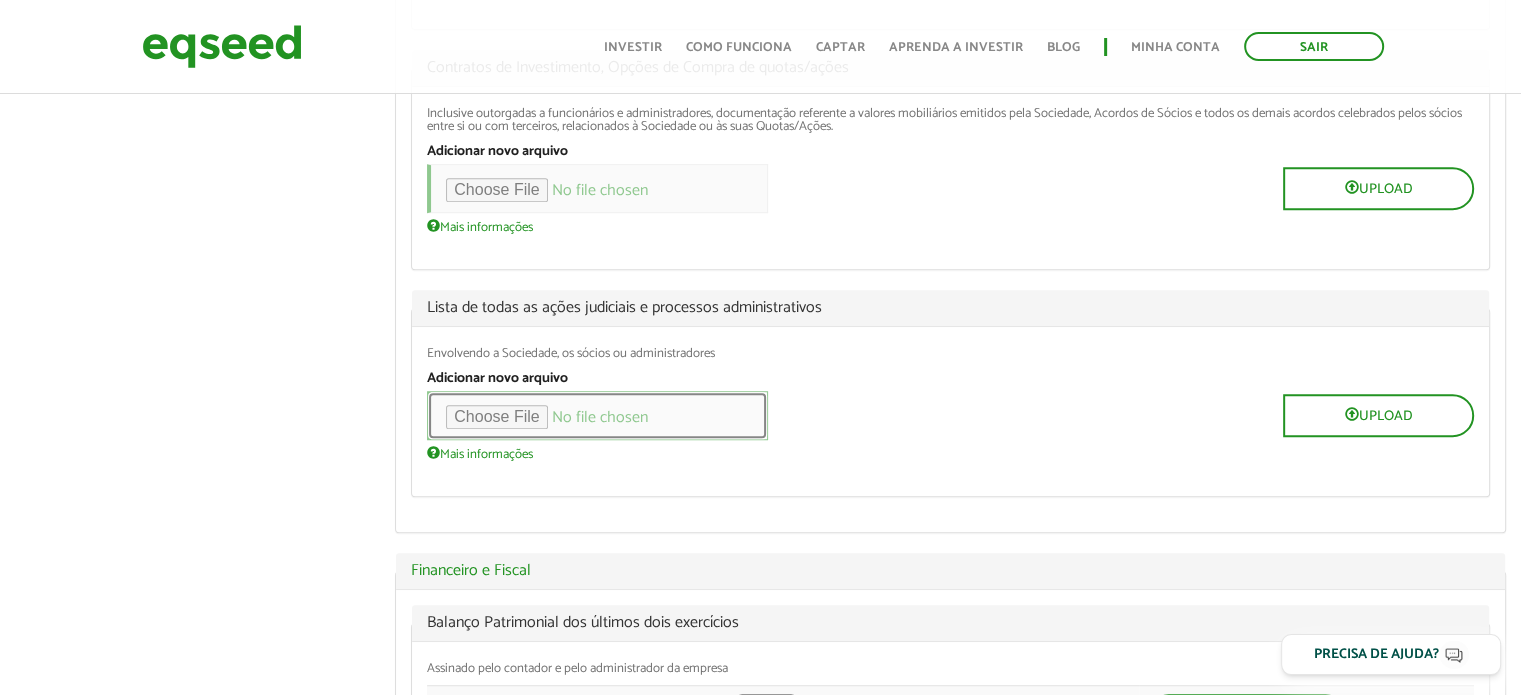 click at bounding box center (597, 415) 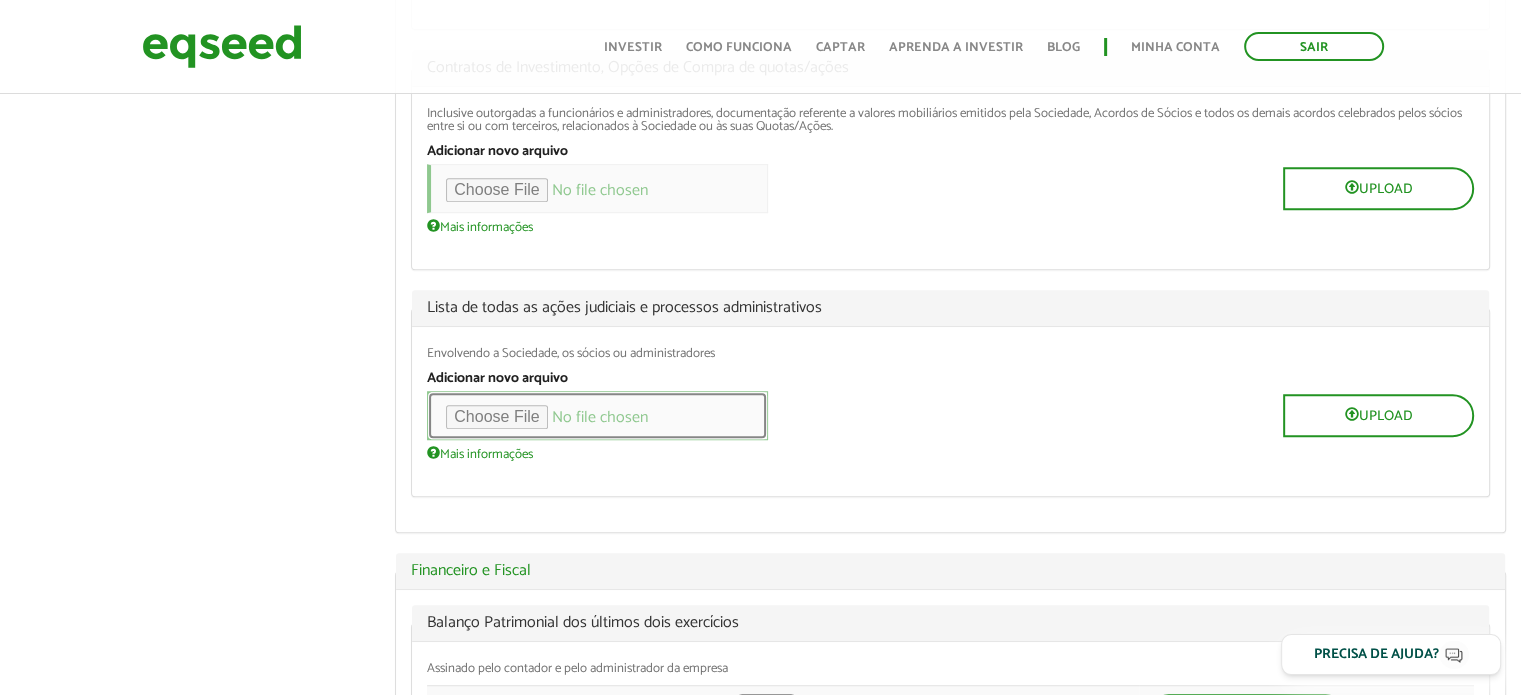 type on "**********" 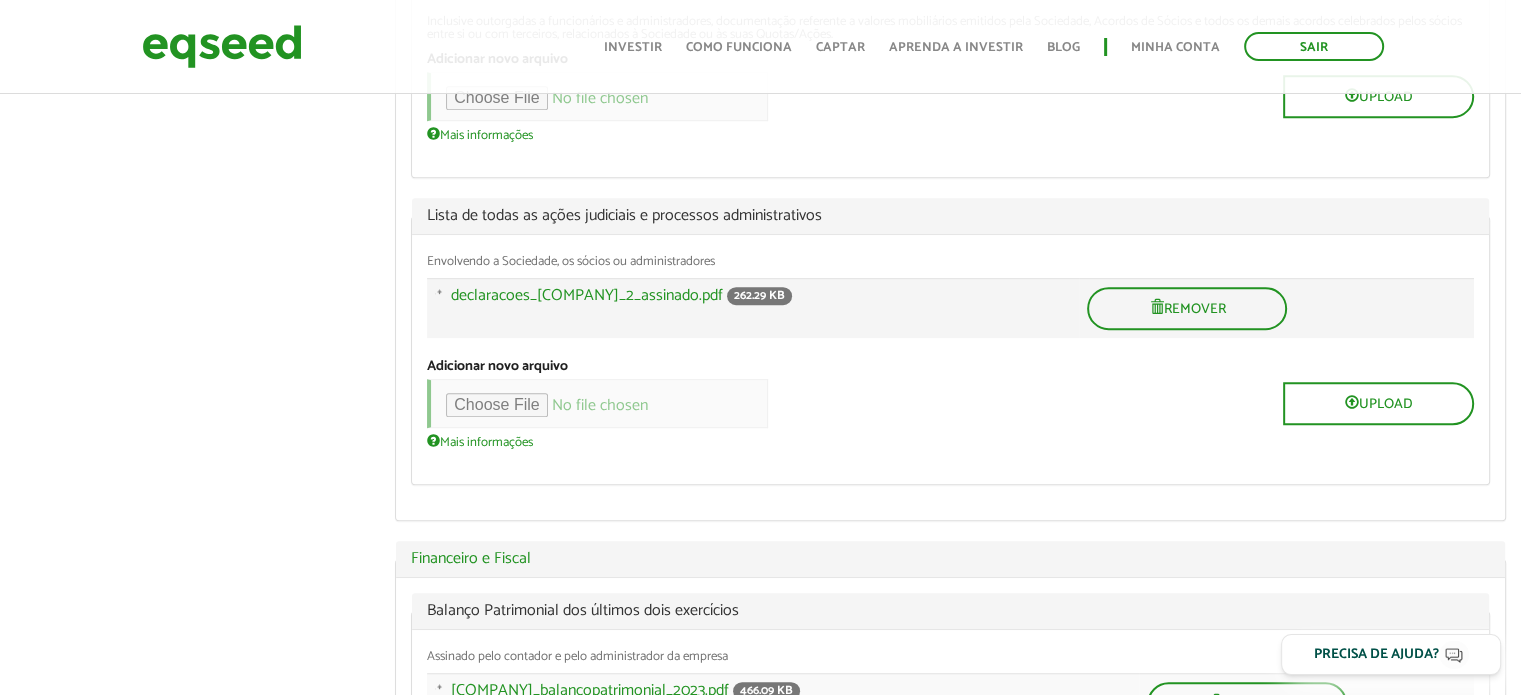 scroll, scrollTop: 1000, scrollLeft: 0, axis: vertical 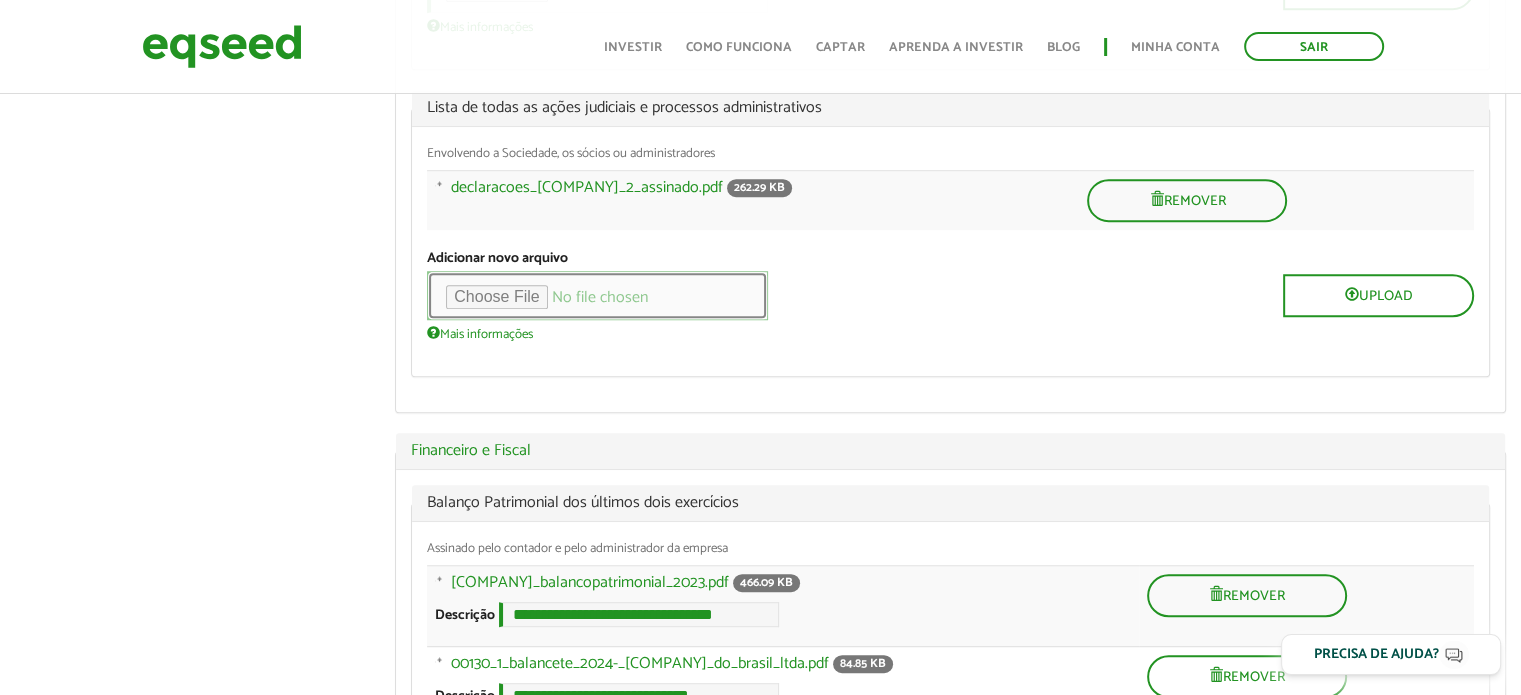 click at bounding box center (597, 295) 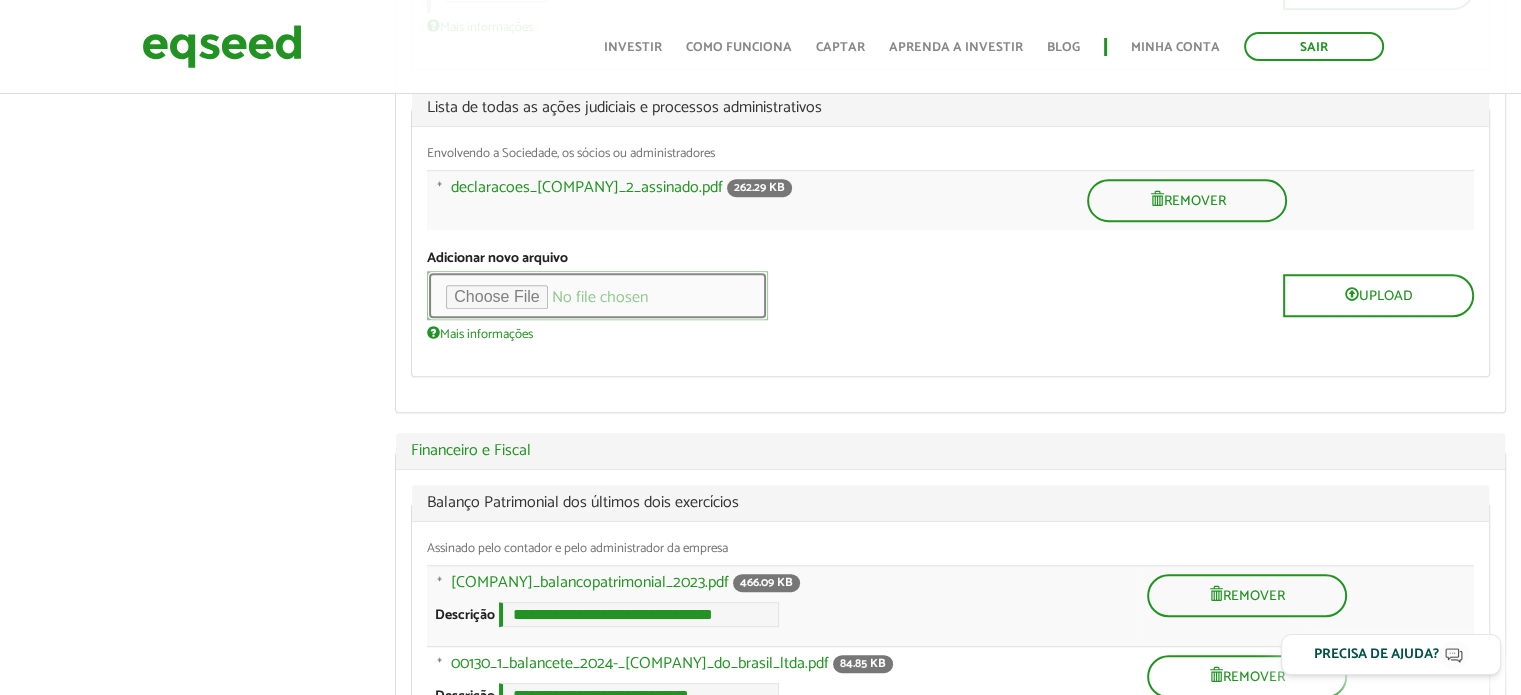type on "**********" 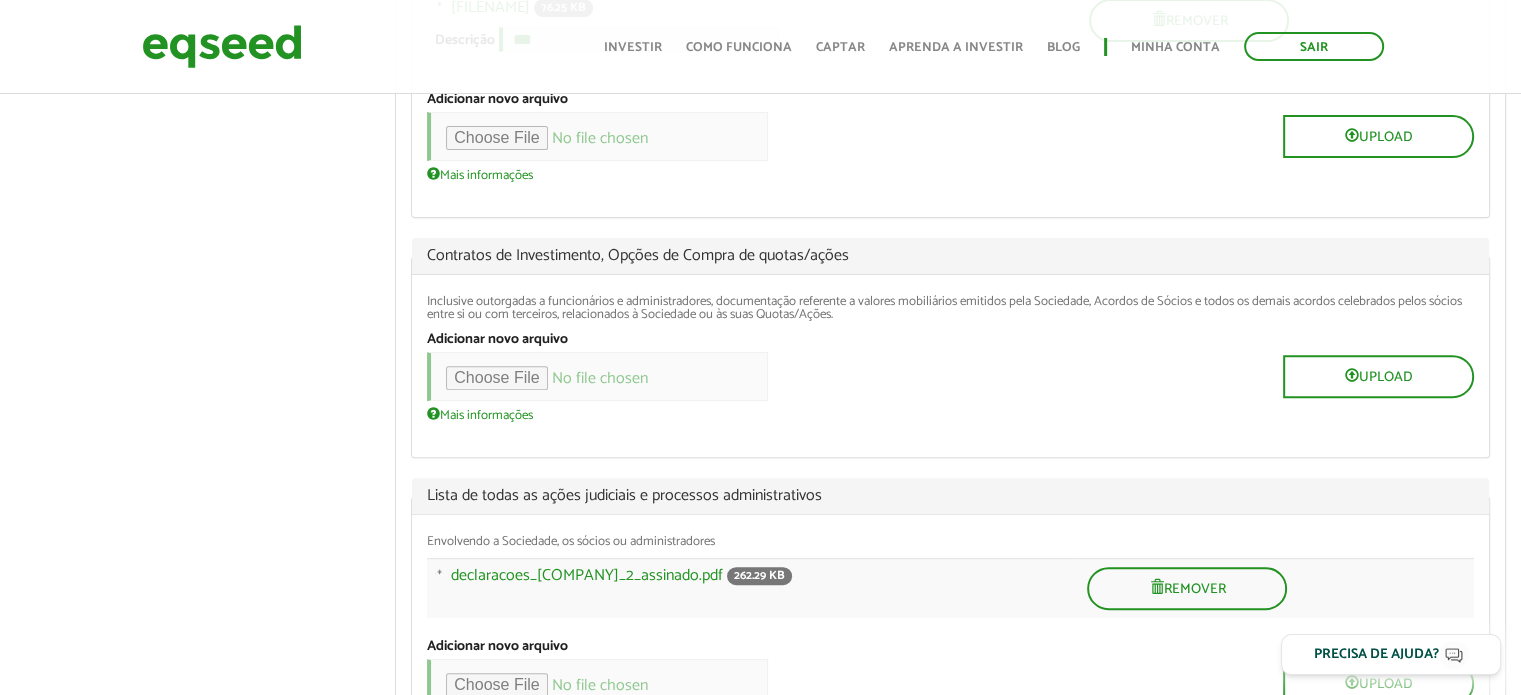 scroll, scrollTop: 600, scrollLeft: 0, axis: vertical 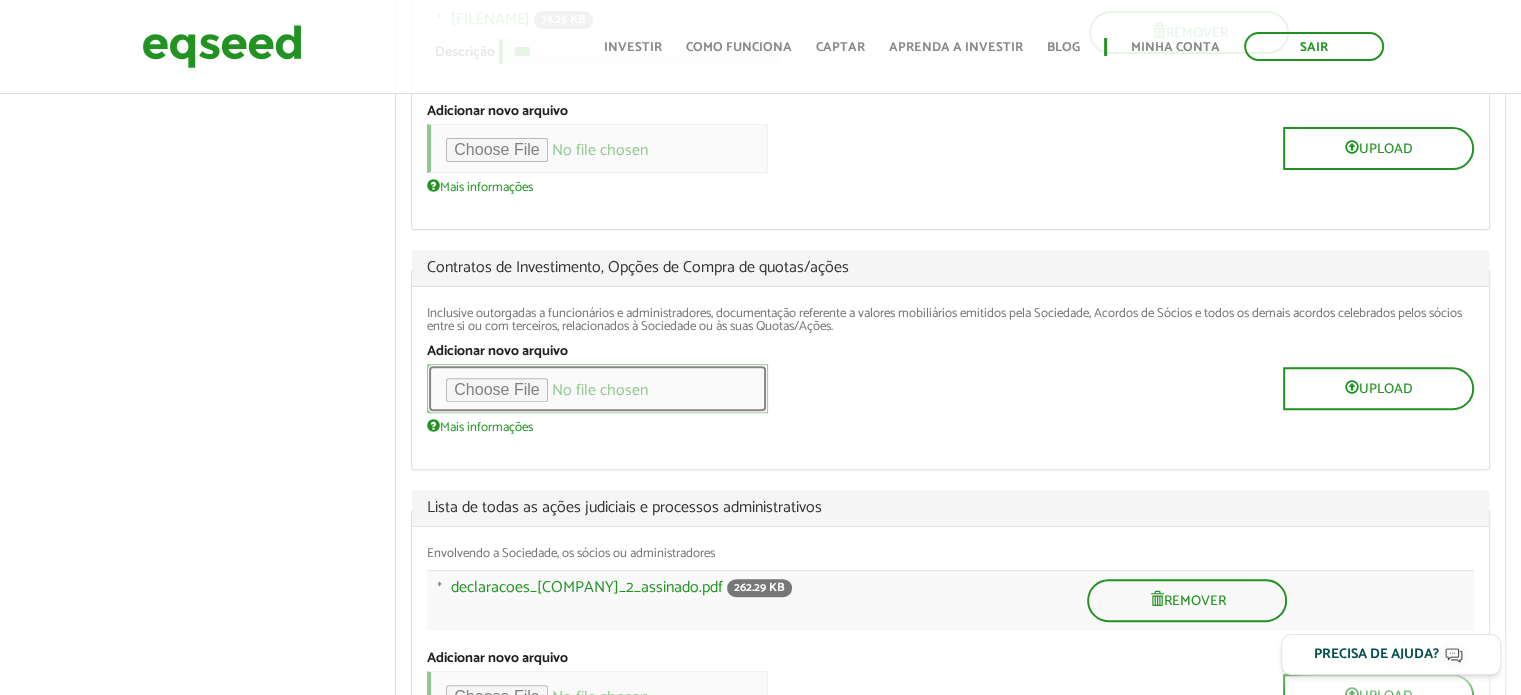 click at bounding box center [597, 388] 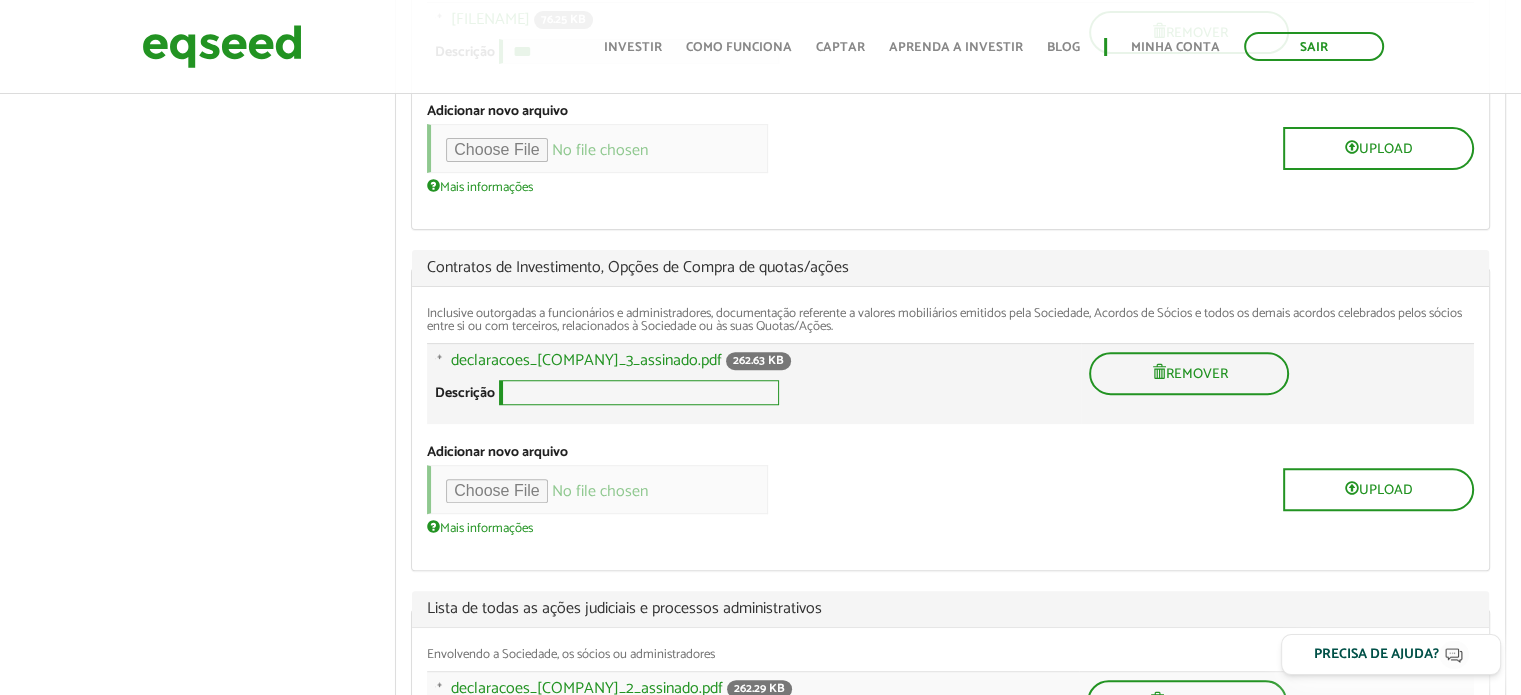 click on "Descrição" at bounding box center [639, 392] 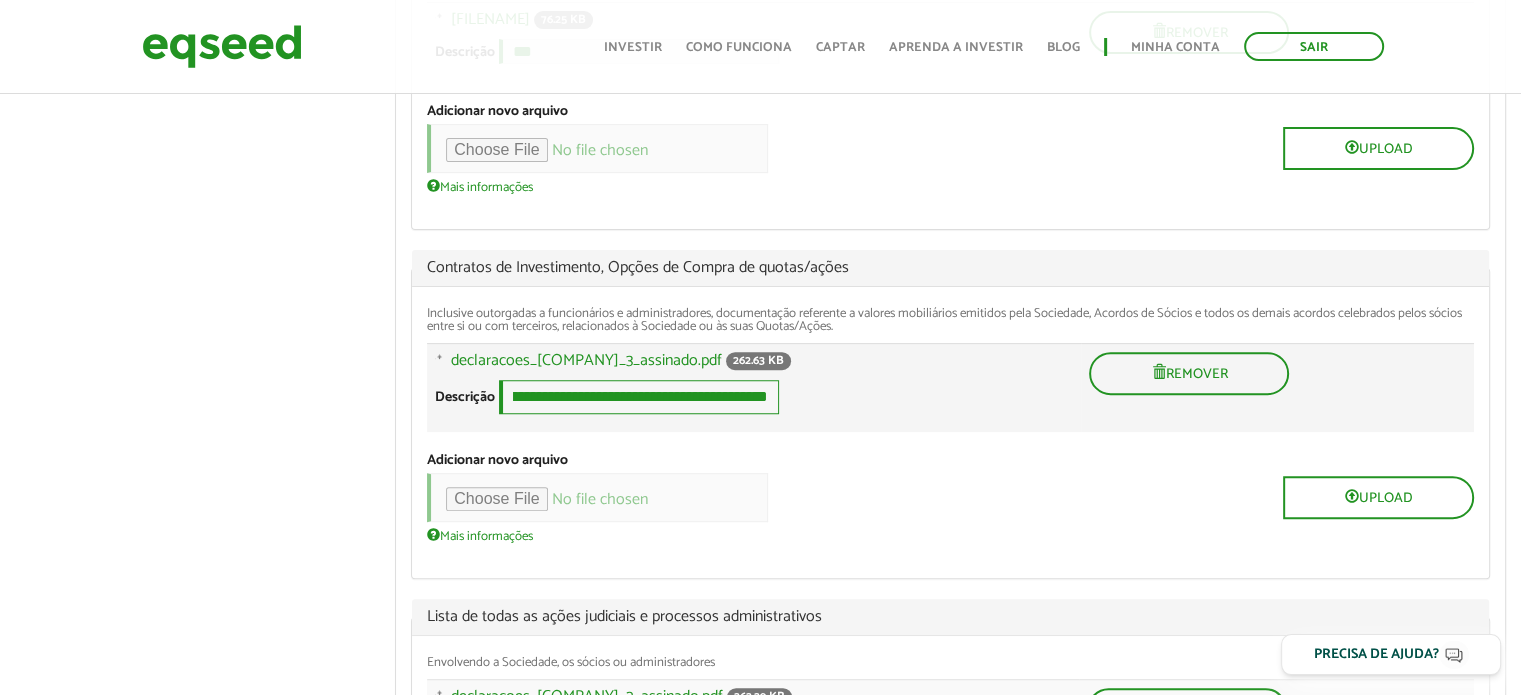 scroll, scrollTop: 0, scrollLeft: 190, axis: horizontal 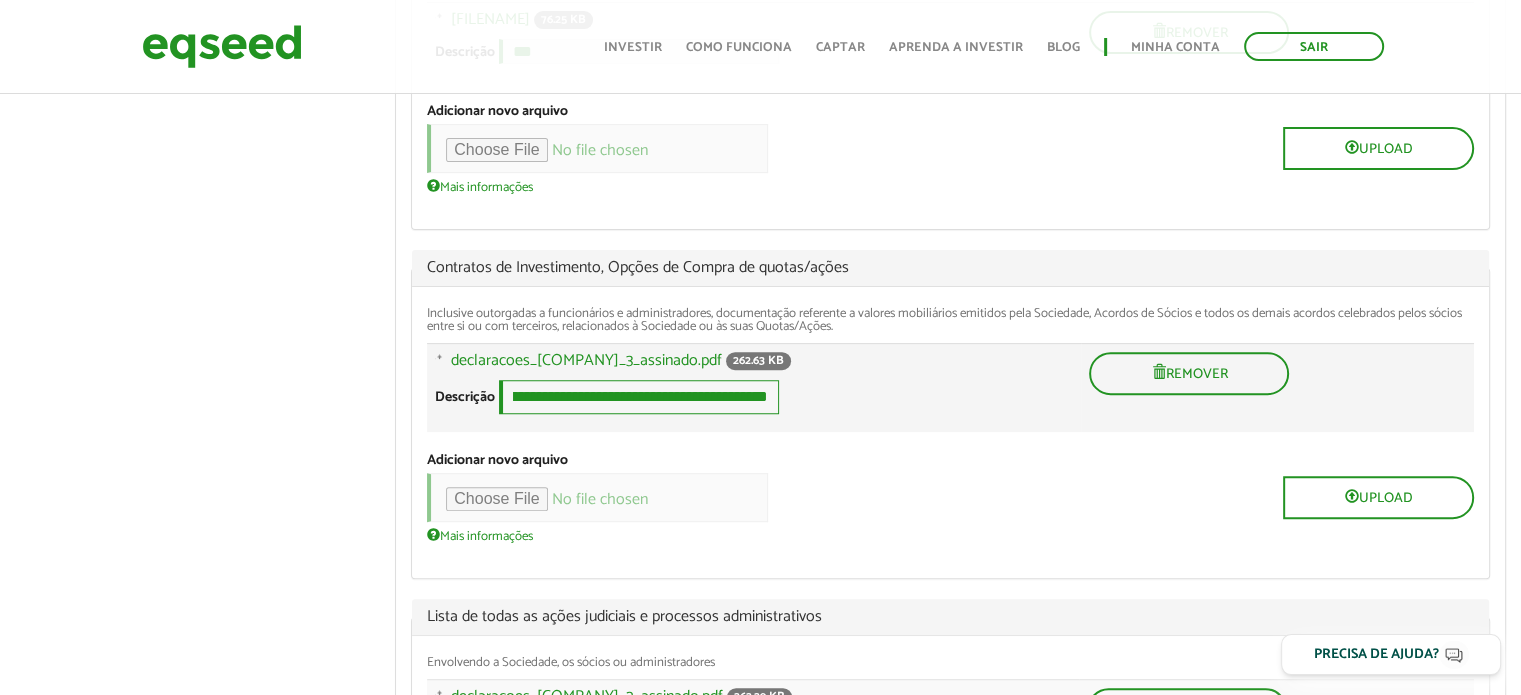 type on "**********" 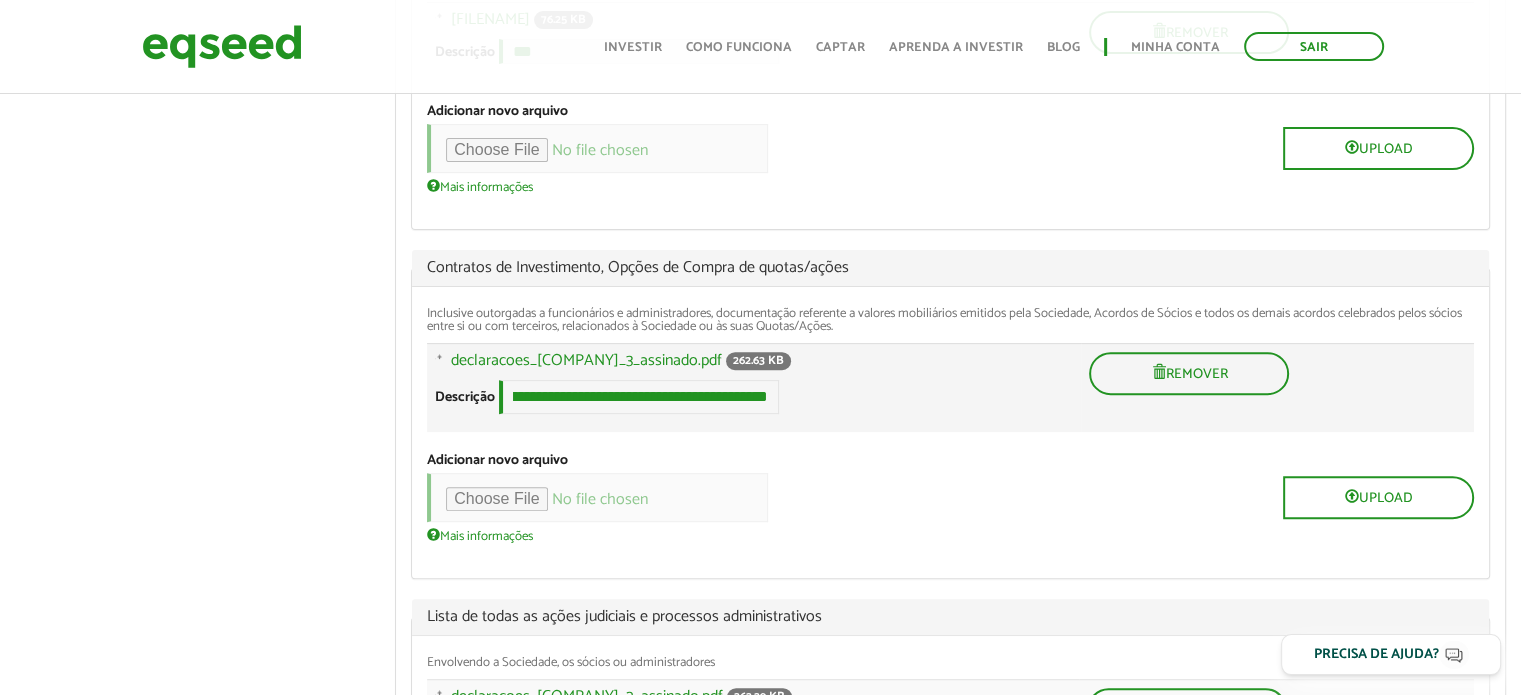click on "**********" at bounding box center (754, 397) 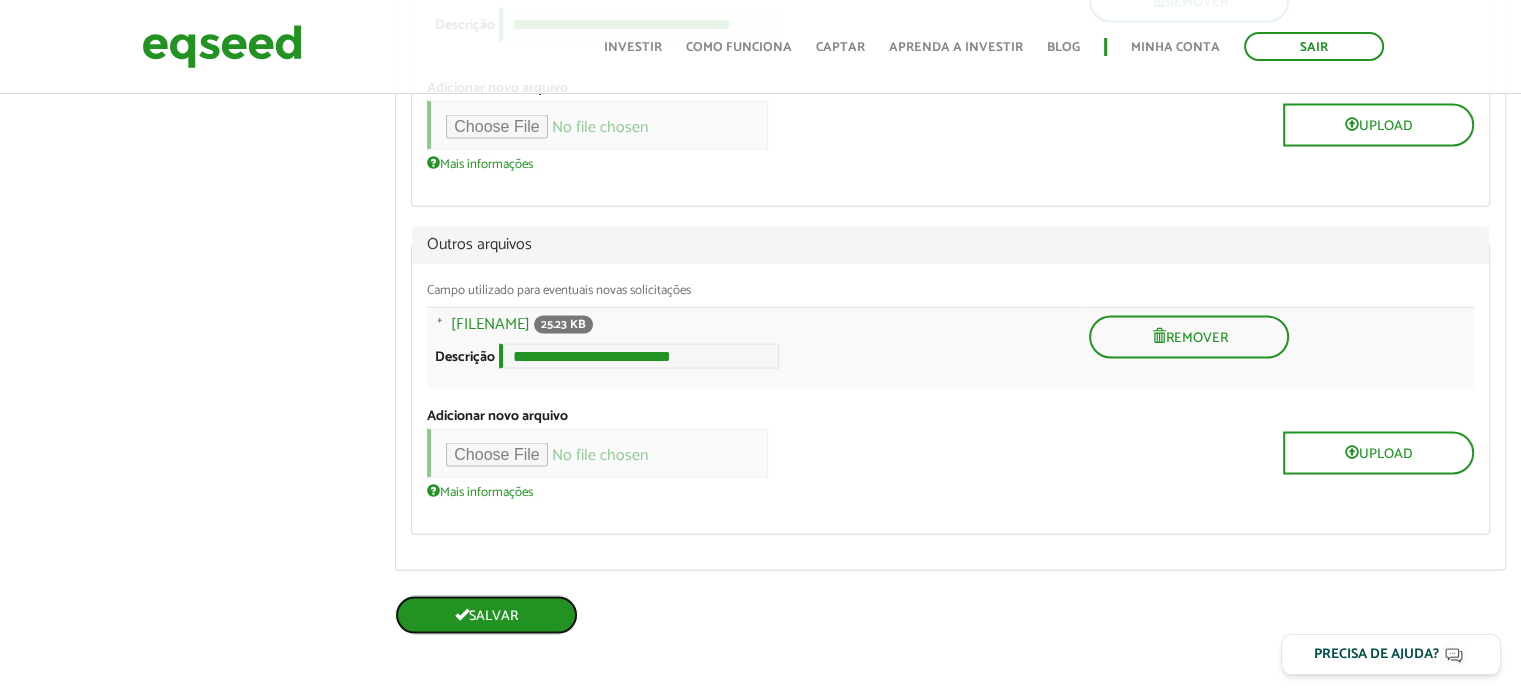 scroll, scrollTop: 3922, scrollLeft: 0, axis: vertical 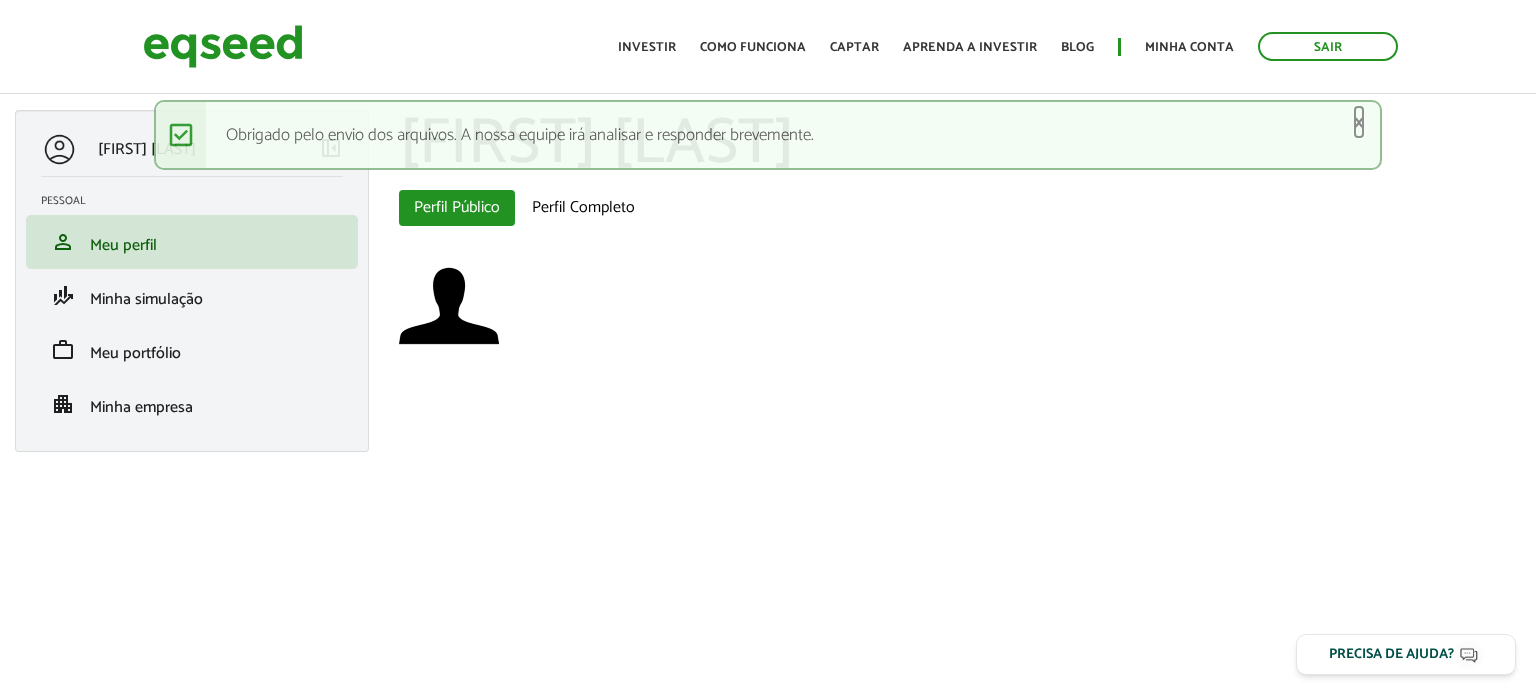 click on "×" at bounding box center (1359, 122) 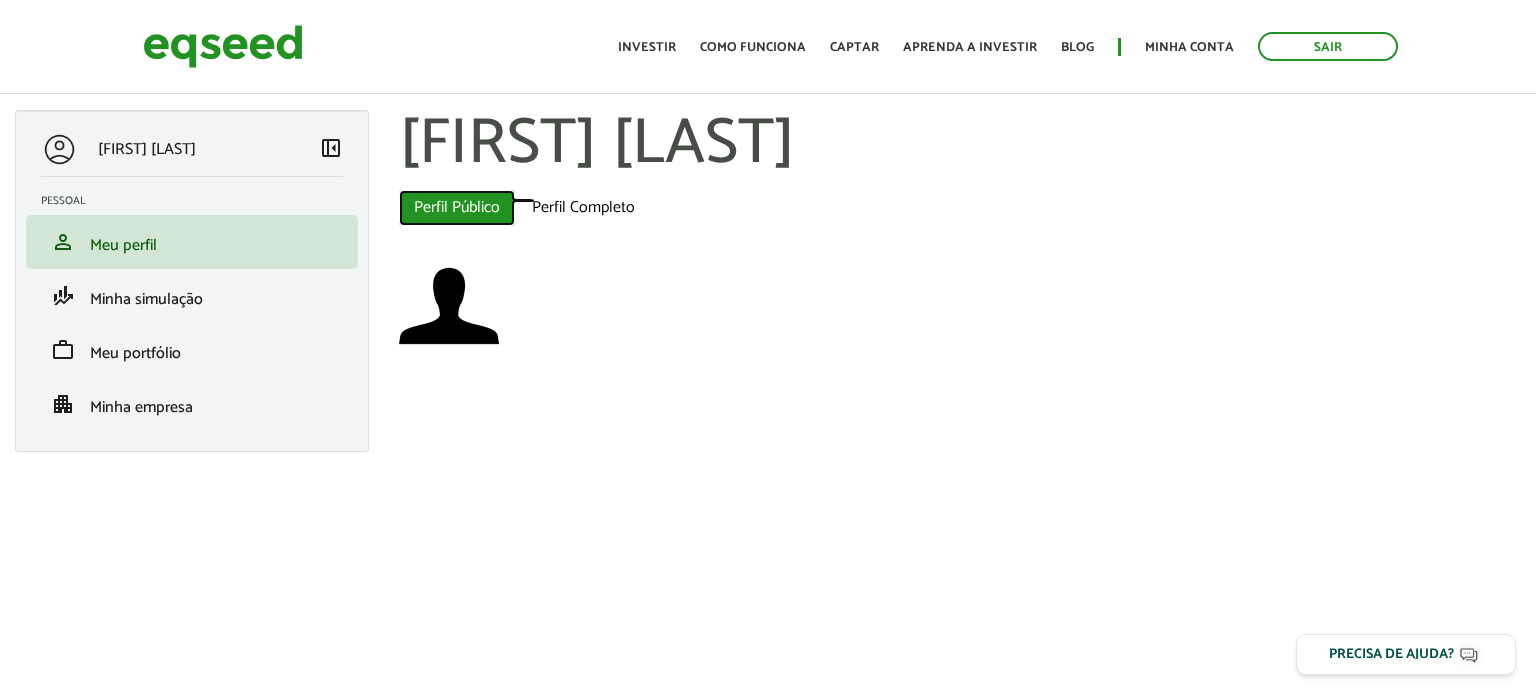 click on "Perfil Público (aba ativa)" at bounding box center [457, 208] 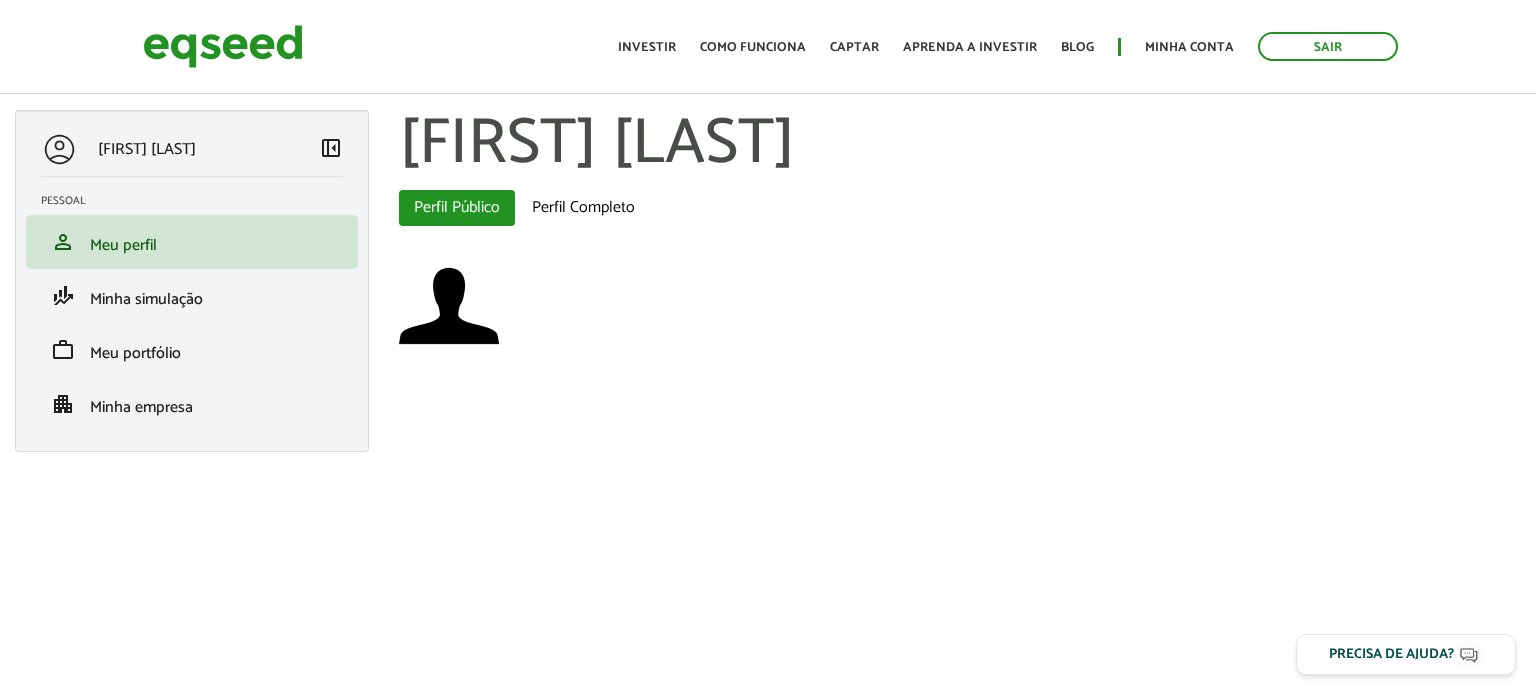 scroll, scrollTop: 0, scrollLeft: 0, axis: both 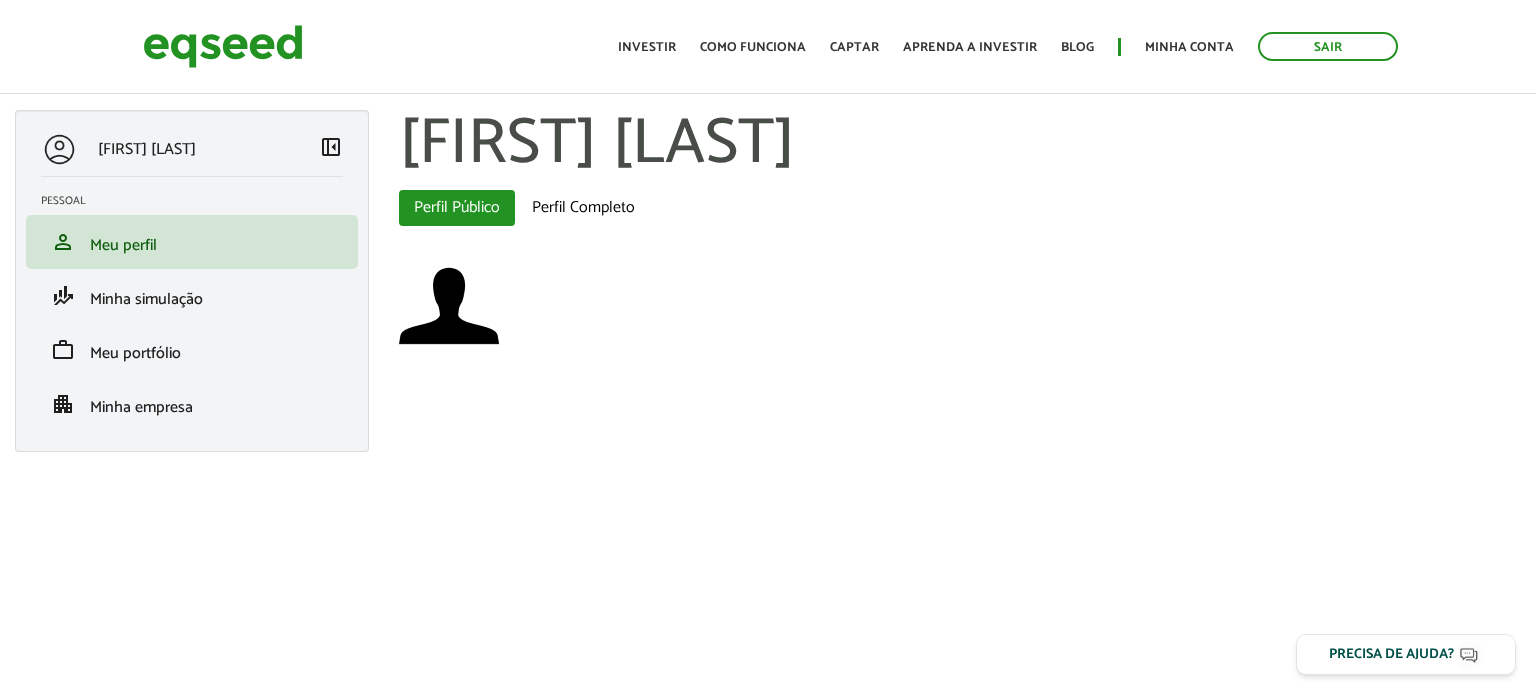 click on "left_panel_close" at bounding box center (331, 147) 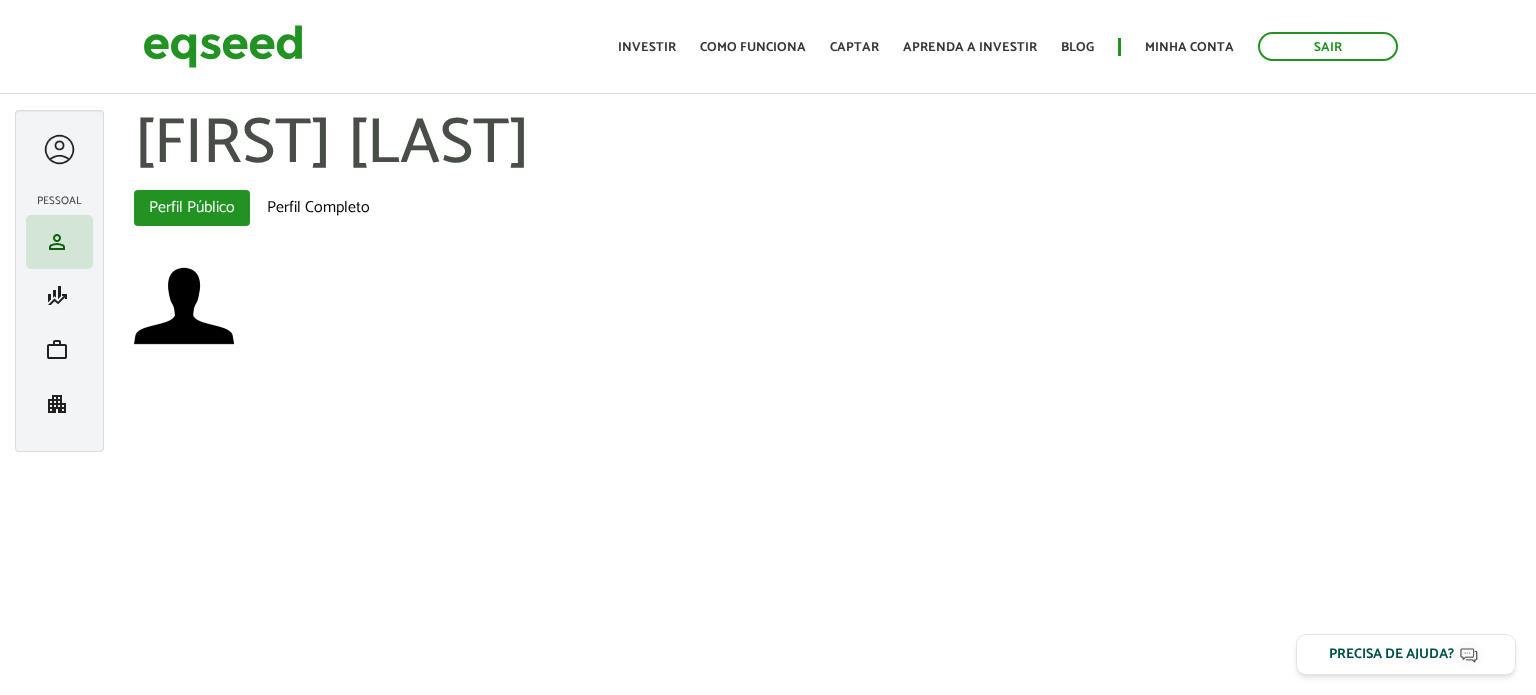 click at bounding box center [59, 149] 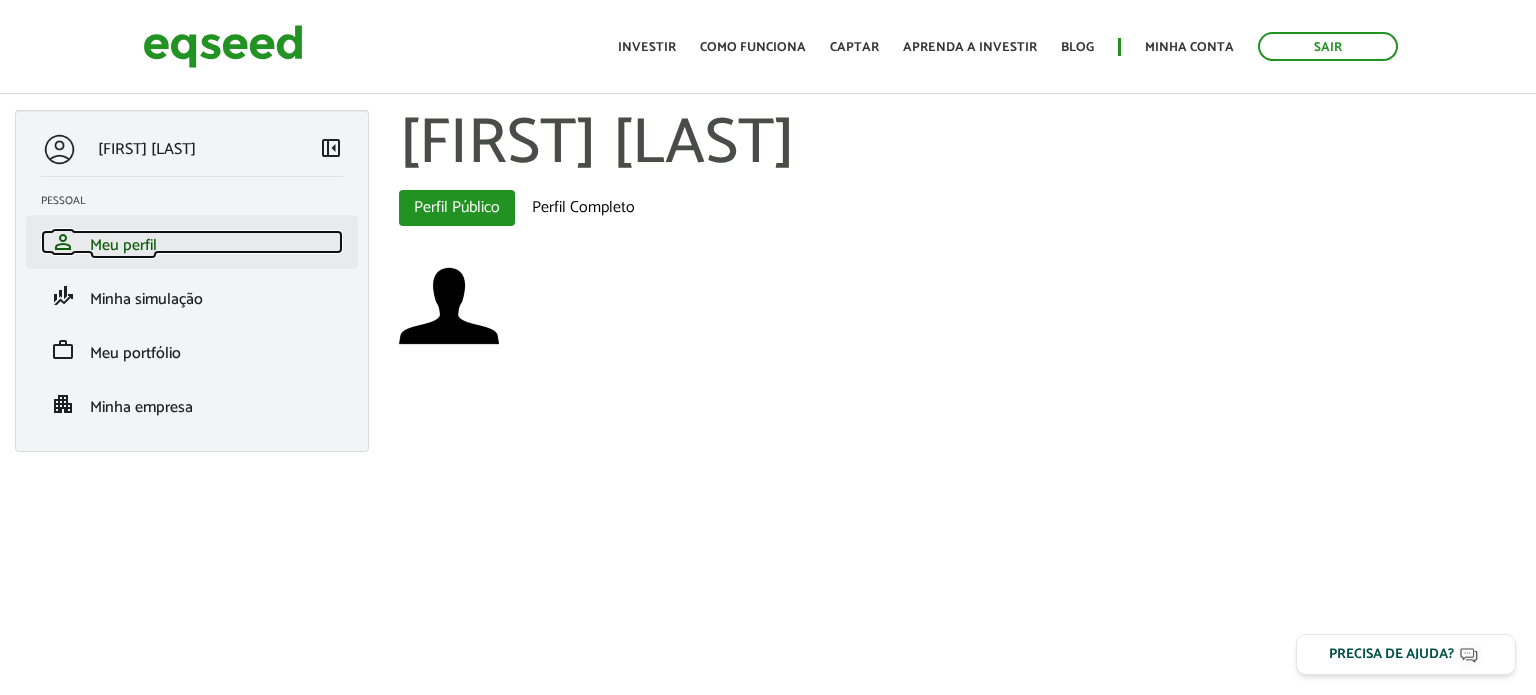 click on "Meu perfil" at bounding box center [123, 245] 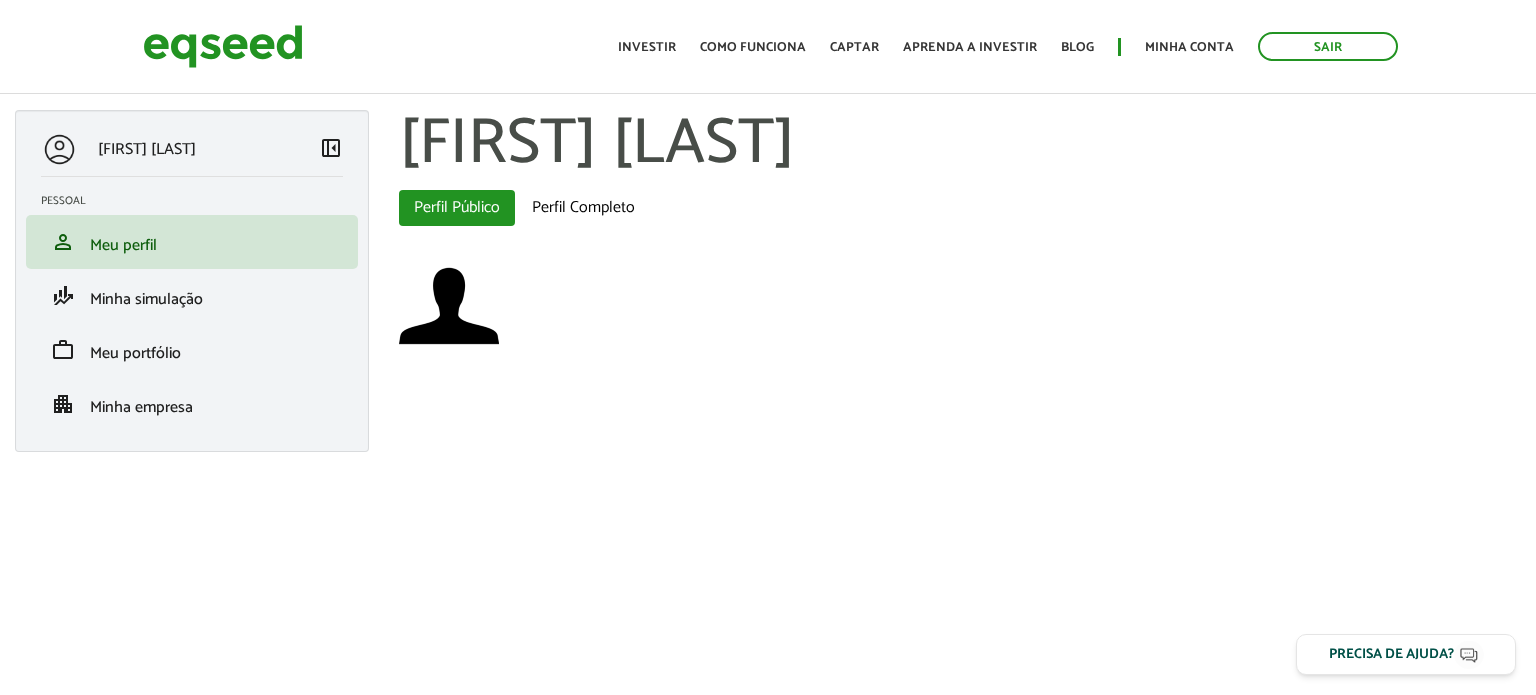 scroll, scrollTop: 0, scrollLeft: 0, axis: both 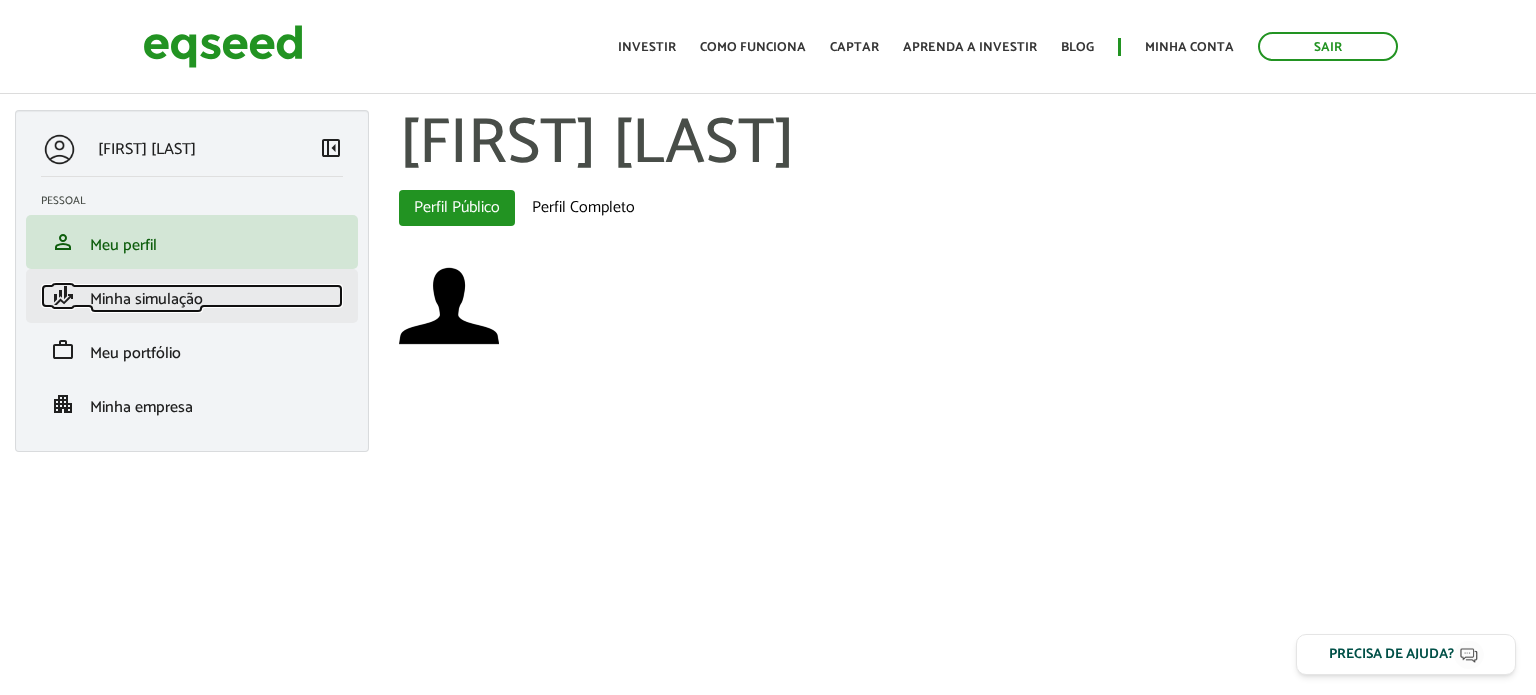 click on "Minha simulação" at bounding box center (146, 299) 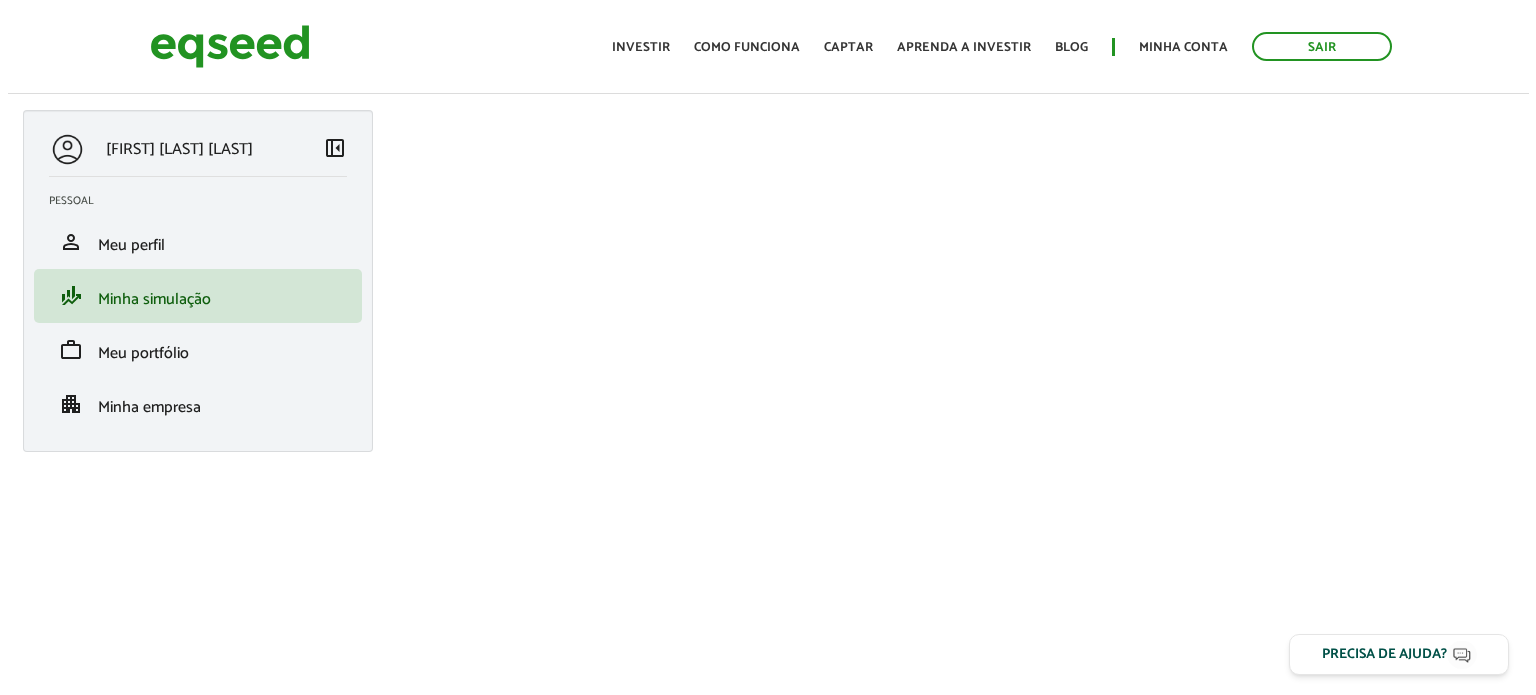 scroll, scrollTop: 0, scrollLeft: 0, axis: both 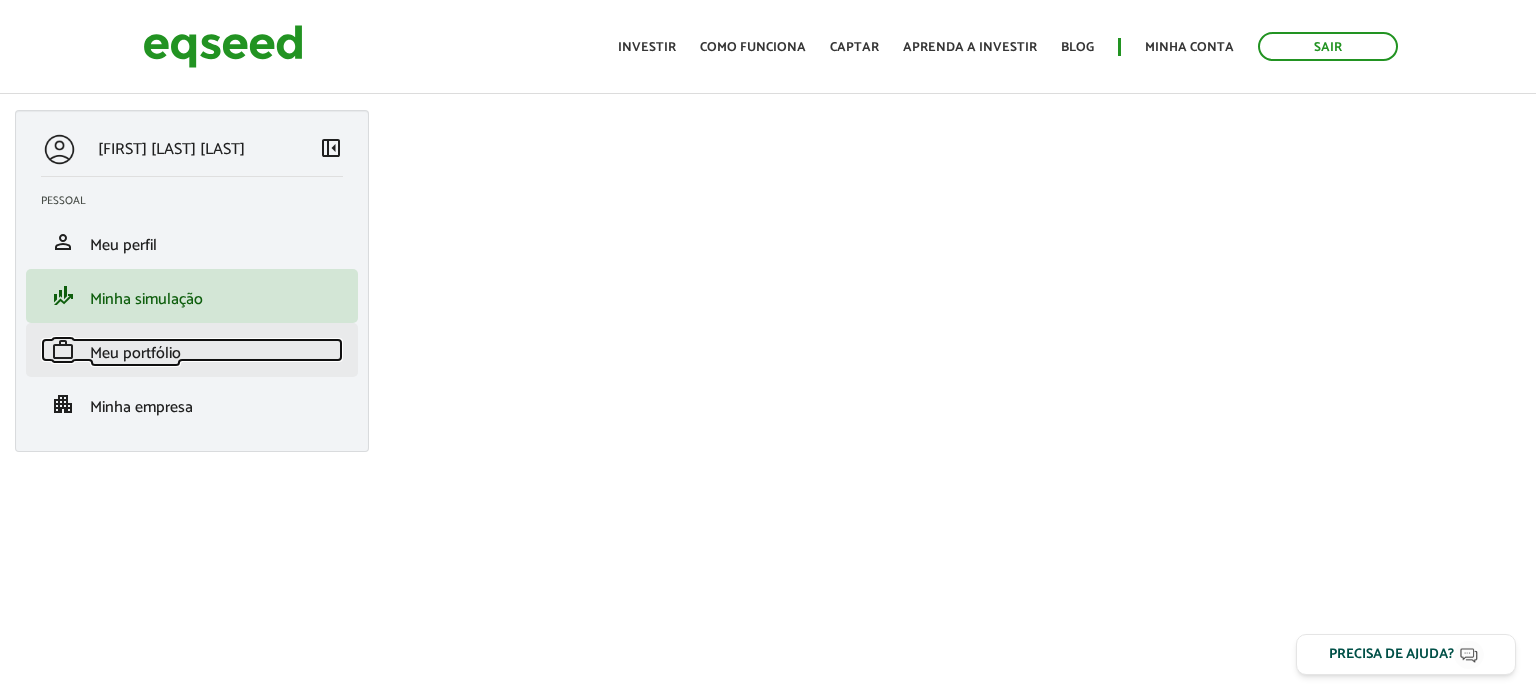 click on "Meu portfólio" at bounding box center [135, 353] 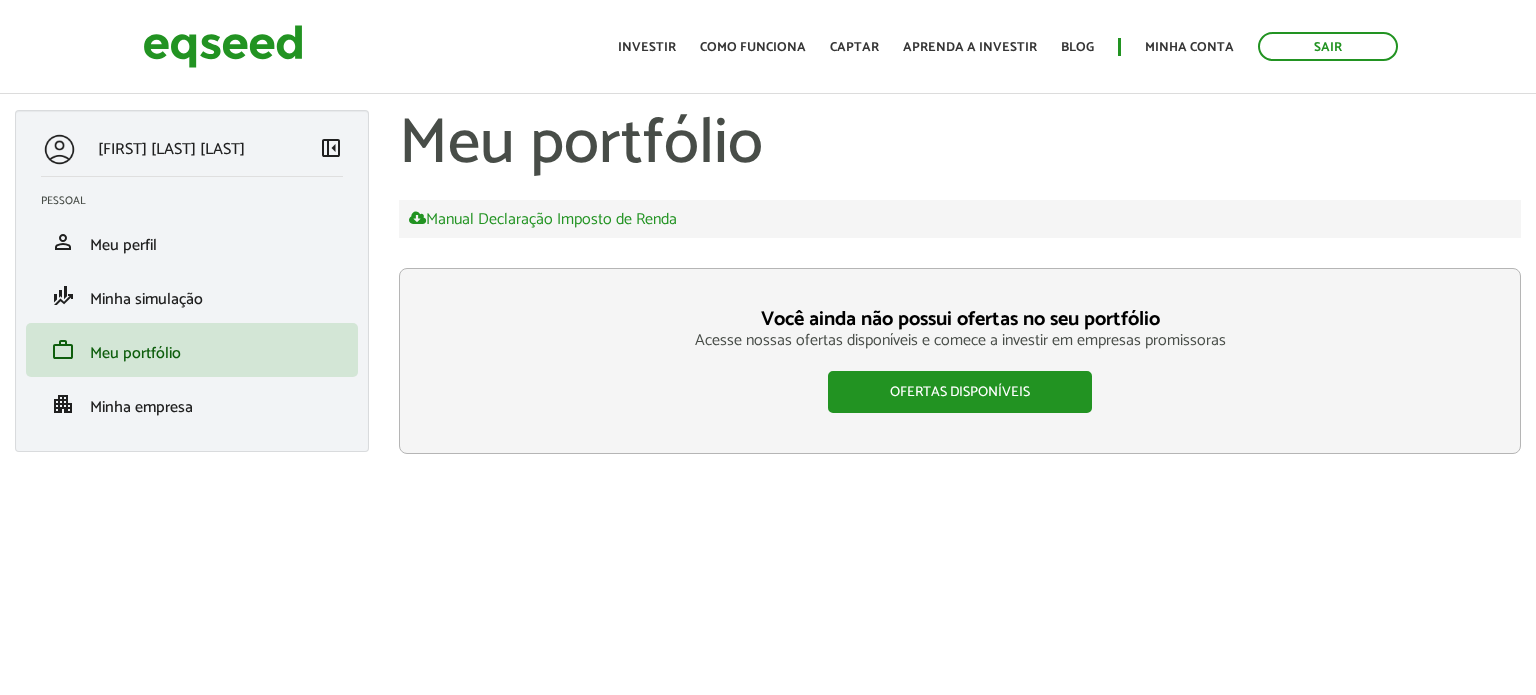 scroll, scrollTop: 0, scrollLeft: 0, axis: both 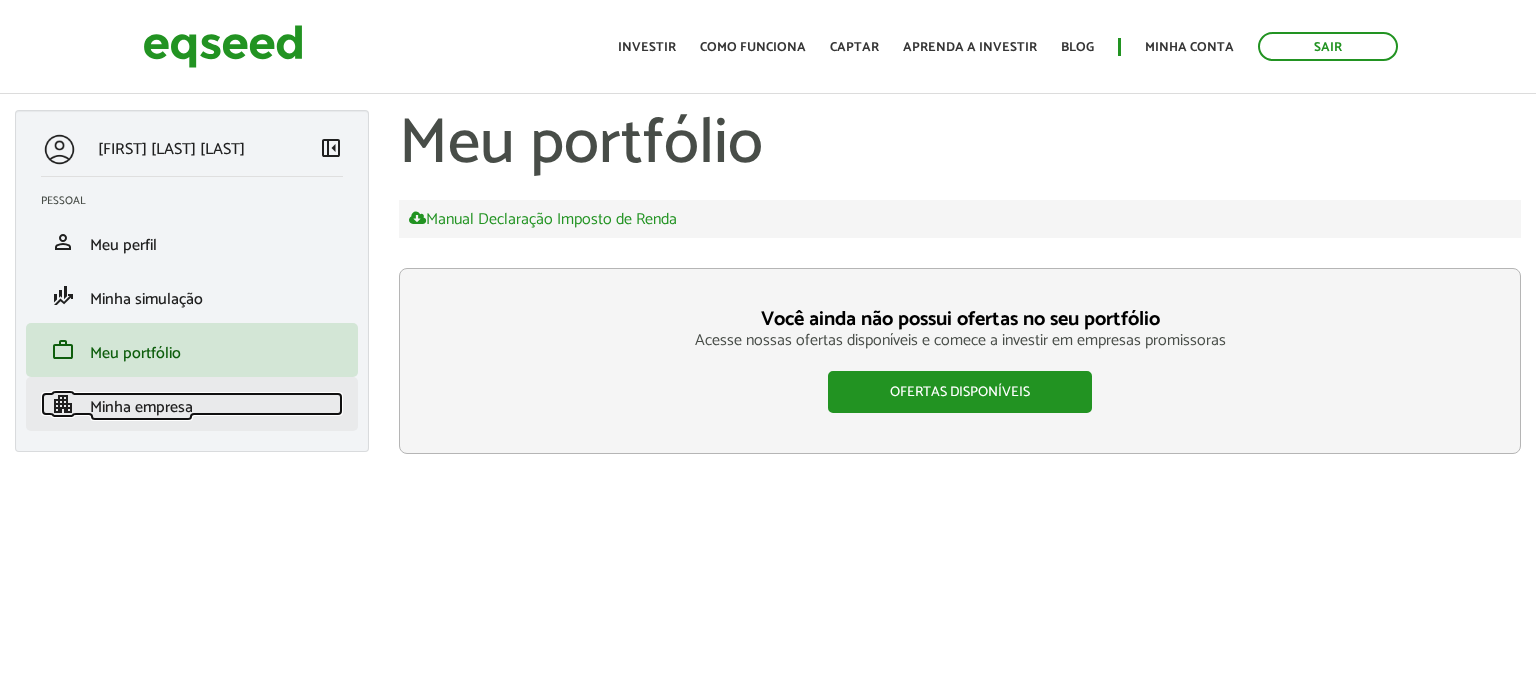 click on "Minha empresa" at bounding box center [141, 407] 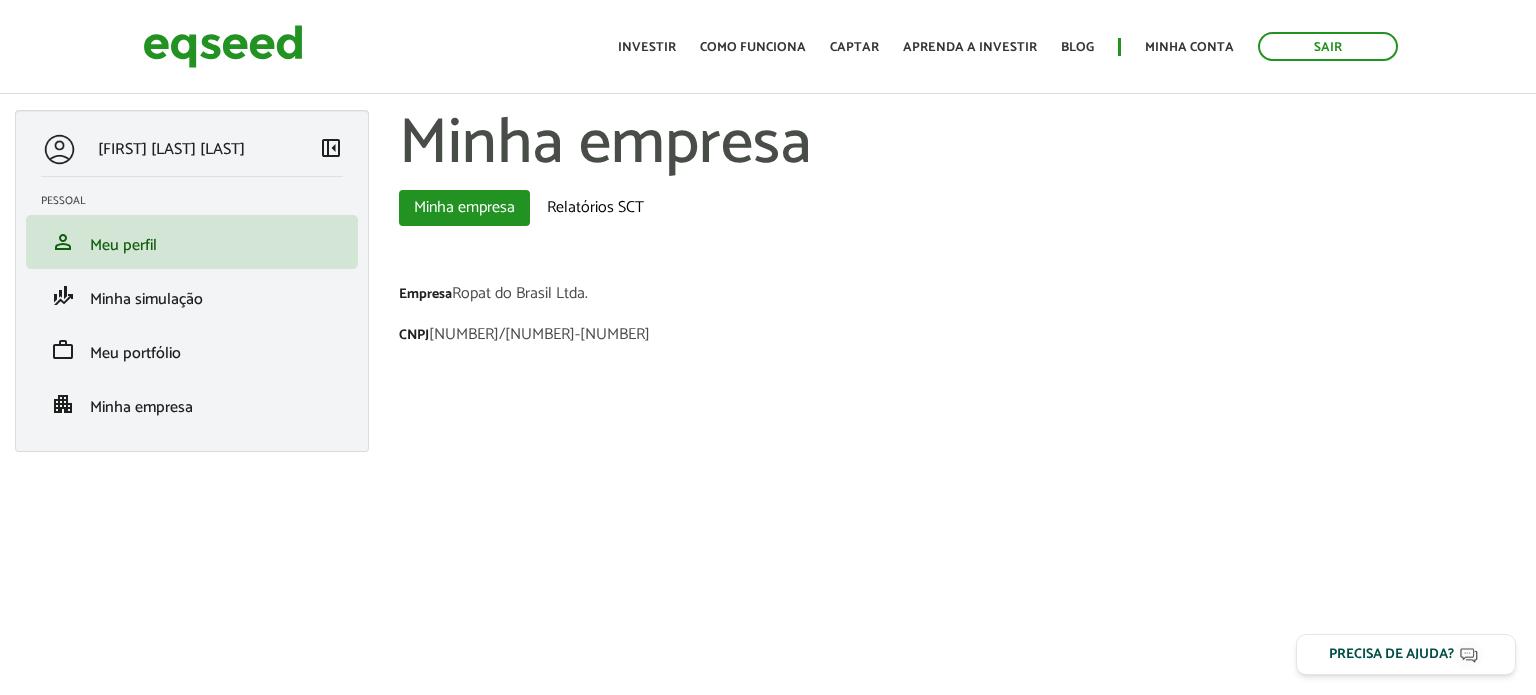 scroll, scrollTop: 0, scrollLeft: 0, axis: both 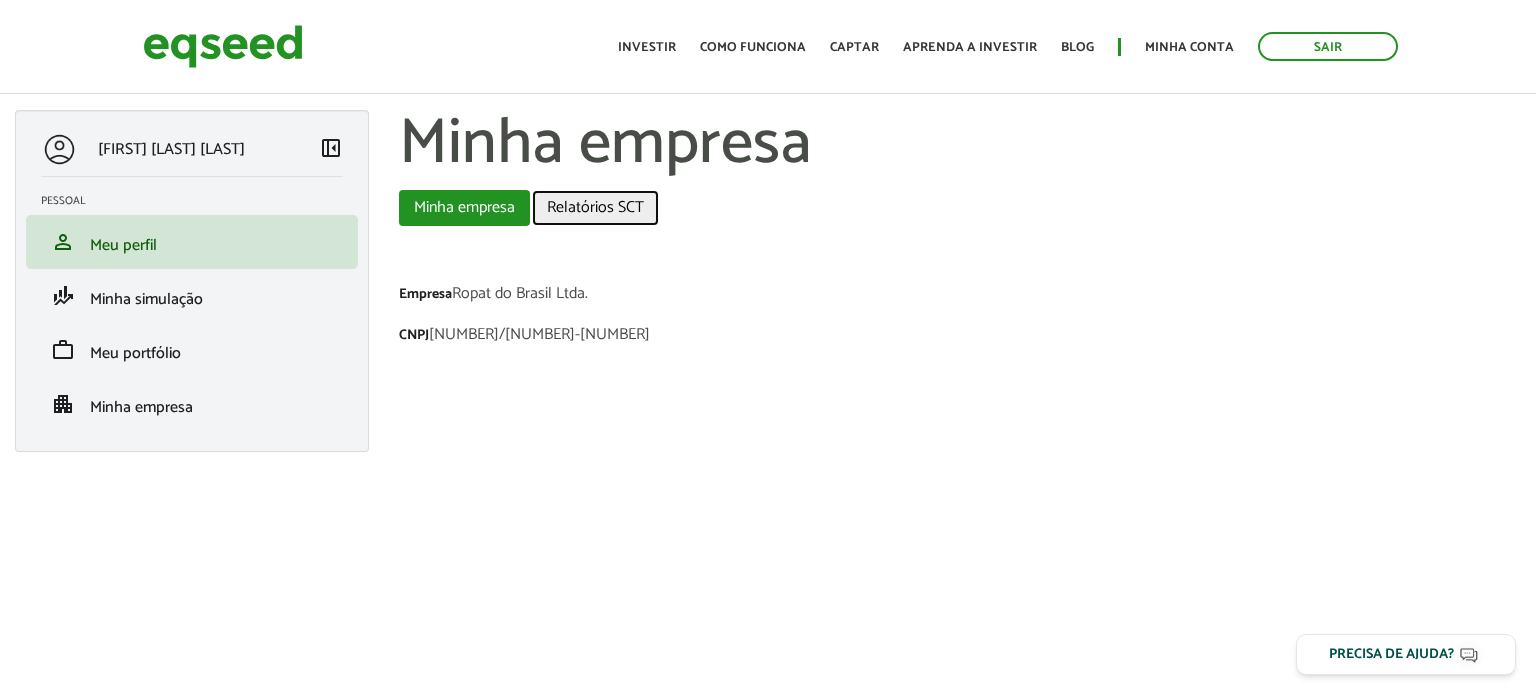 click on "Relatórios SCT" at bounding box center [595, 208] 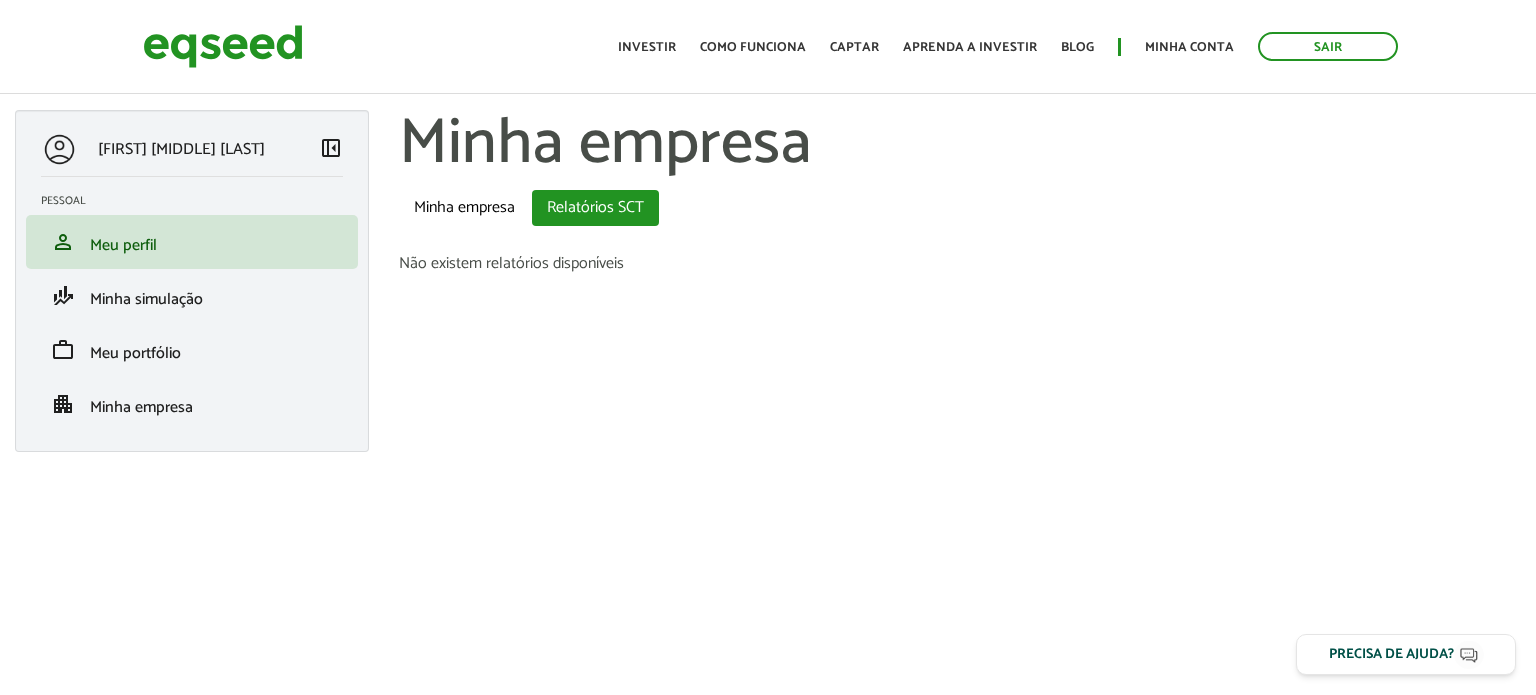 scroll, scrollTop: 0, scrollLeft: 0, axis: both 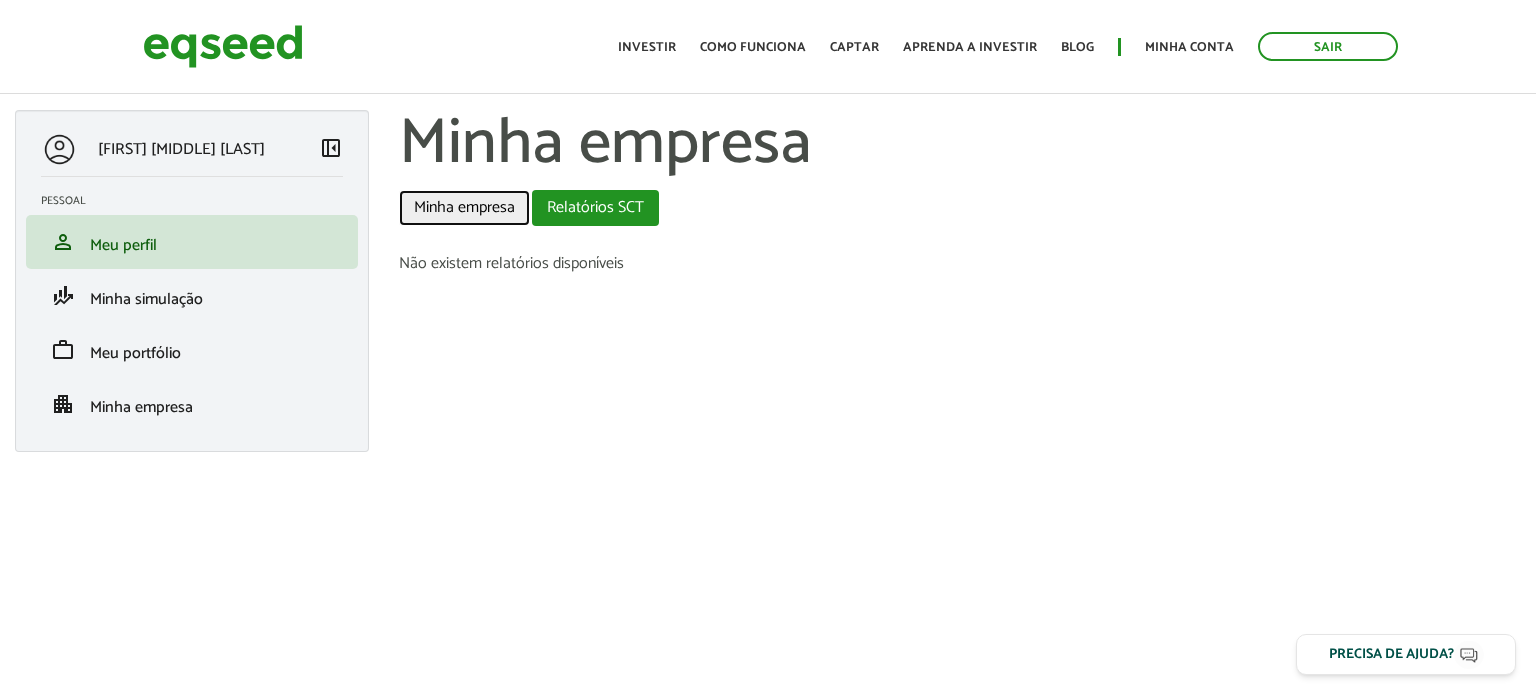 click on "Minha empresa" at bounding box center (464, 208) 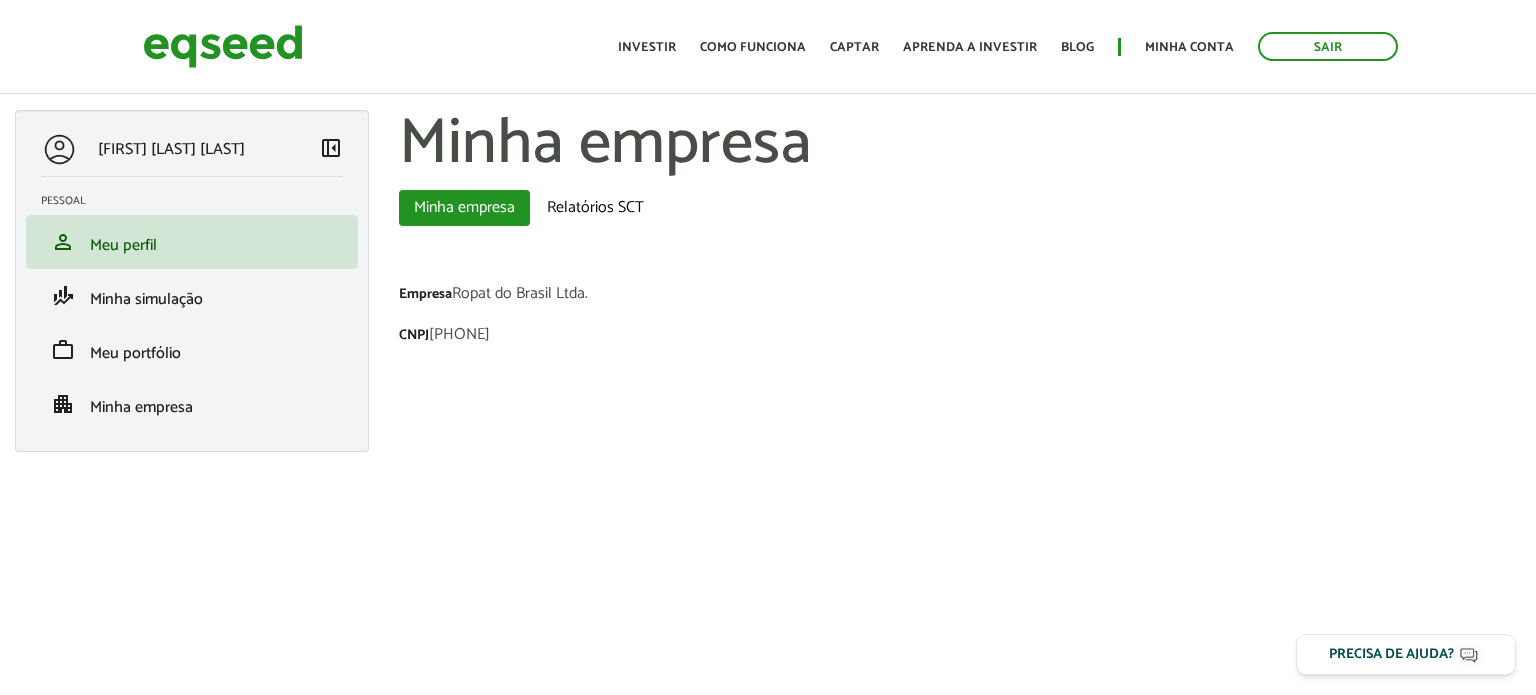 scroll, scrollTop: 0, scrollLeft: 0, axis: both 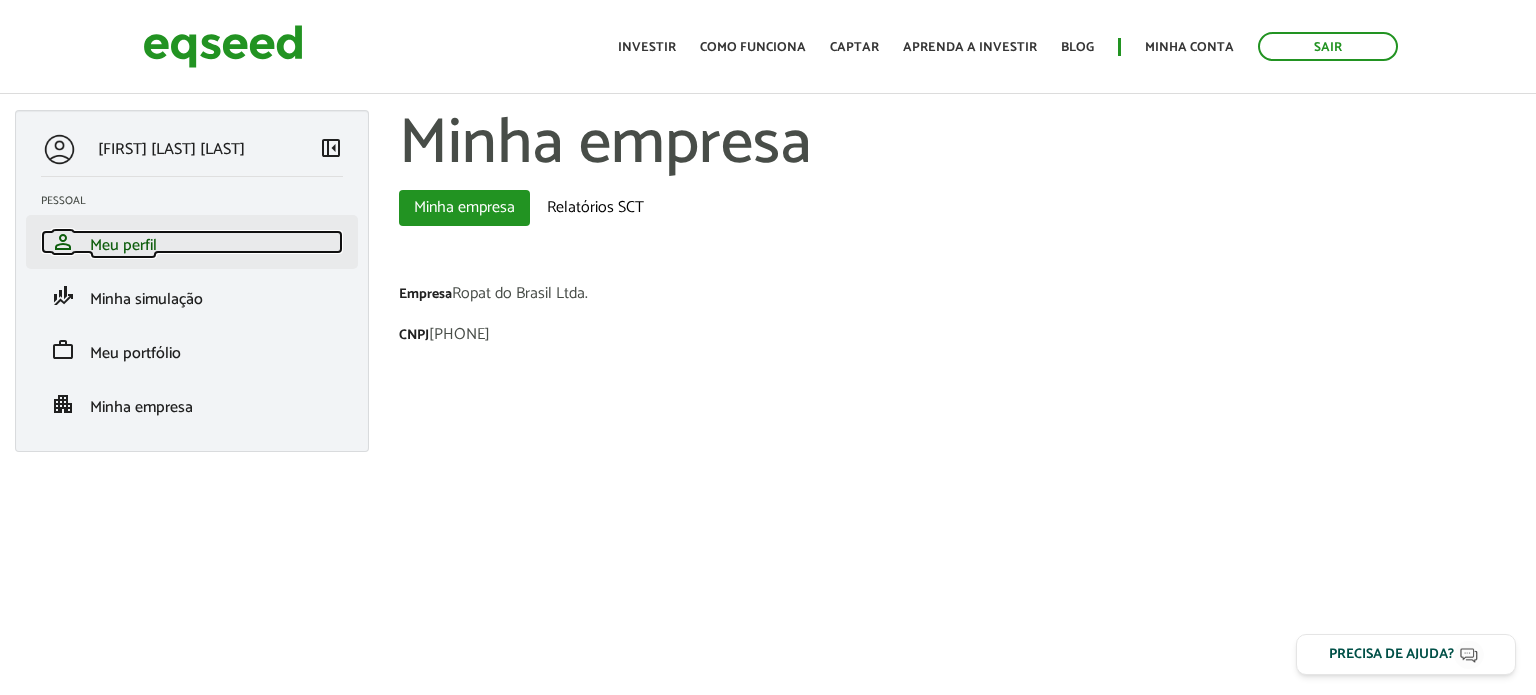 click on "Meu perfil" at bounding box center [123, 245] 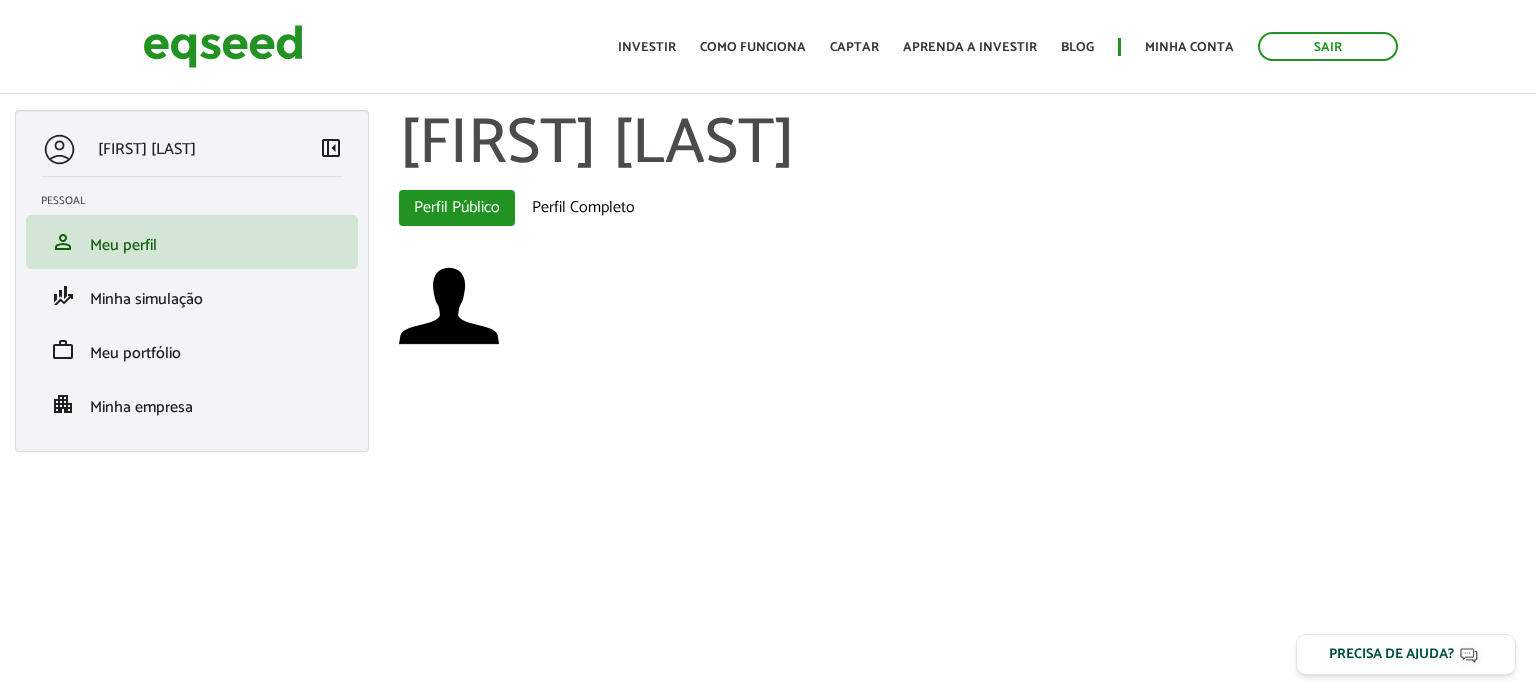 scroll, scrollTop: 0, scrollLeft: 0, axis: both 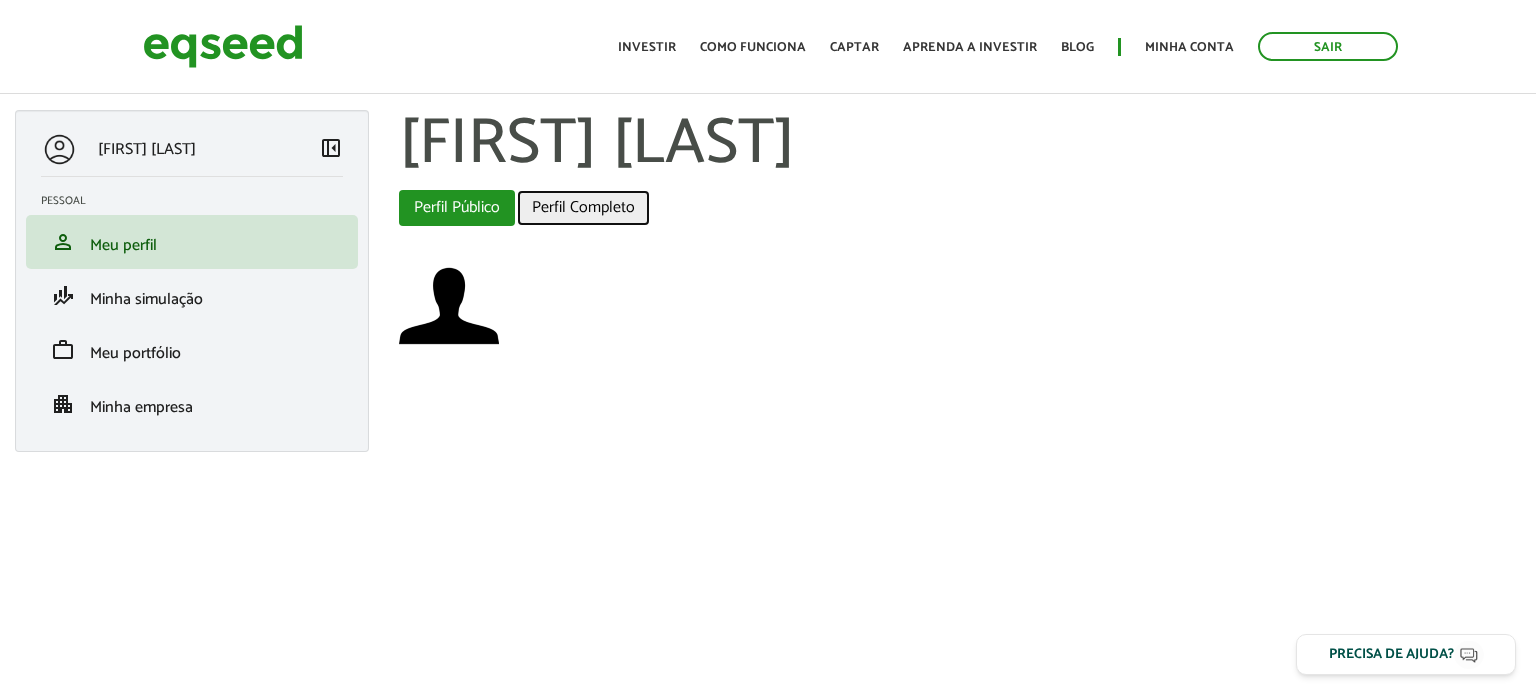 click on "Perfil Completo" at bounding box center (583, 208) 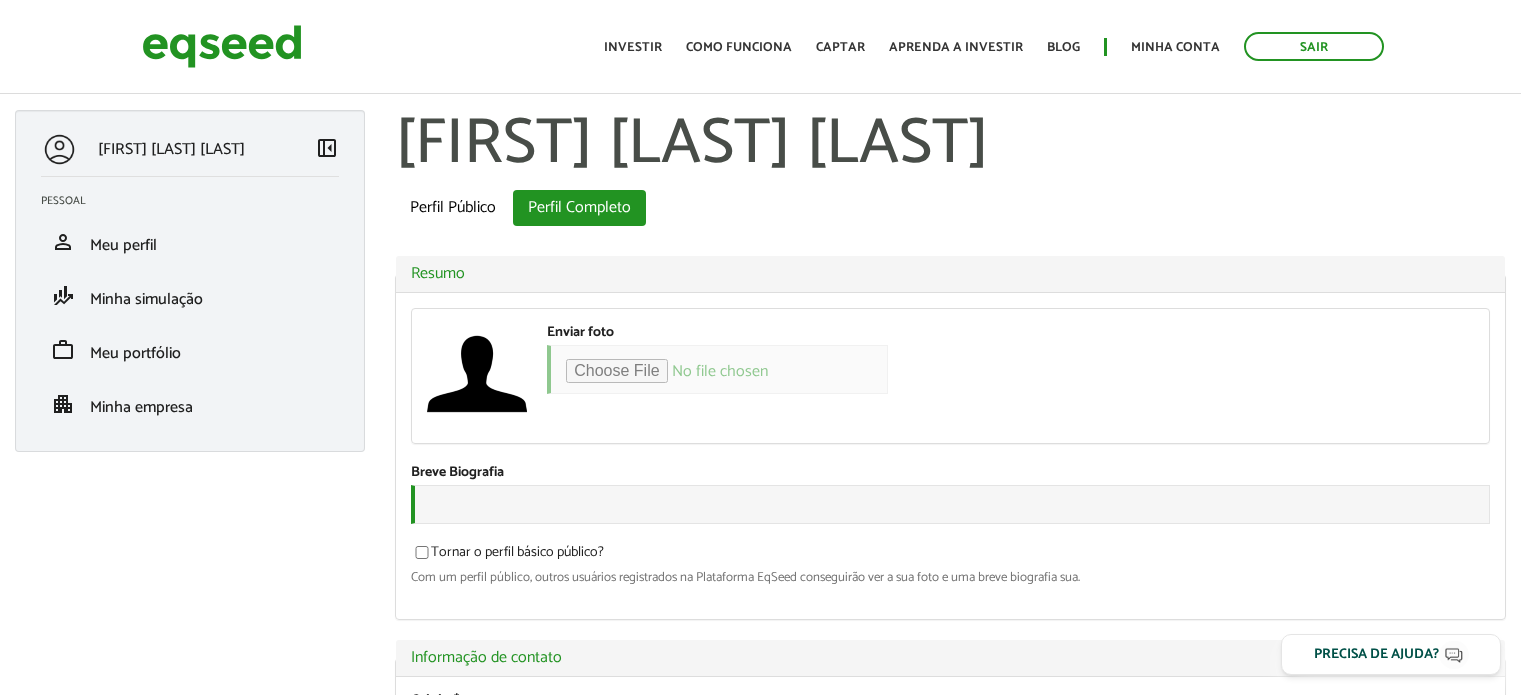 scroll, scrollTop: 0, scrollLeft: 0, axis: both 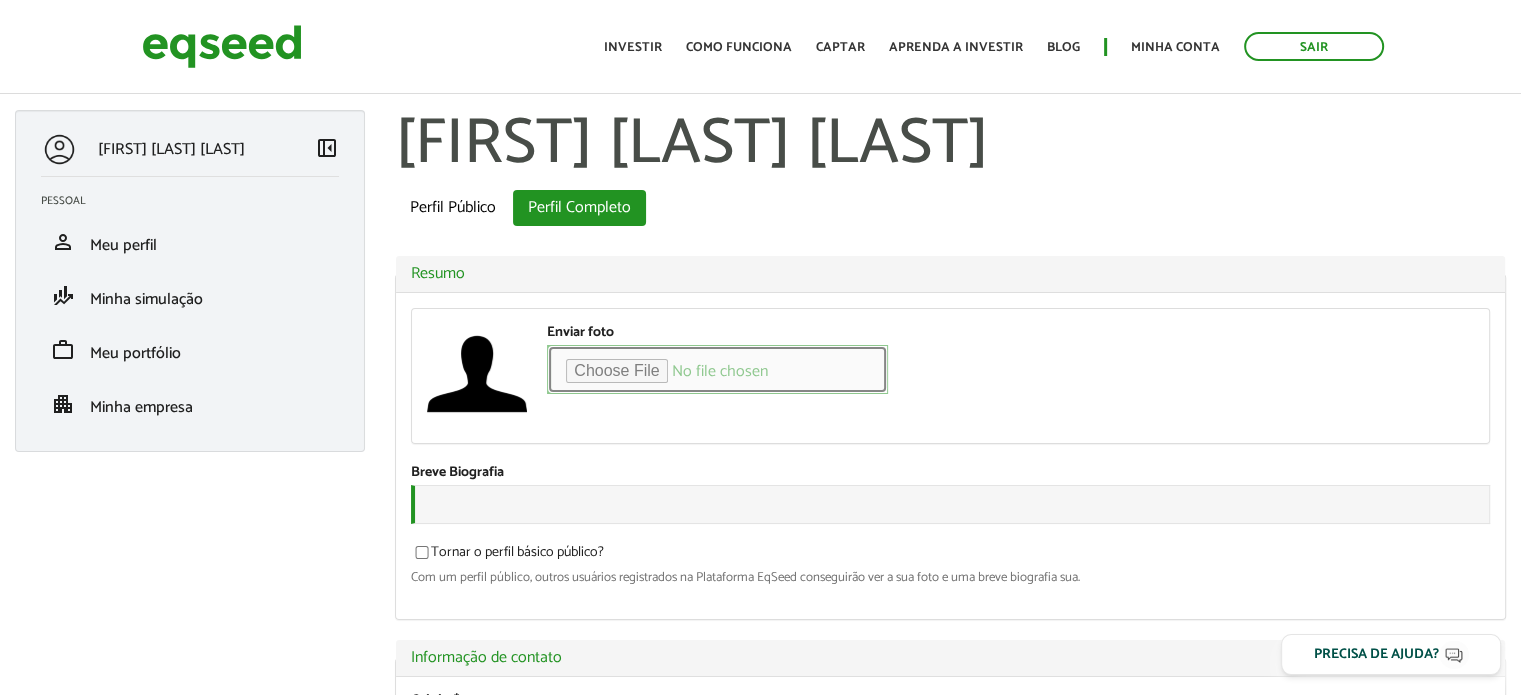 click on "Enviar foto" at bounding box center (717, 369) 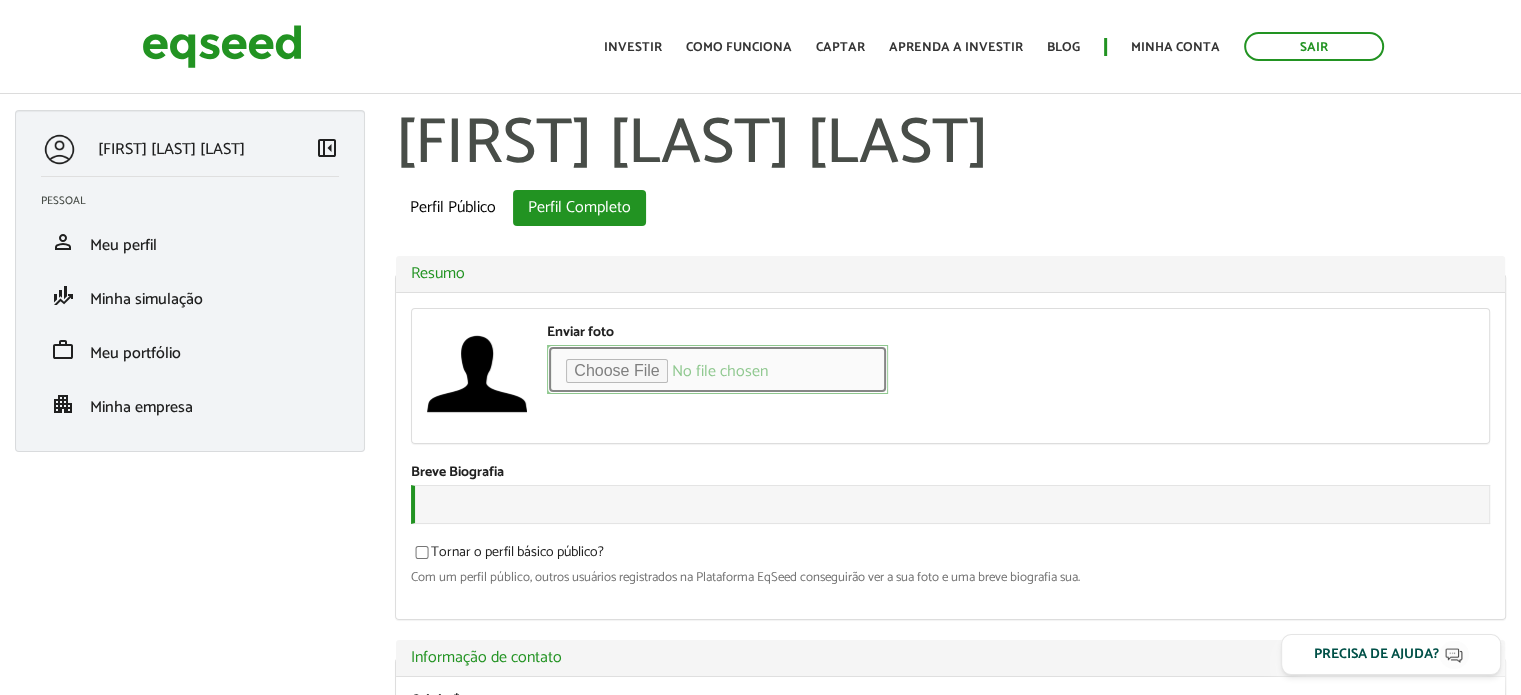 type on "**********" 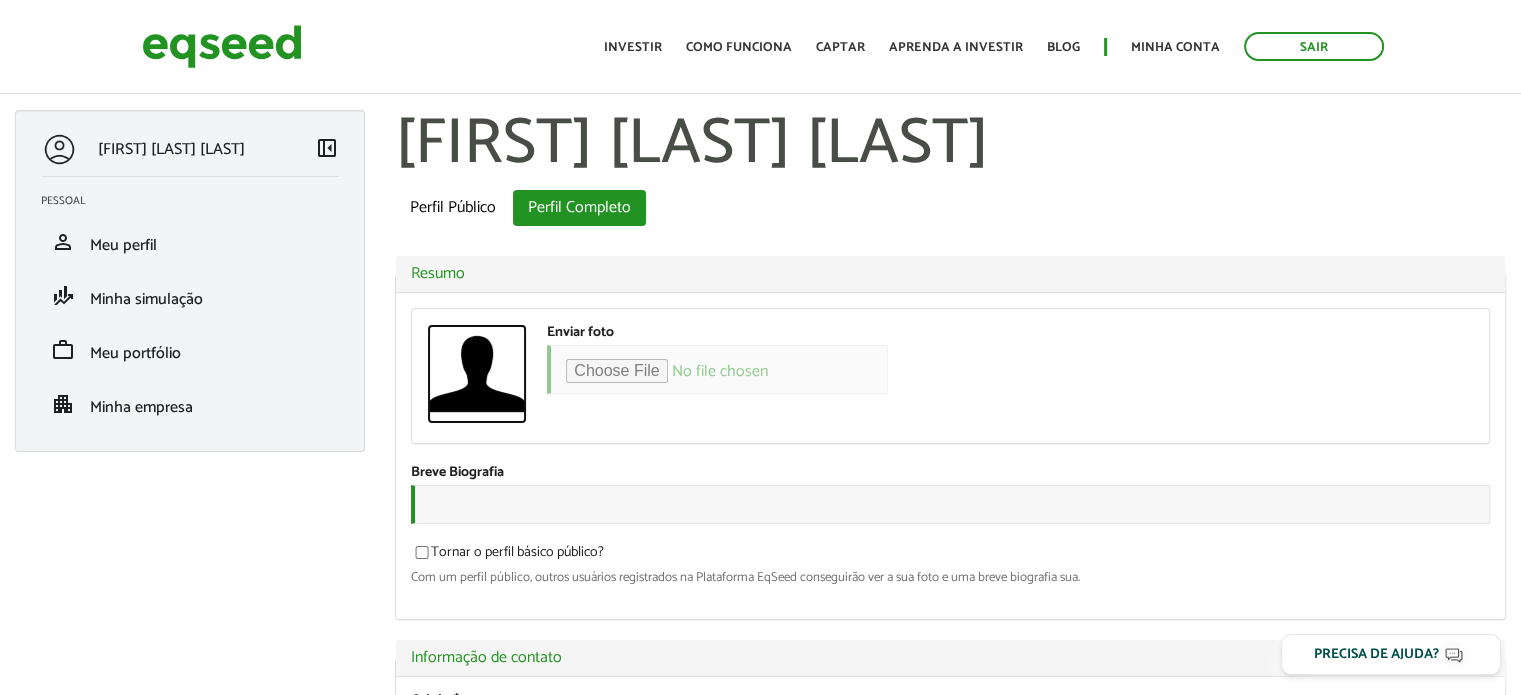 click at bounding box center [477, 374] 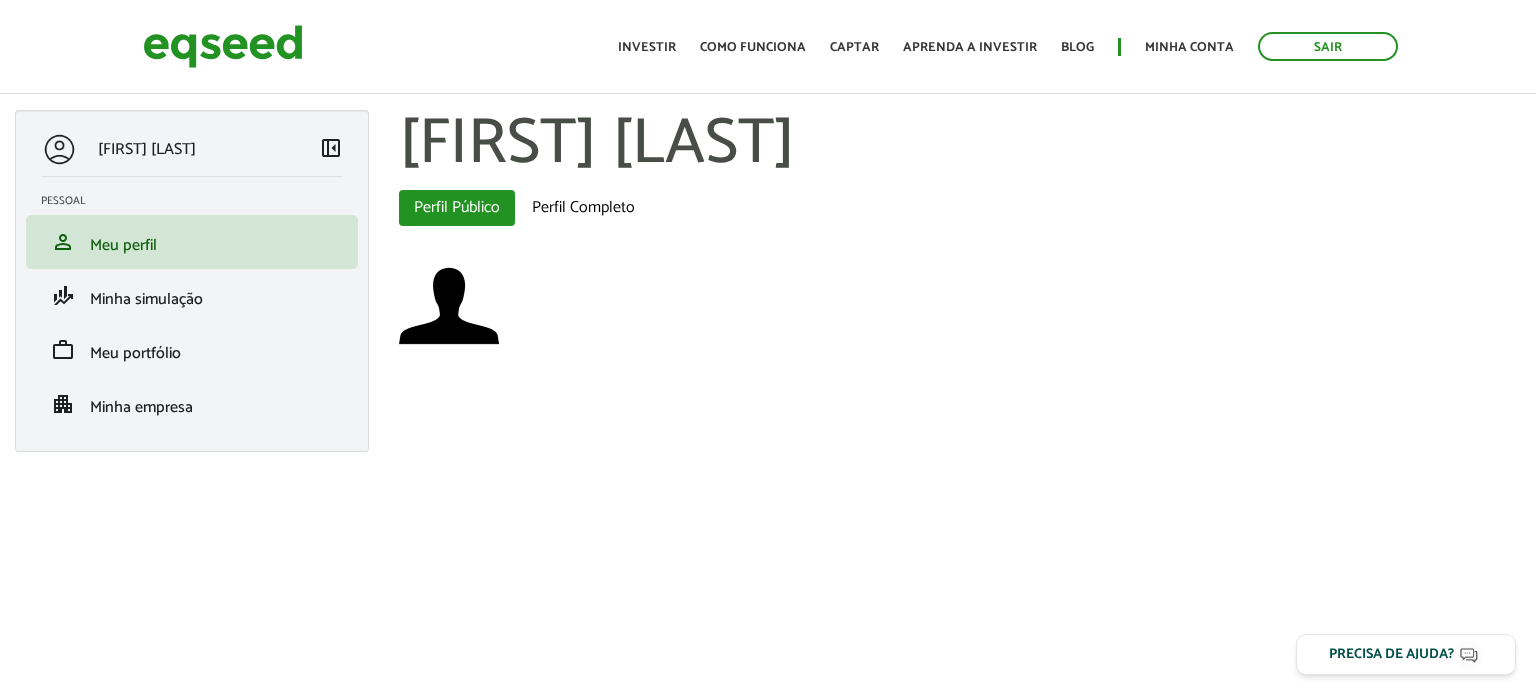 scroll, scrollTop: 0, scrollLeft: 0, axis: both 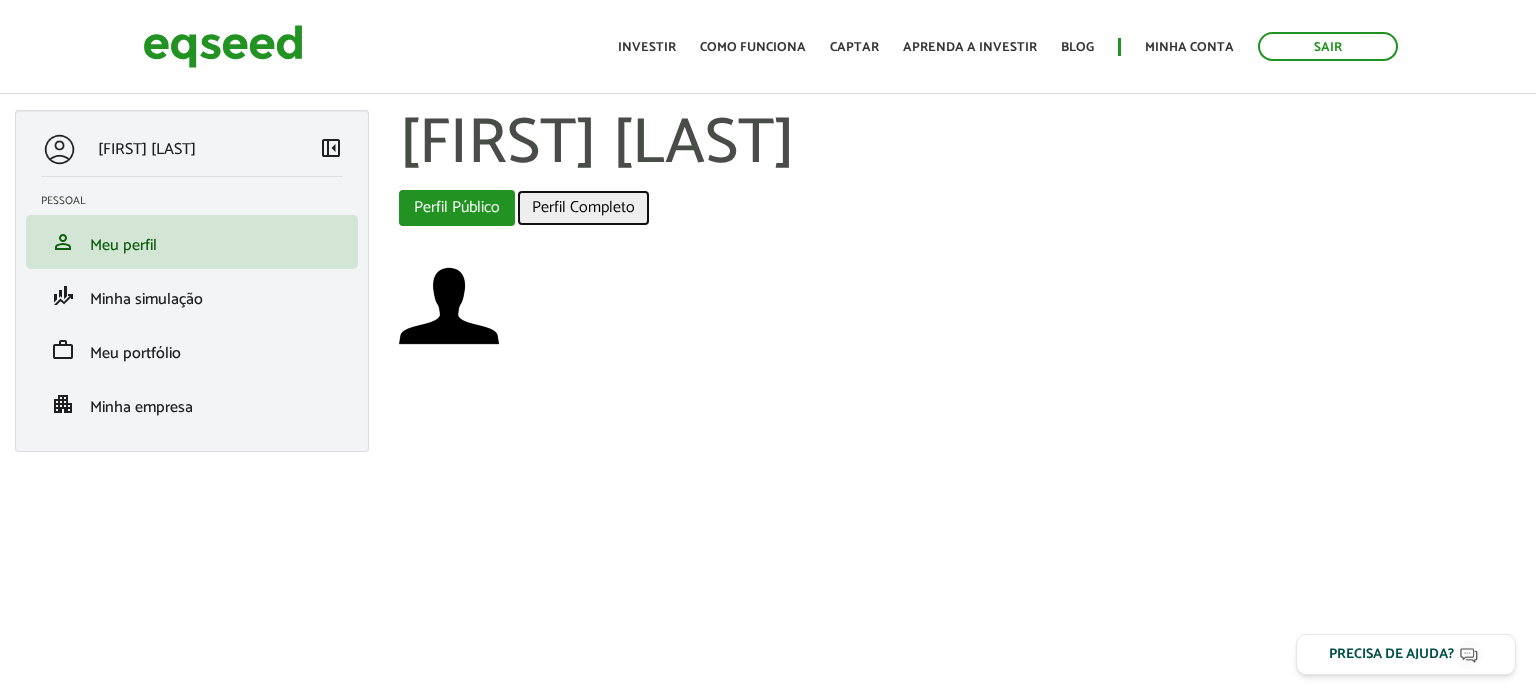 click on "Perfil Completo" at bounding box center [583, 208] 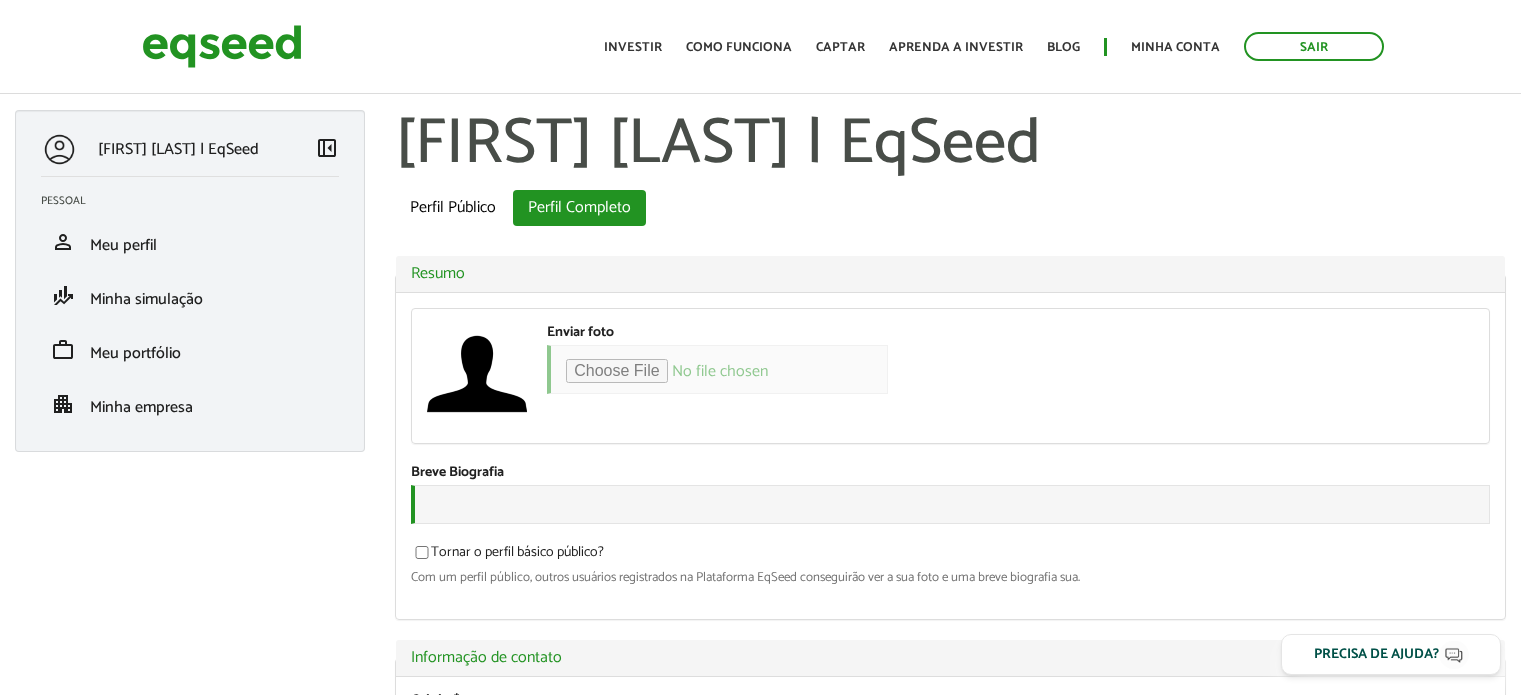 scroll, scrollTop: 0, scrollLeft: 0, axis: both 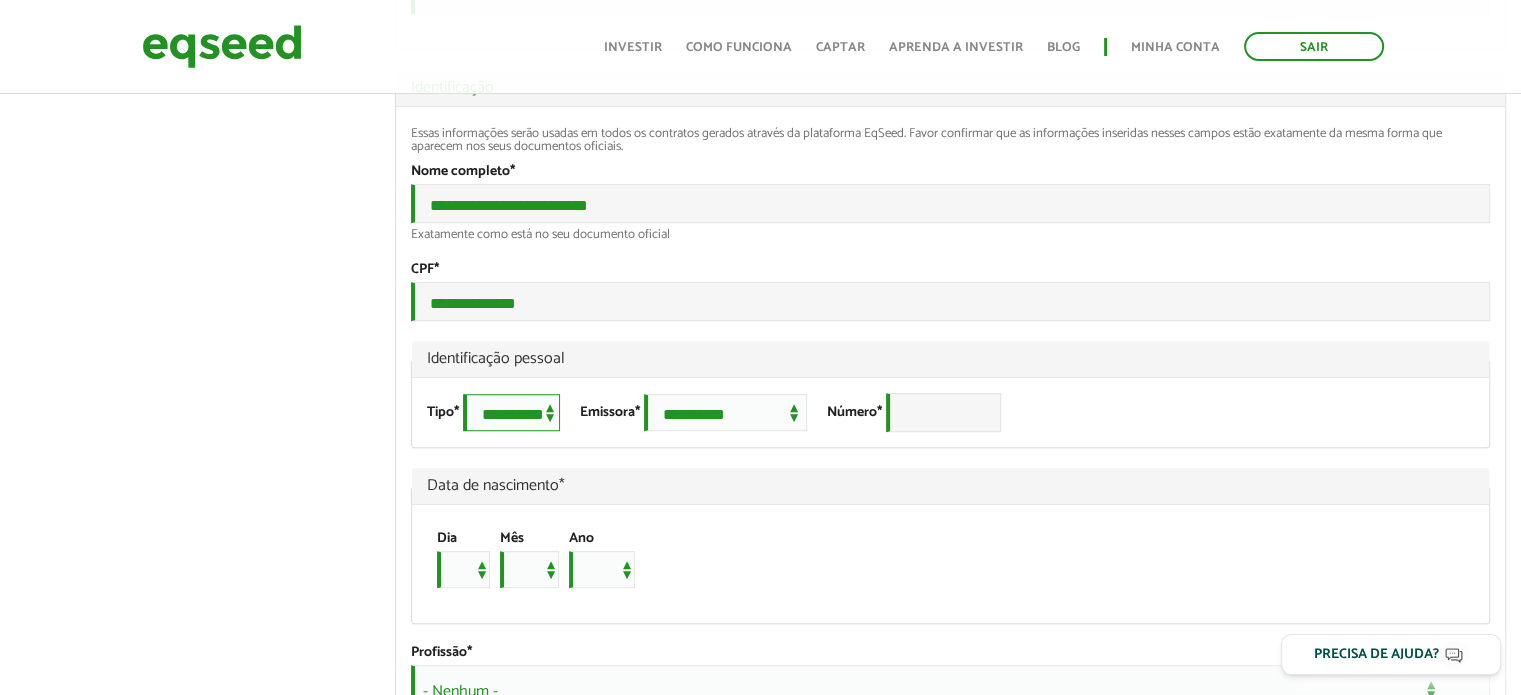 click on "**********" at bounding box center (511, 412) 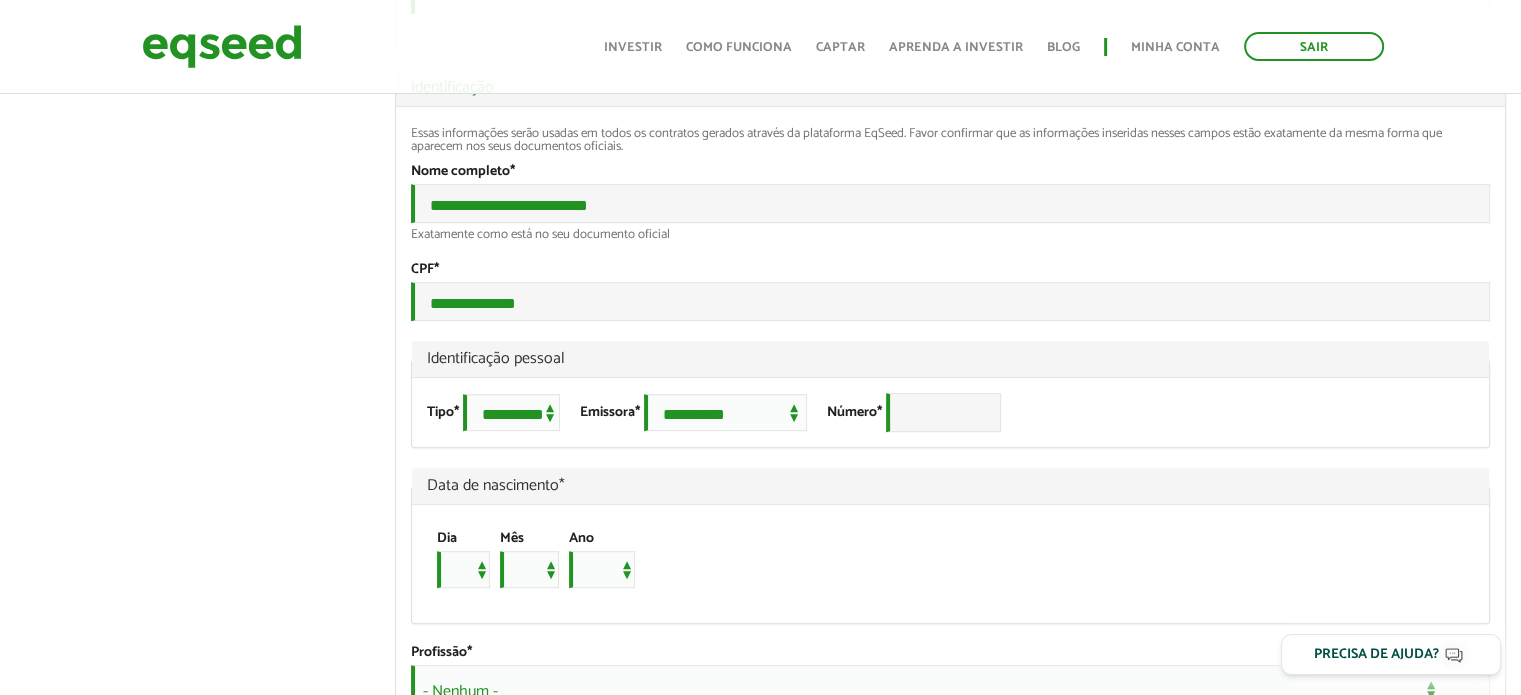 click on "Identificação pessoal" at bounding box center [950, 359] 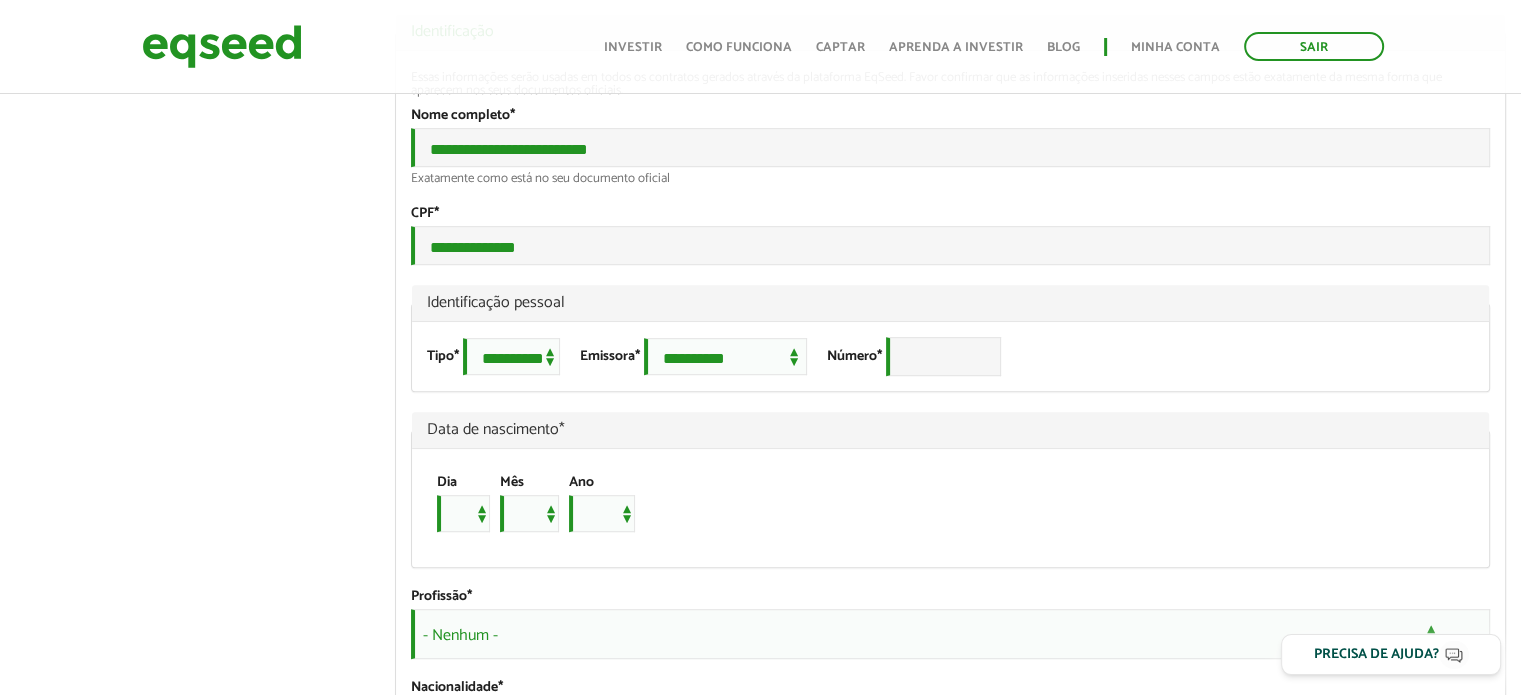 scroll, scrollTop: 1200, scrollLeft: 0, axis: vertical 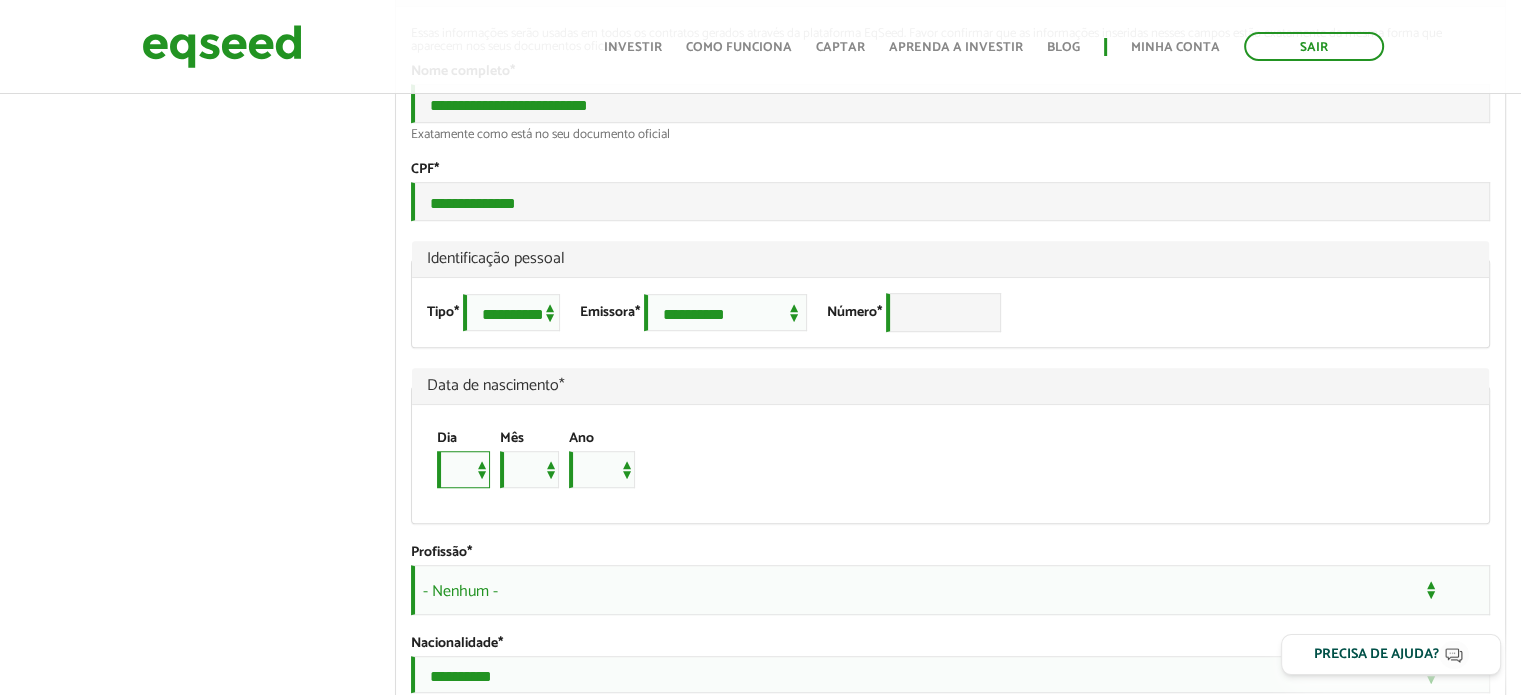 click on "* * * * * * * * * ** ** ** ** ** ** ** ** ** ** ** ** ** ** ** ** ** ** ** ** ** **" at bounding box center (463, 469) 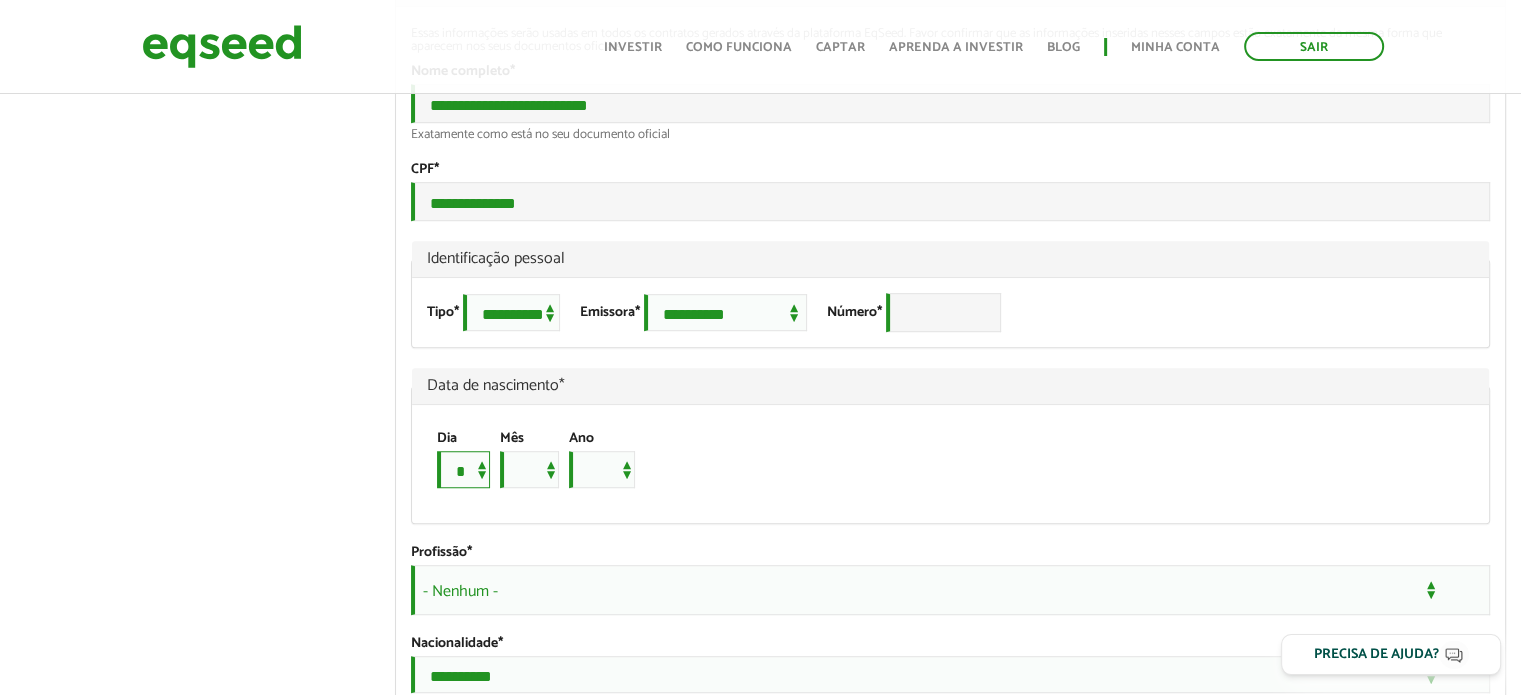 click on "* * * * * * * * * ** ** ** ** ** ** ** ** ** ** ** ** ** ** ** ** ** ** ** ** ** **" at bounding box center (463, 469) 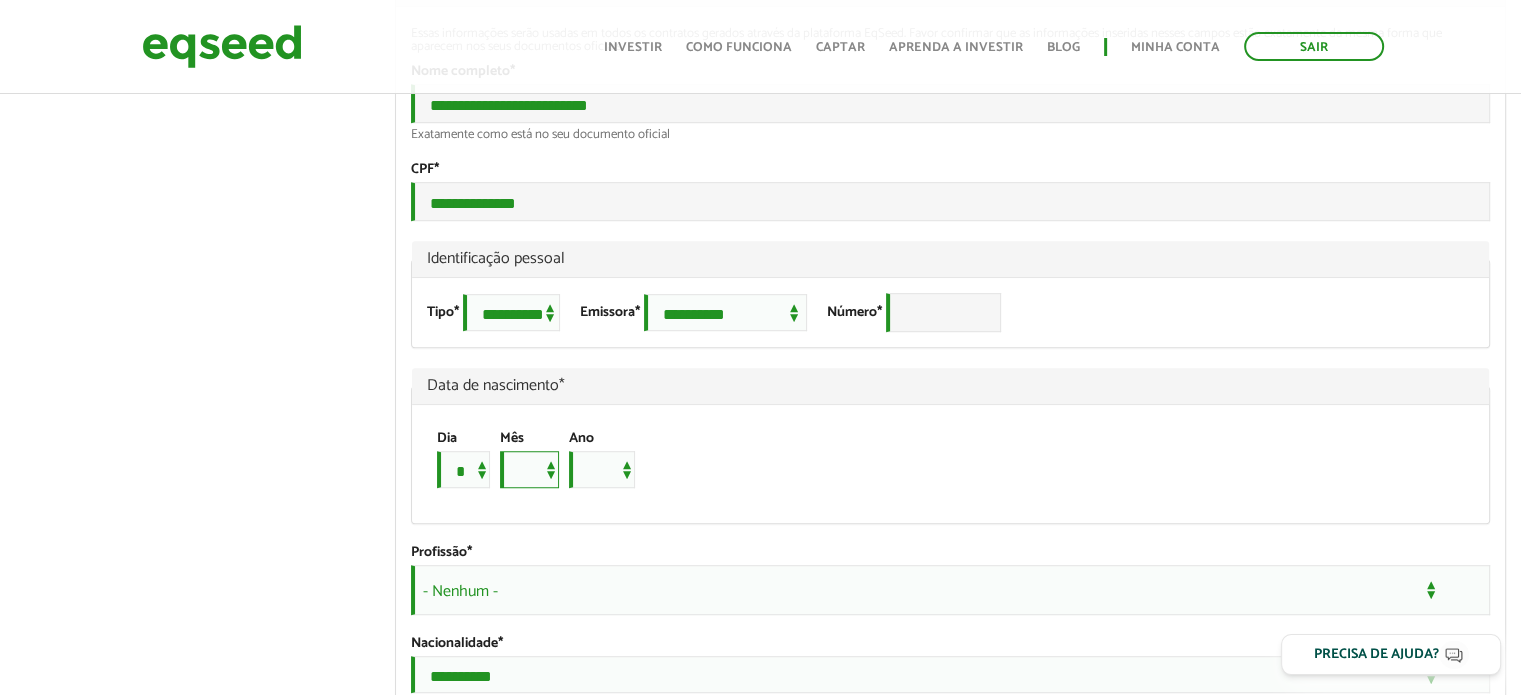 click on "*** *** *** *** *** *** *** *** *** *** *** ***" at bounding box center (529, 469) 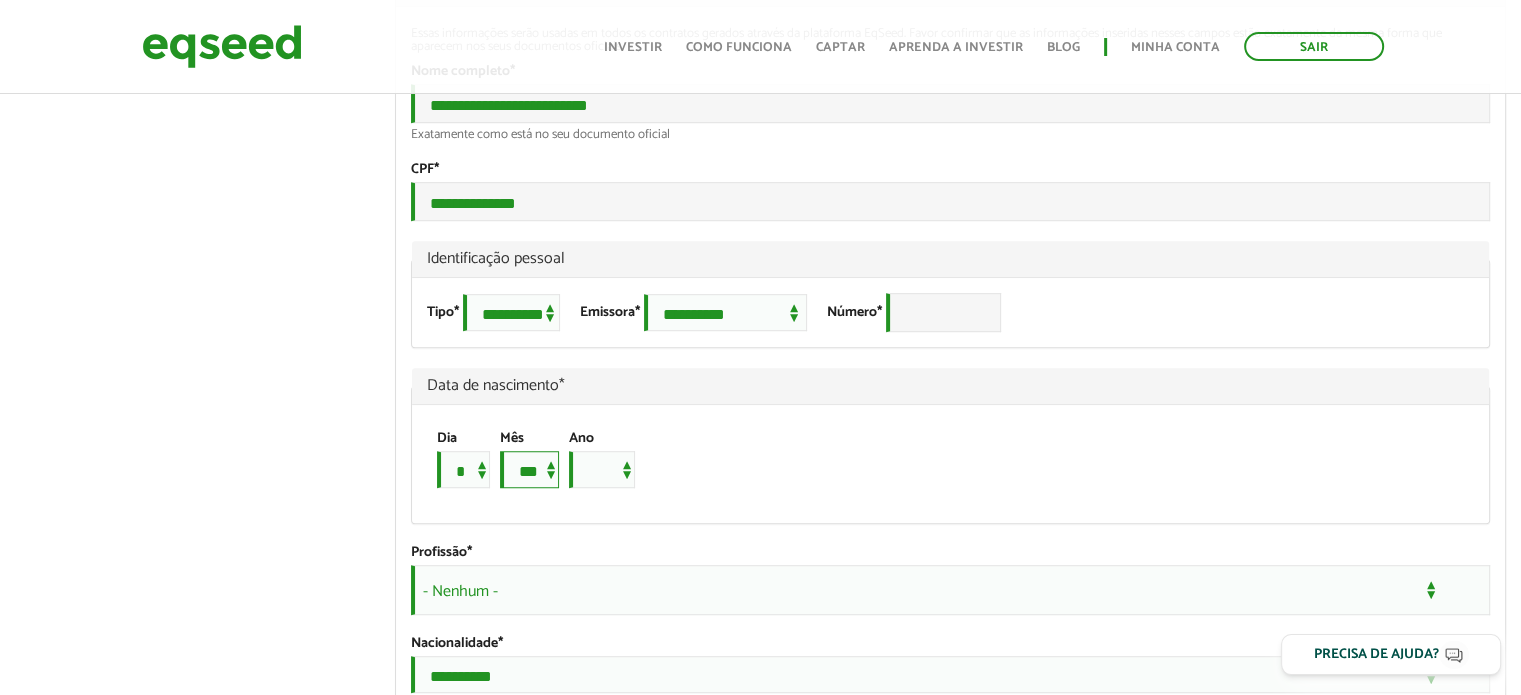 click on "*** *** *** *** *** *** *** *** *** *** *** ***" at bounding box center [529, 469] 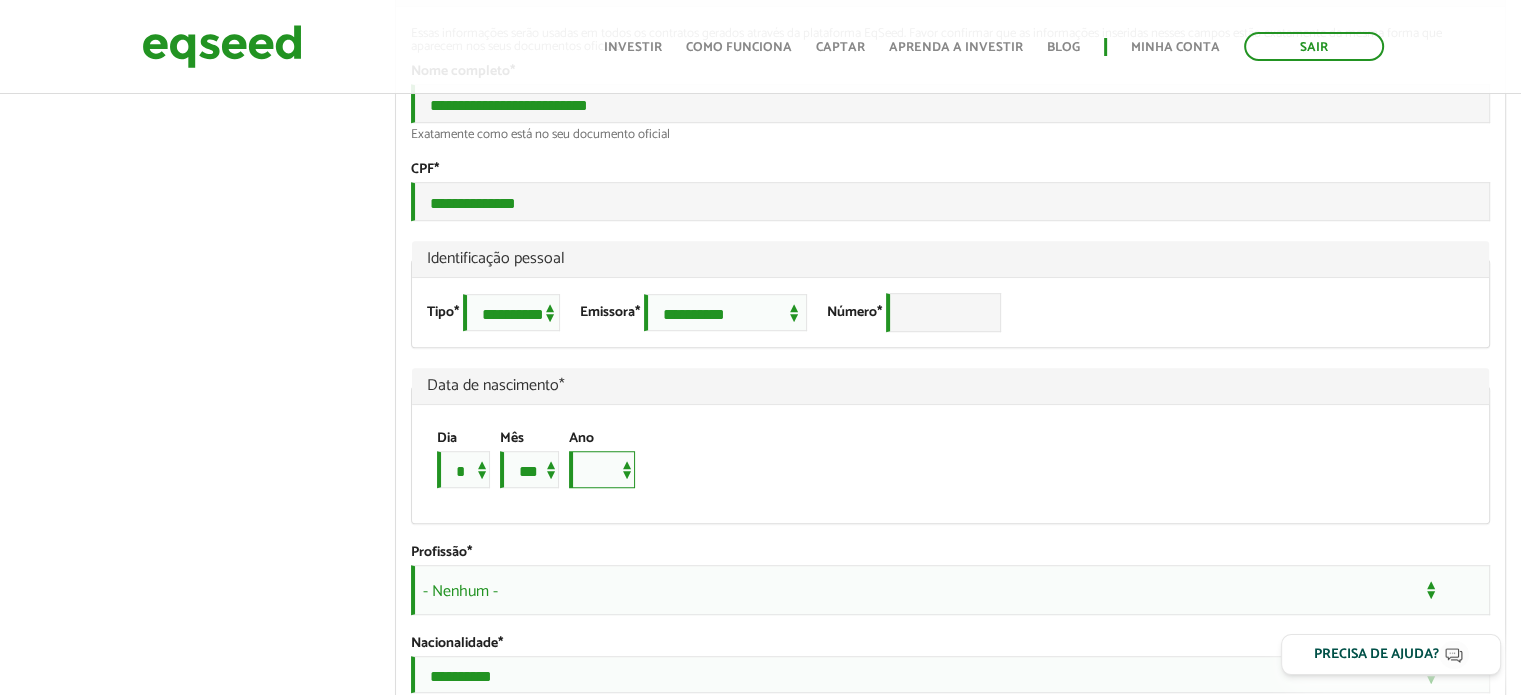 click on "**** **** **** **** **** **** **** **** **** **** **** **** **** **** **** **** **** **** **** **** **** **** **** **** **** **** **** **** **** **** **** **** **** **** **** **** **** **** **** **** **** **** **** **** **** **** **** **** **** **** **** **** **** **** **** **** **** **** **** **** **** **** **** **** **** **** **** **** **** **** **** **** **** **** **** **** **** **** **** **** **** **** **** **** **** **** **** **** **** **** **** **** **** **** **** **** **** **** **** **** **** **** **** **** **** **** **** **** **** **** **** **** **** **** **** **** **** **** **** **** **** **** **** **** **** ****" at bounding box center (602, 469) 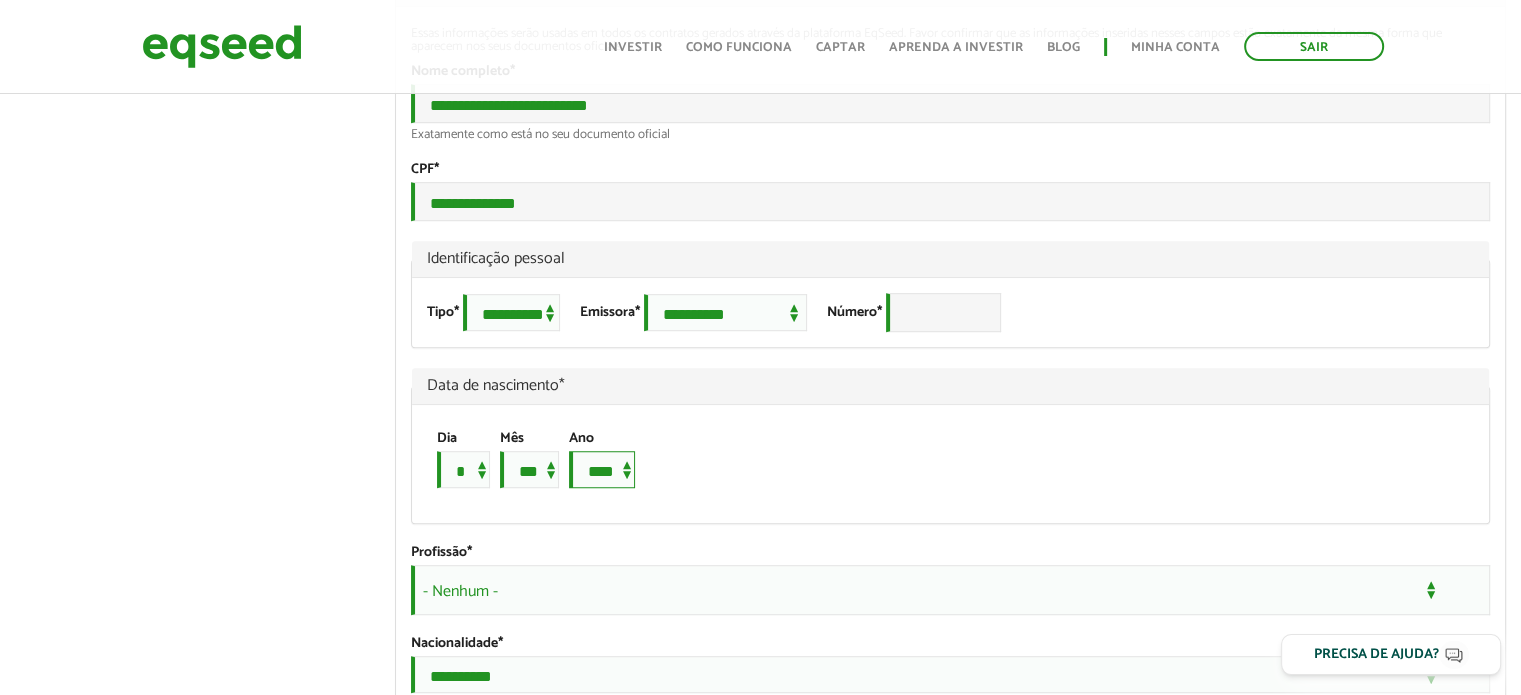 click on "**** **** **** **** **** **** **** **** **** **** **** **** **** **** **** **** **** **** **** **** **** **** **** **** **** **** **** **** **** **** **** **** **** **** **** **** **** **** **** **** **** **** **** **** **** **** **** **** **** **** **** **** **** **** **** **** **** **** **** **** **** **** **** **** **** **** **** **** **** **** **** **** **** **** **** **** **** **** **** **** **** **** **** **** **** **** **** **** **** **** **** **** **** **** **** **** **** **** **** **** **** **** **** **** **** **** **** **** **** **** **** **** **** **** **** **** **** **** **** **** **** **** **** **** **** ****" at bounding box center [602, 469] 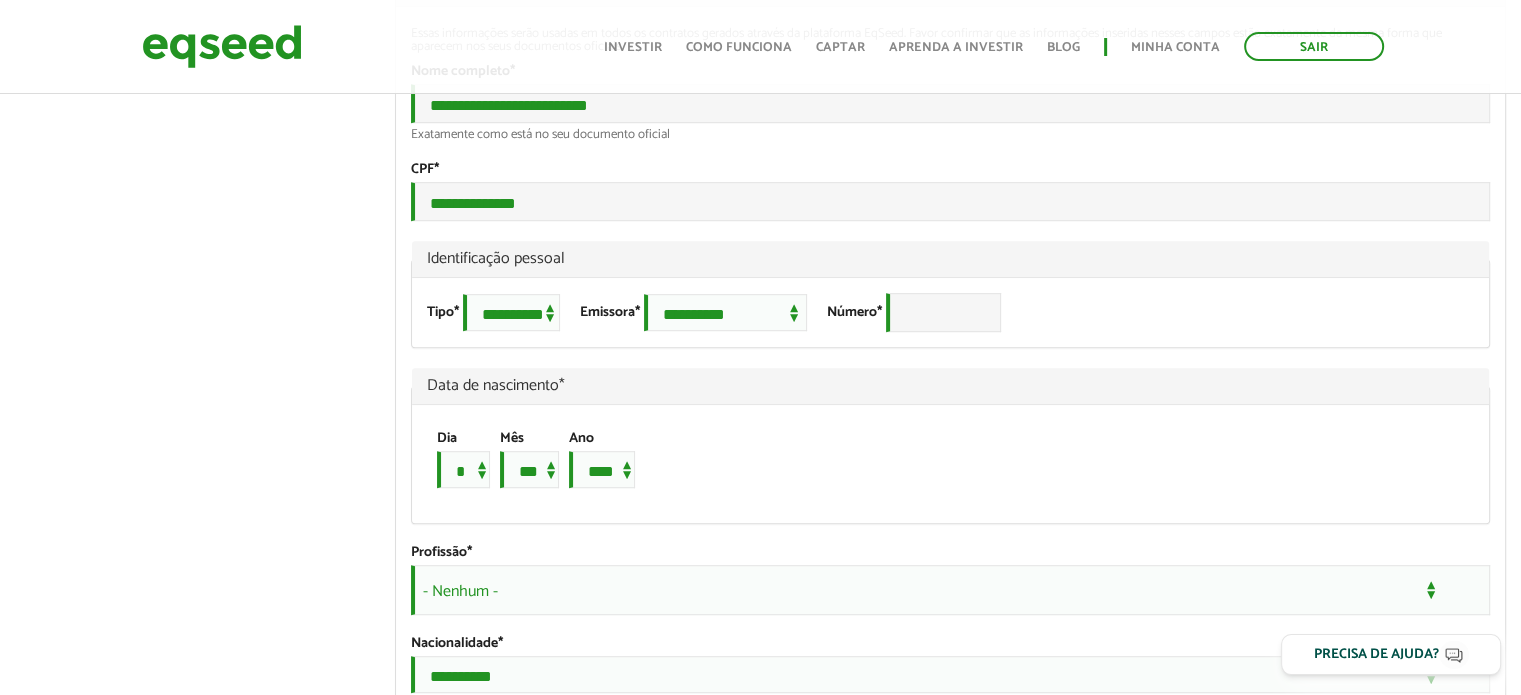click on "Fernando Marchezoni Miceli
left_panel_close
Pessoal
person Meu perfil
finance_mode Minha simulação
work Meu portfólio
apartment Minha empresa
Fernando Marchezoni Miceli
Abas primárias Perfil Público
Perfil Completo (aba ativa)
Ocultar Resumo
Foto
Enviar foto
Seu rosto virtual ou imagem. Imagens maiores que 1024x1024 pixels serão reduzidas.
Breve Biografia
Tornar o perfil básico público?
Ocultar Informação de contato
*" at bounding box center [760, 1026] 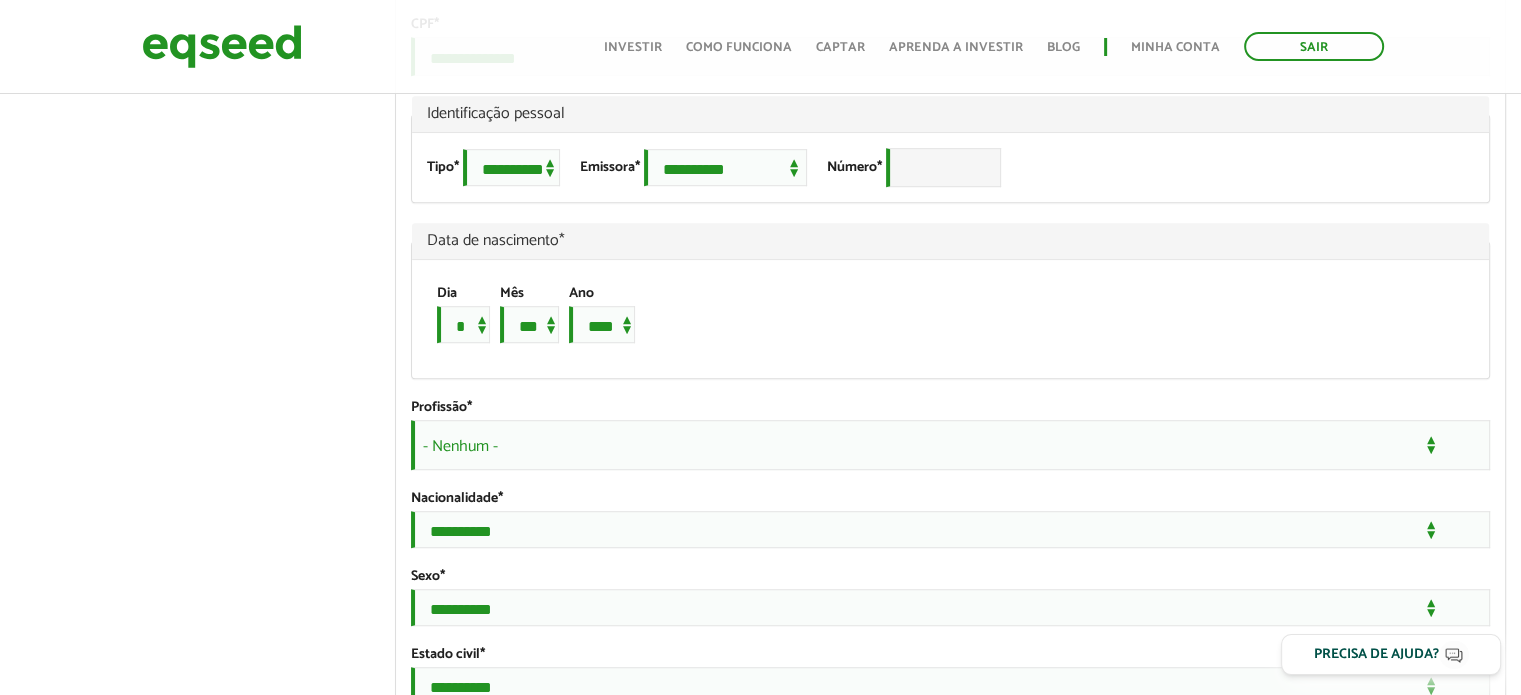 scroll, scrollTop: 1500, scrollLeft: 0, axis: vertical 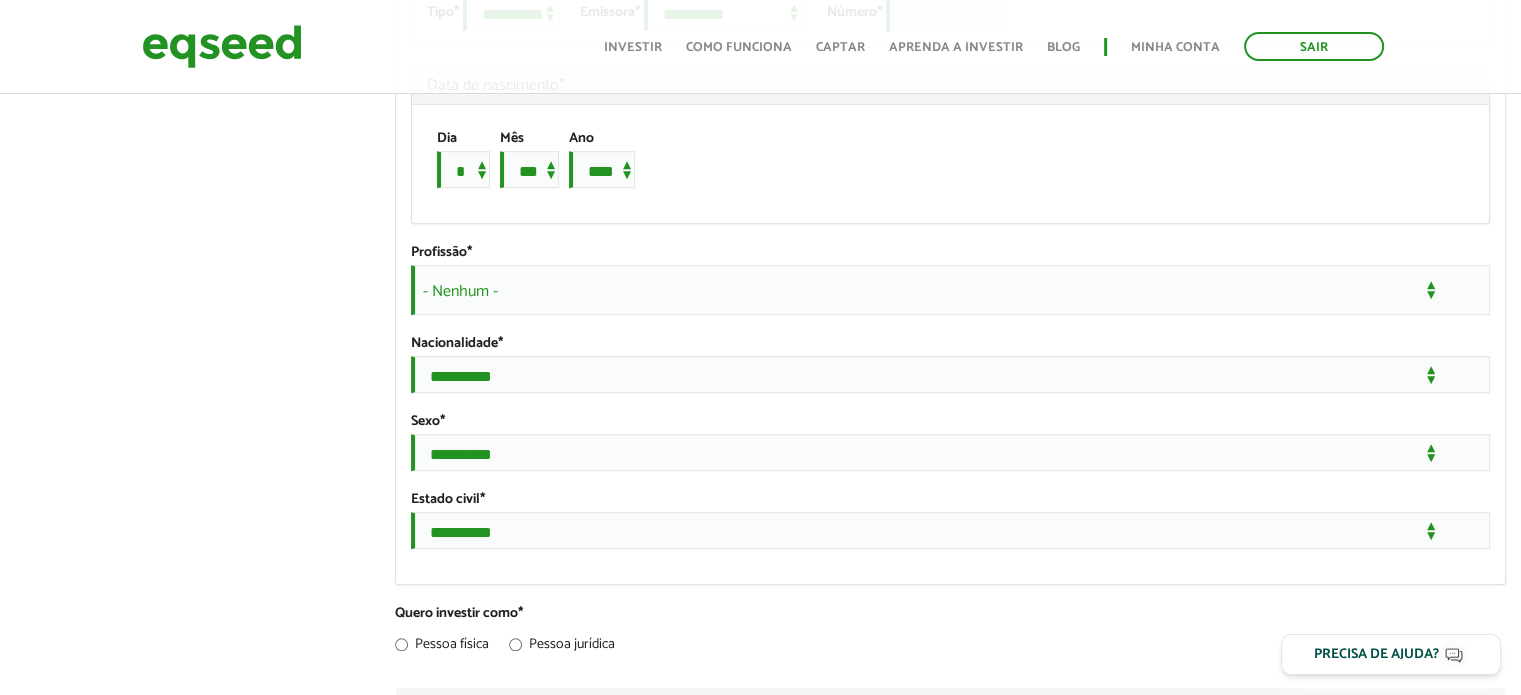 click on "- Nenhum -" at bounding box center (950, 290) 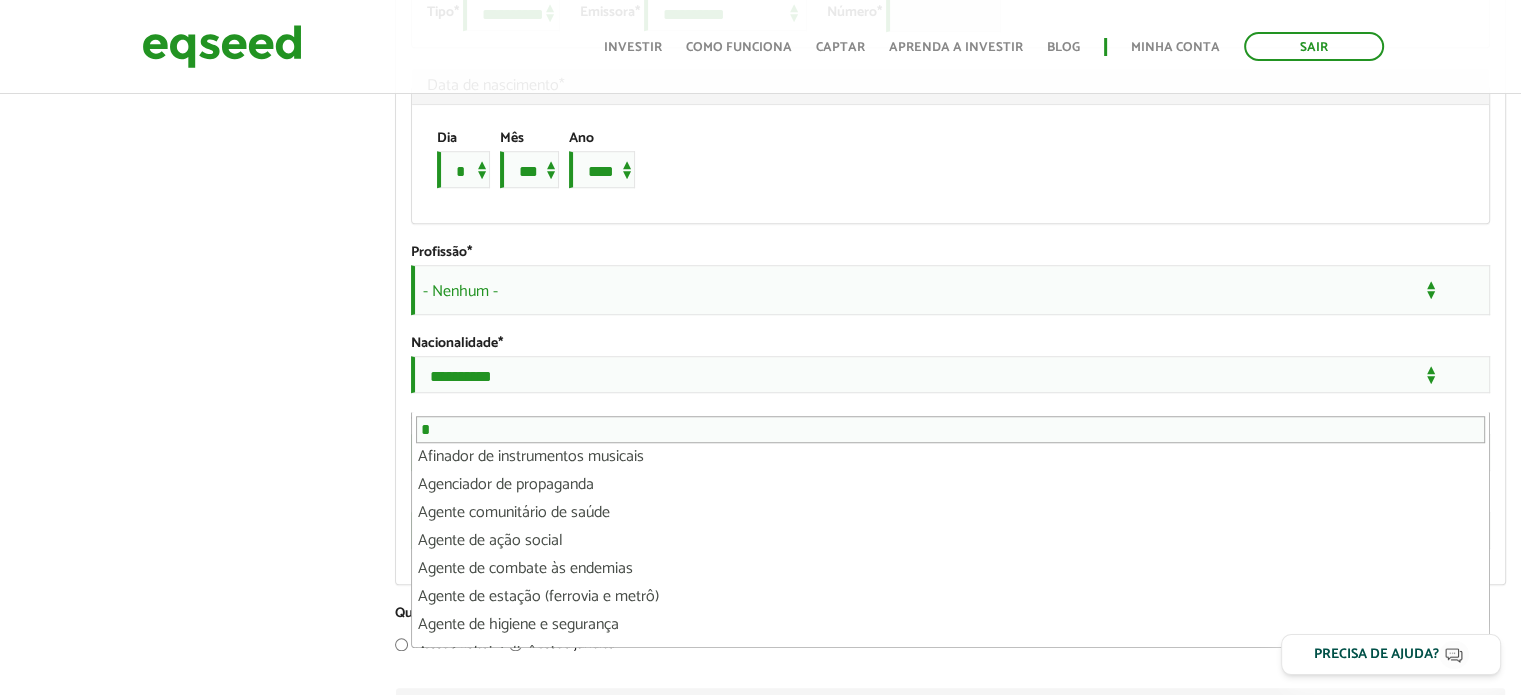 scroll, scrollTop: 0, scrollLeft: 0, axis: both 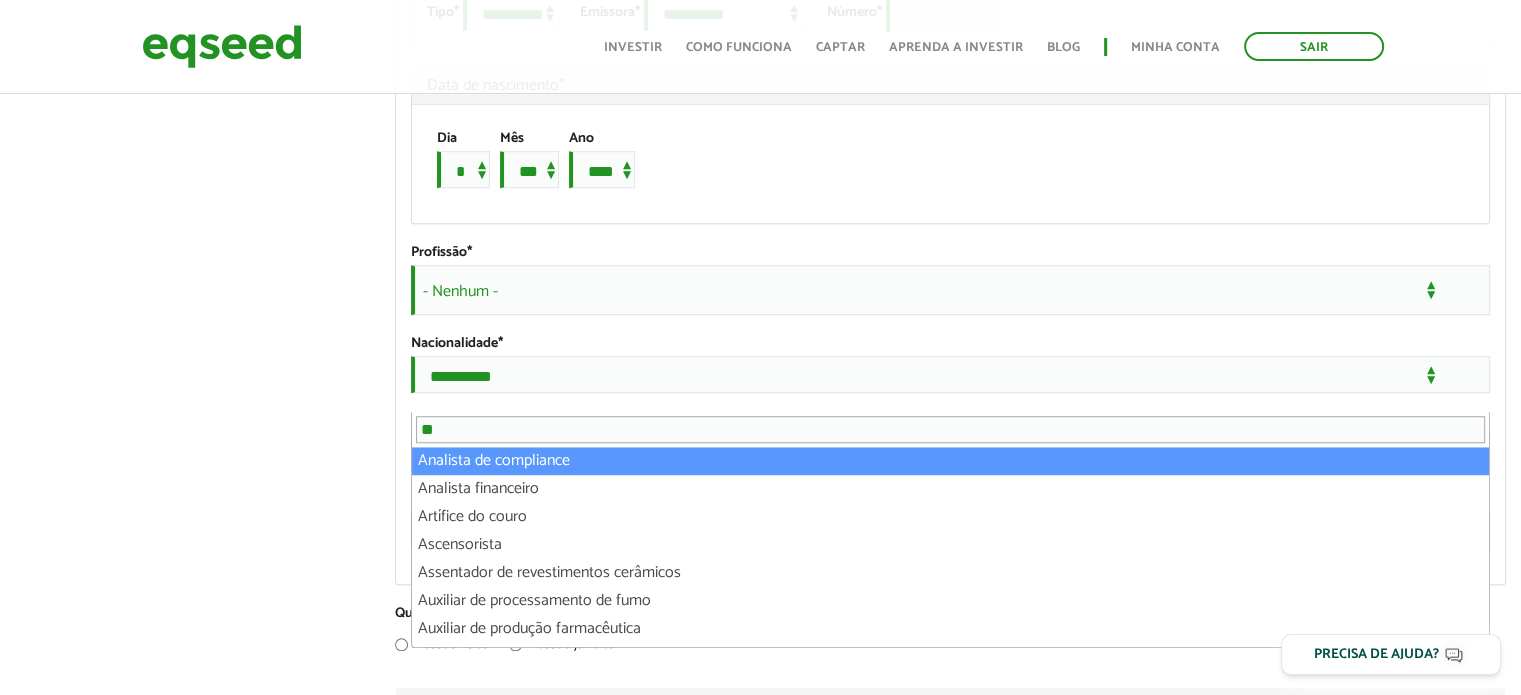 type on "*" 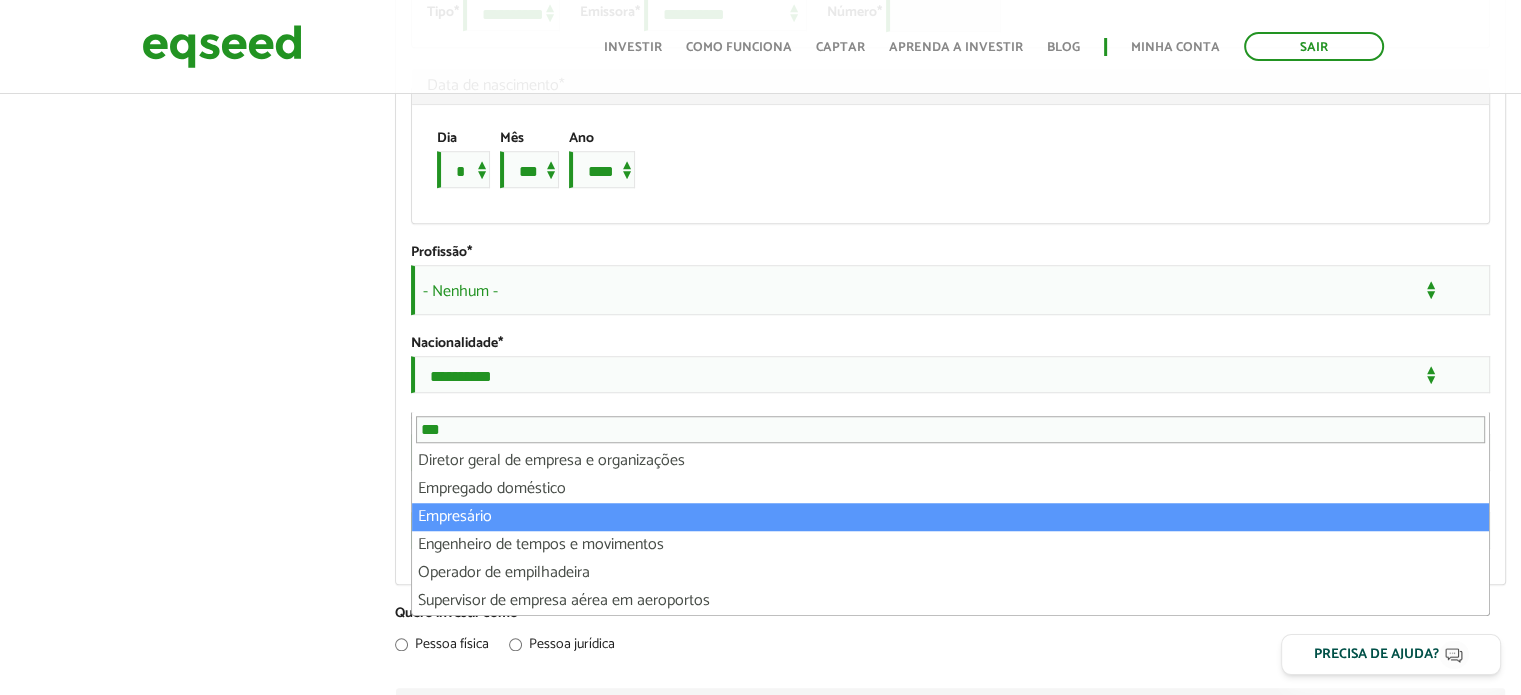 type on "***" 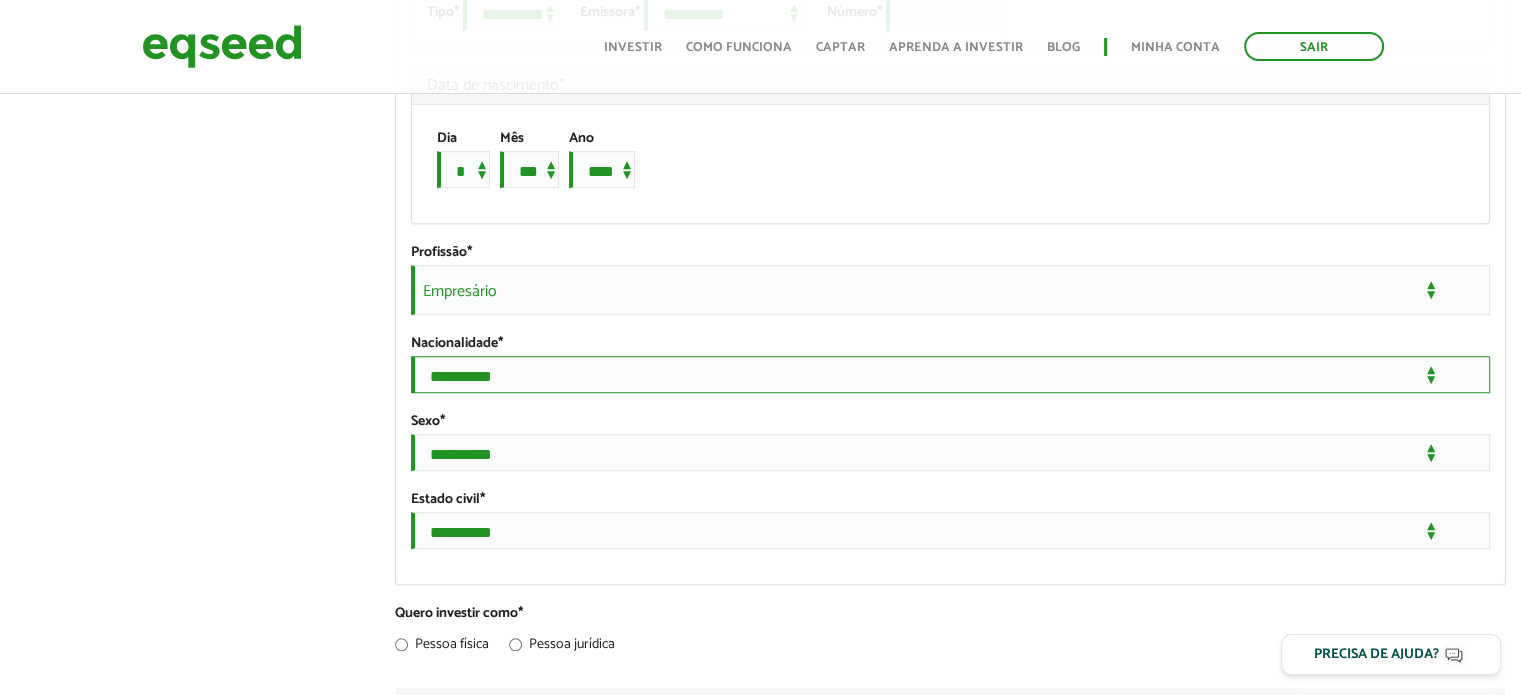 click on "**********" at bounding box center [950, 374] 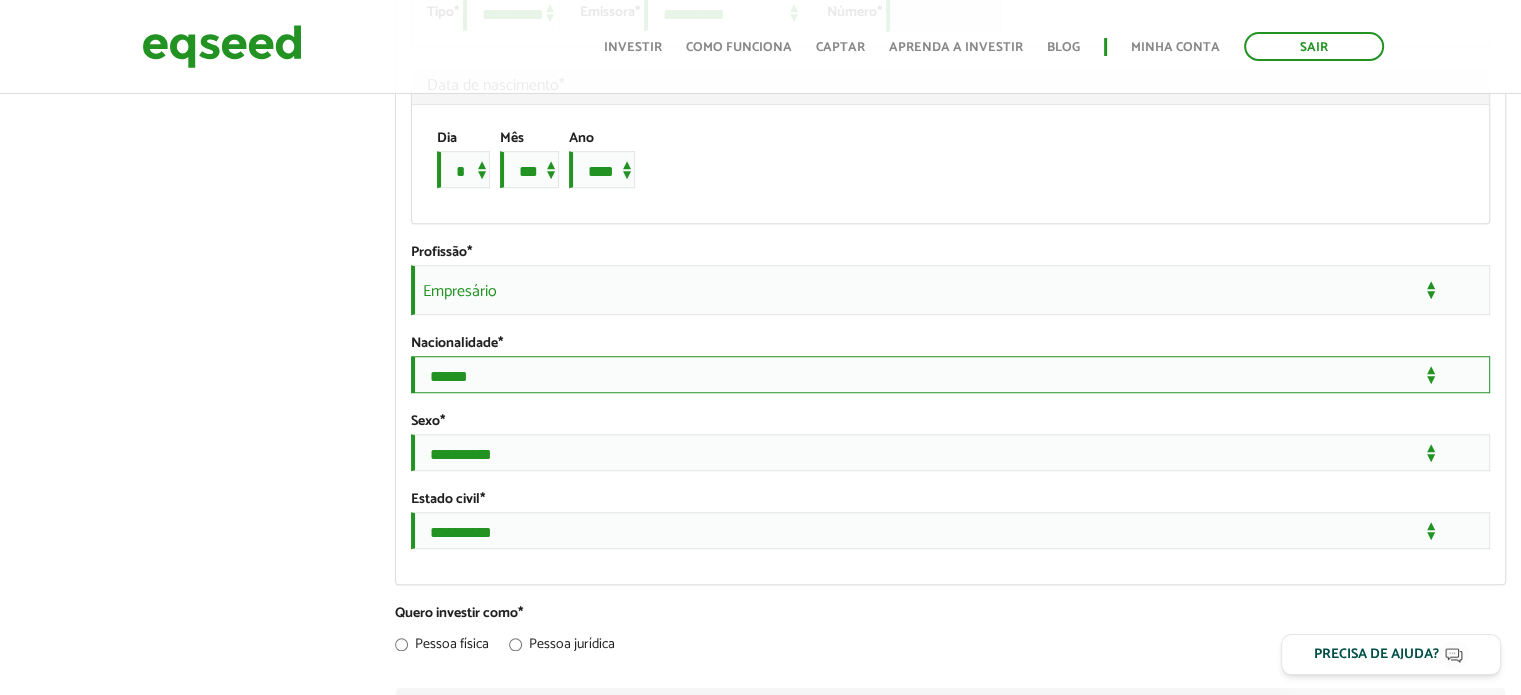 click on "**********" at bounding box center [950, 374] 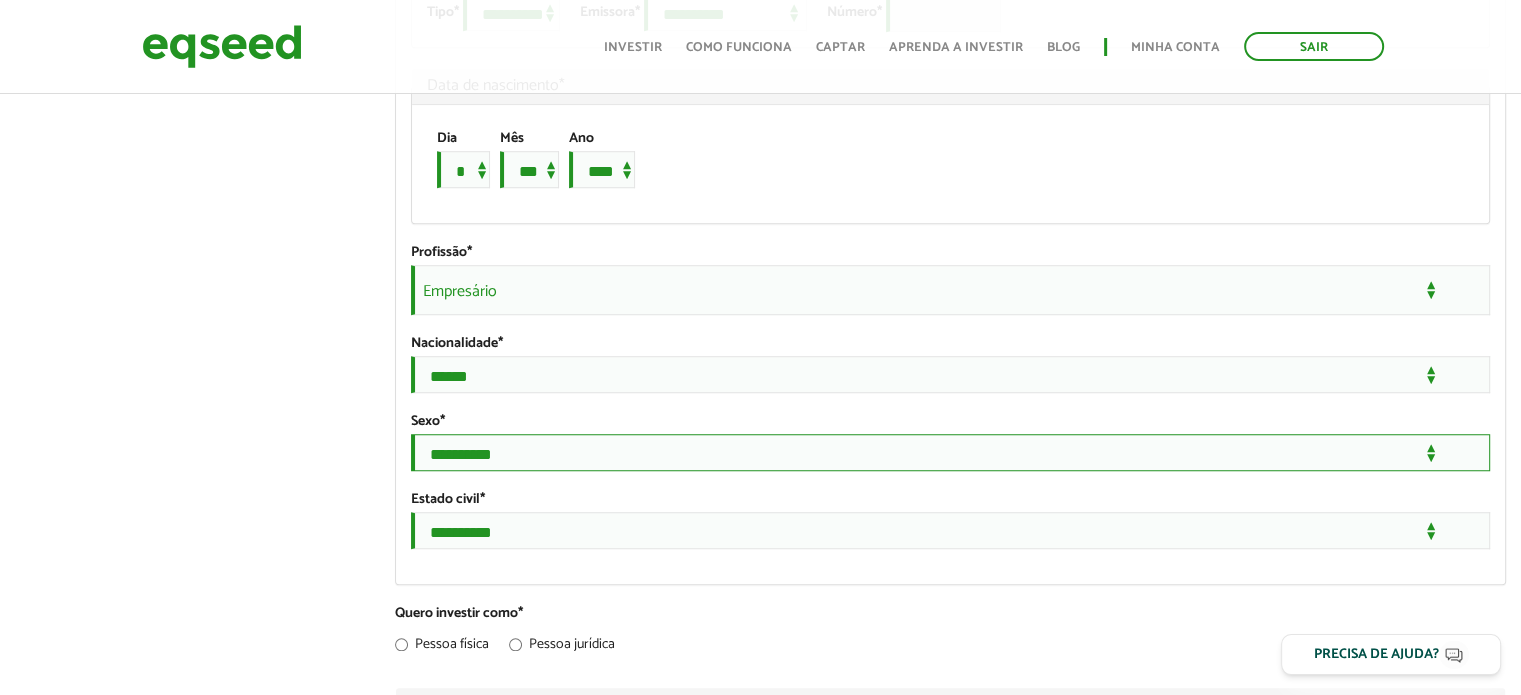 click on "**********" at bounding box center (950, 452) 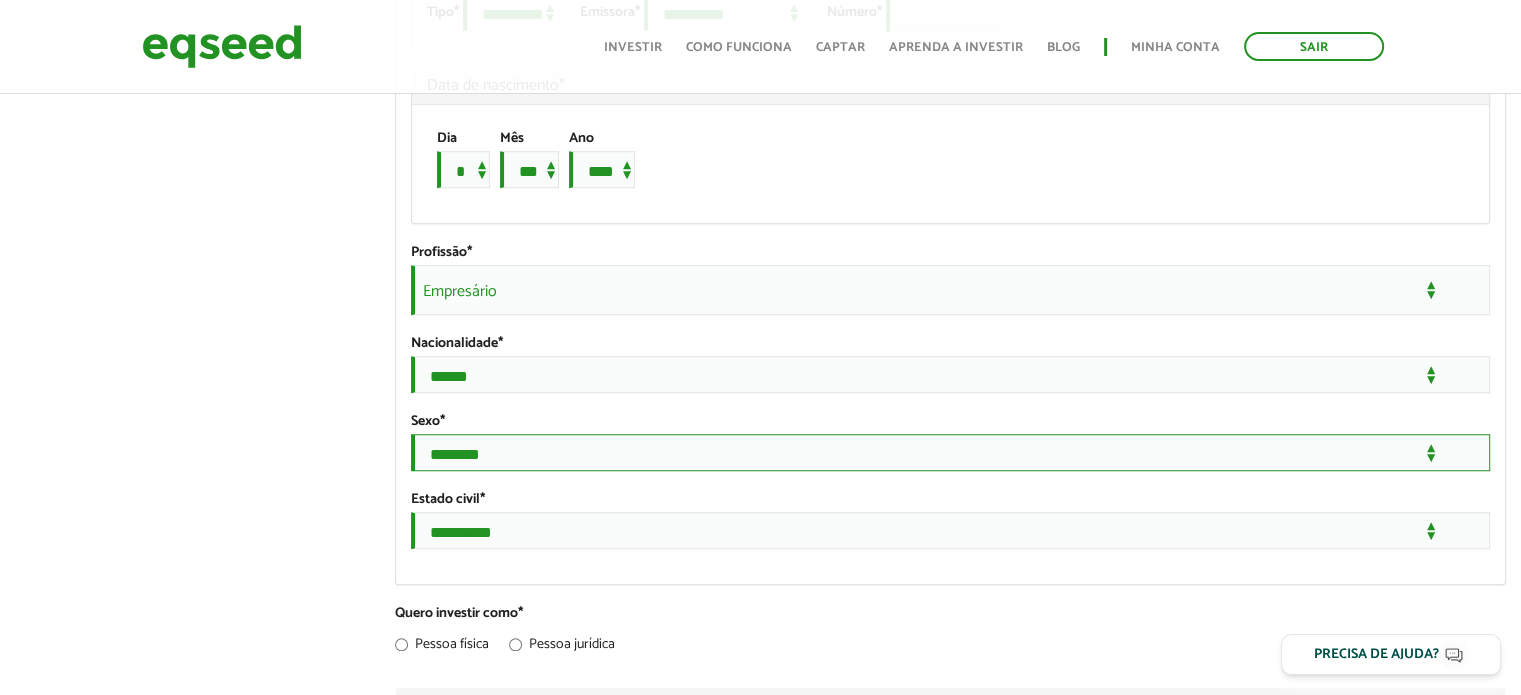 click on "**********" at bounding box center (950, 452) 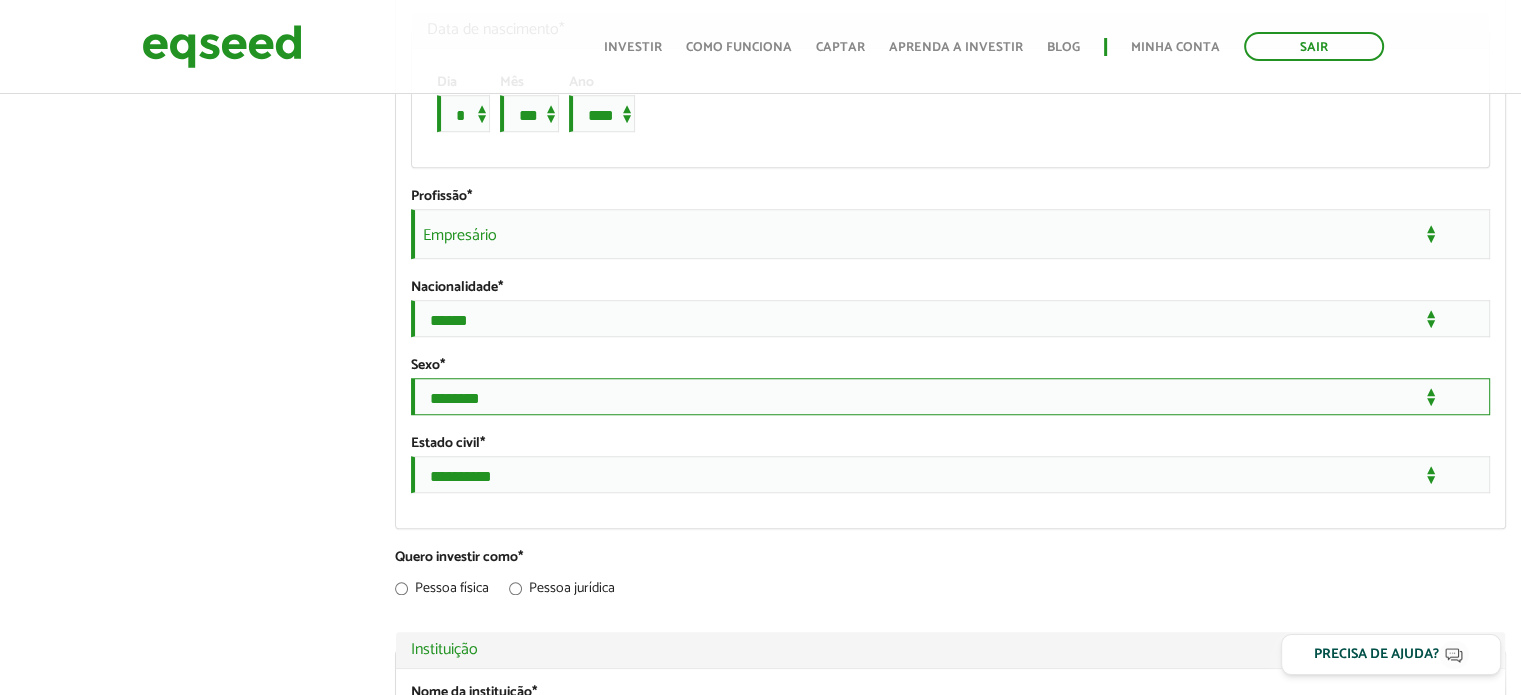 scroll, scrollTop: 1600, scrollLeft: 0, axis: vertical 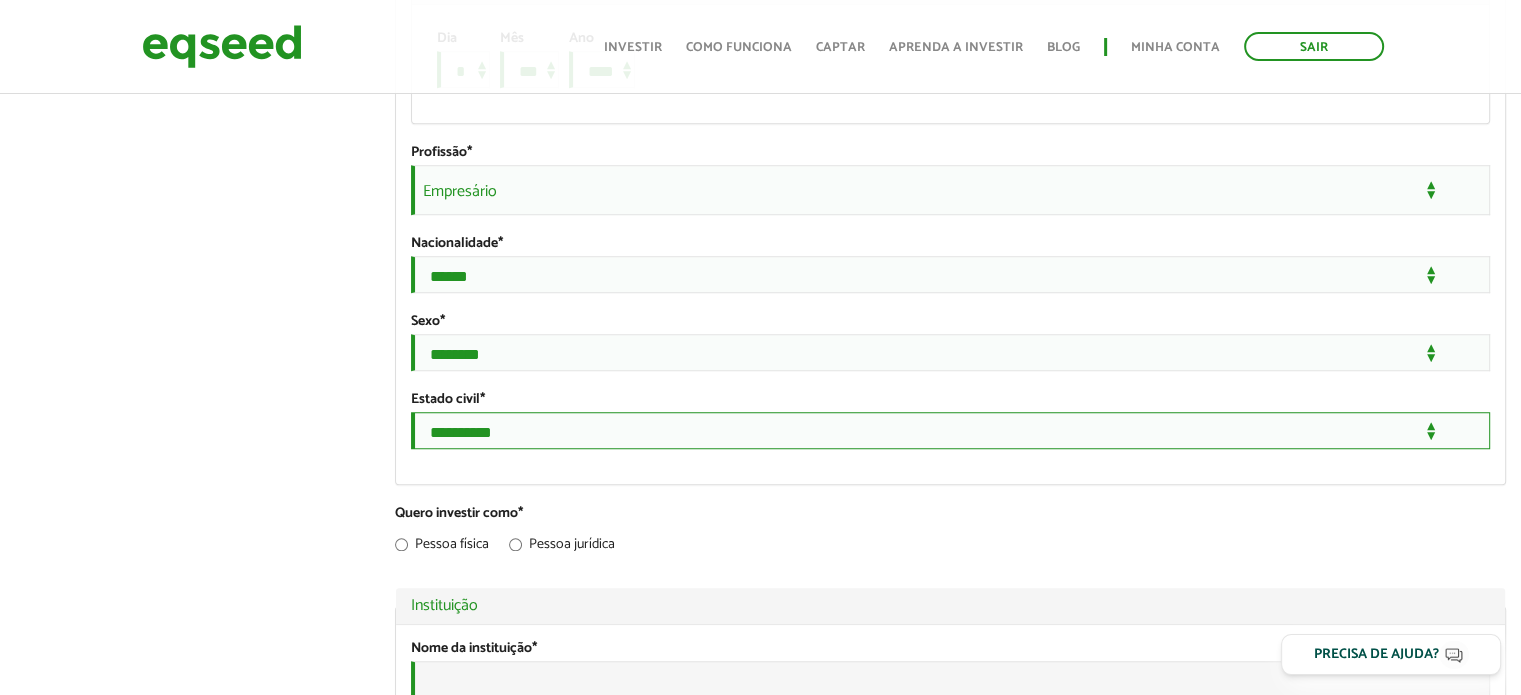 click on "**********" at bounding box center [950, 430] 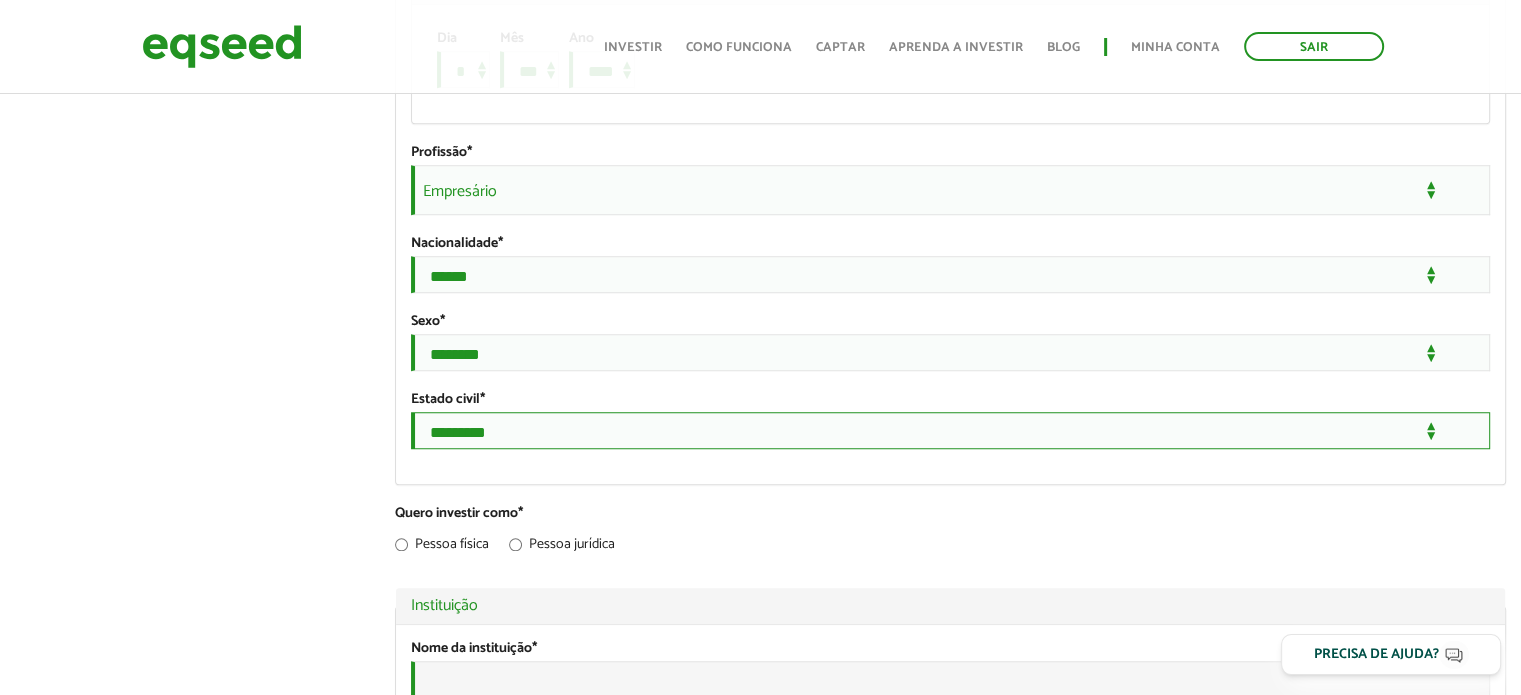 click on "**********" at bounding box center [950, 430] 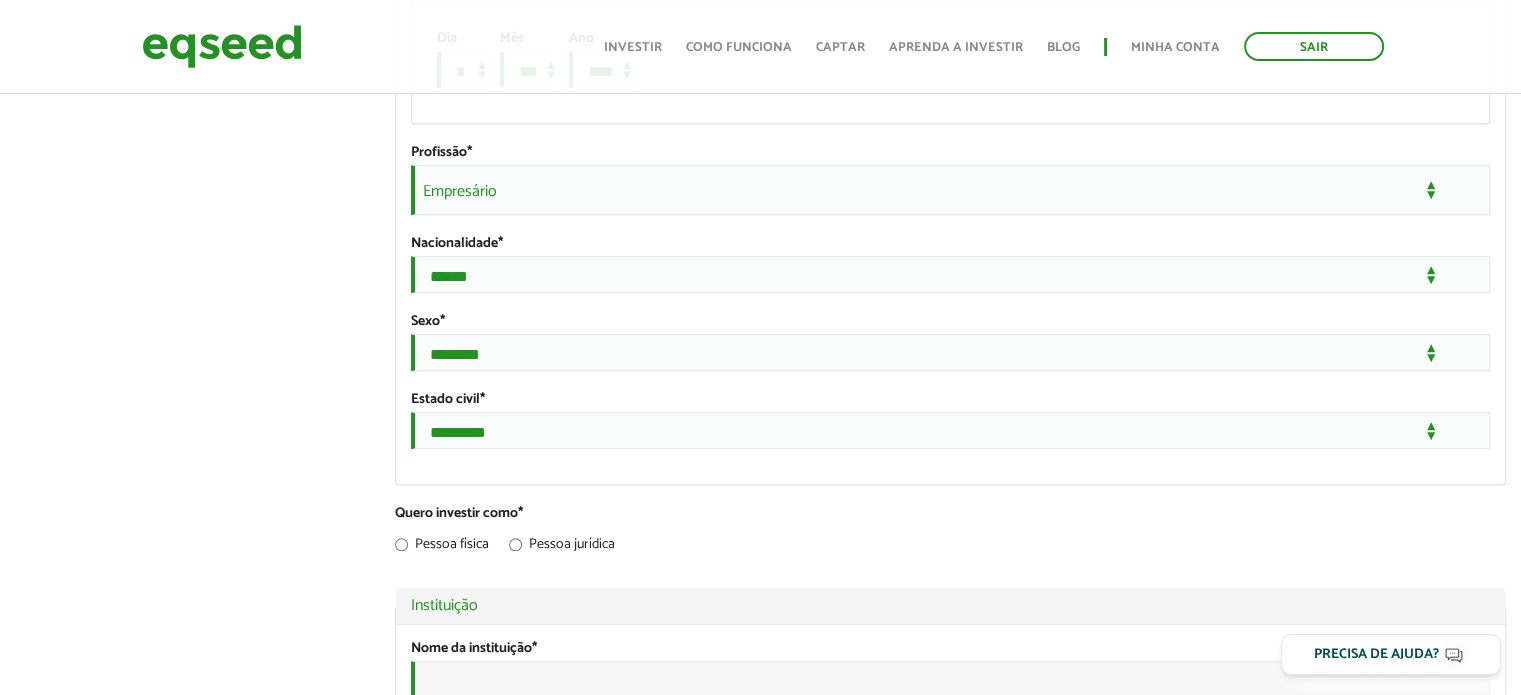 click on "Fernando Marchezoni Miceli
left_panel_close
Pessoal
person Meu perfil
finance_mode Minha simulação
work Meu portfólio
apartment Minha empresa
Fernando Marchezoni Miceli
Abas primárias Perfil Público
Perfil Completo (aba ativa)
Ocultar Resumo
Foto
Enviar foto
Seu rosto virtual ou imagem. Imagens maiores que 1024x1024 pixels serão reduzidas.
Breve Biografia
Tornar o perfil básico público?
Ocultar Informação de contato
*" at bounding box center [760, 626] 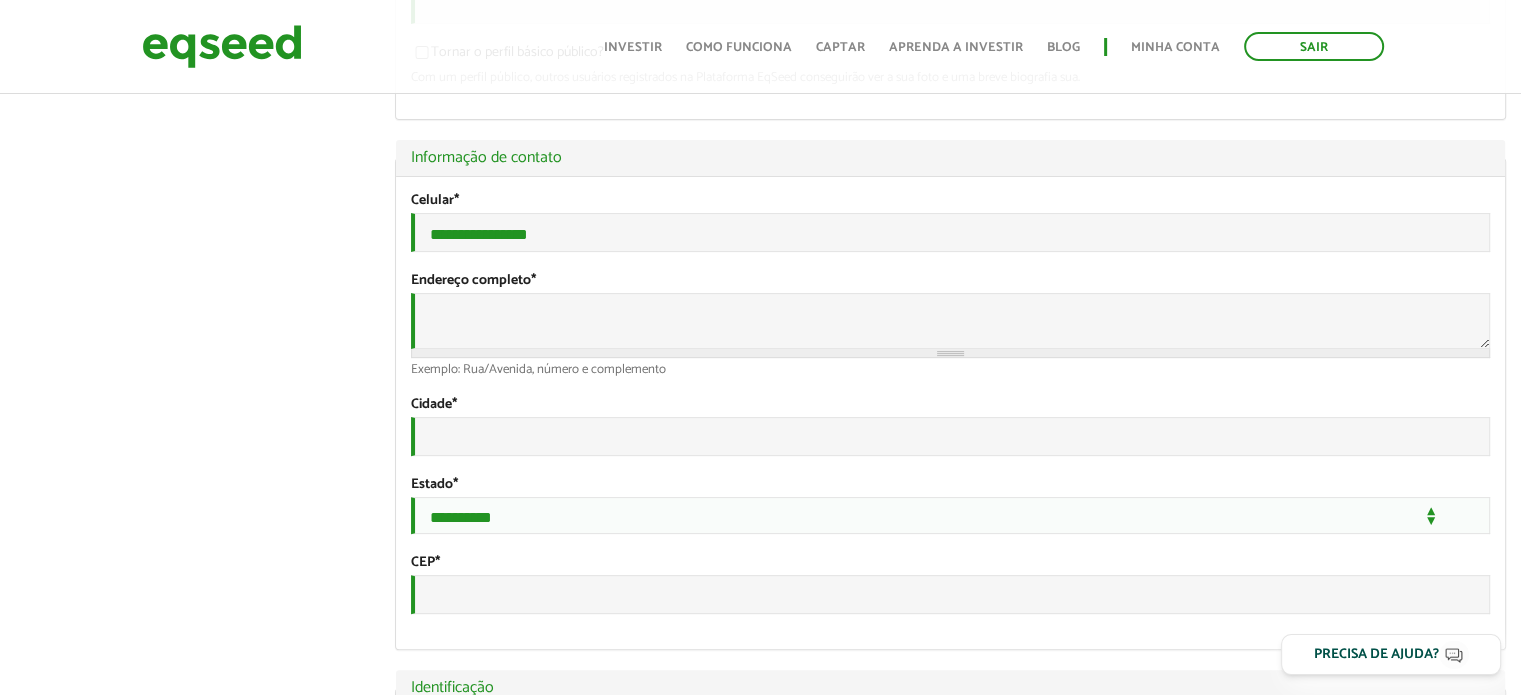scroll, scrollTop: 400, scrollLeft: 0, axis: vertical 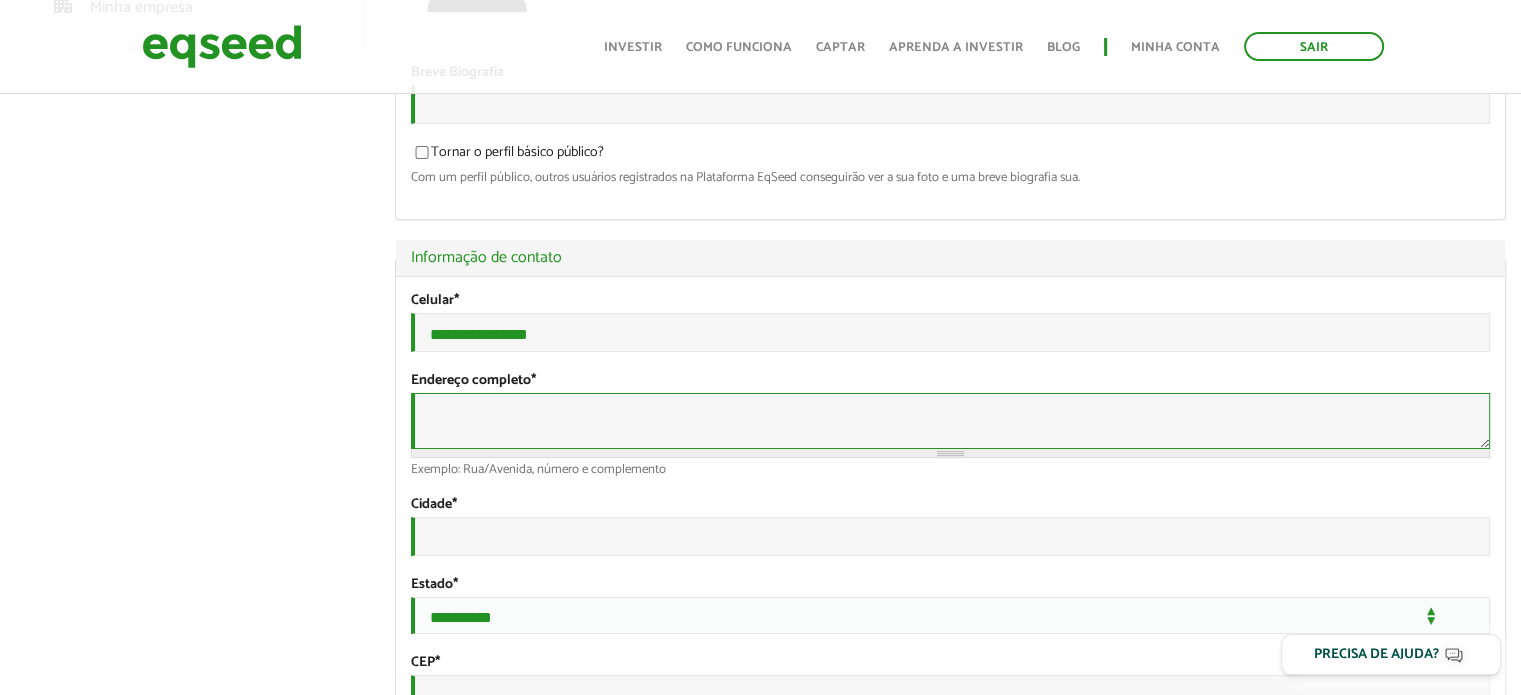 click on "Endereço completo  *" at bounding box center (950, 421) 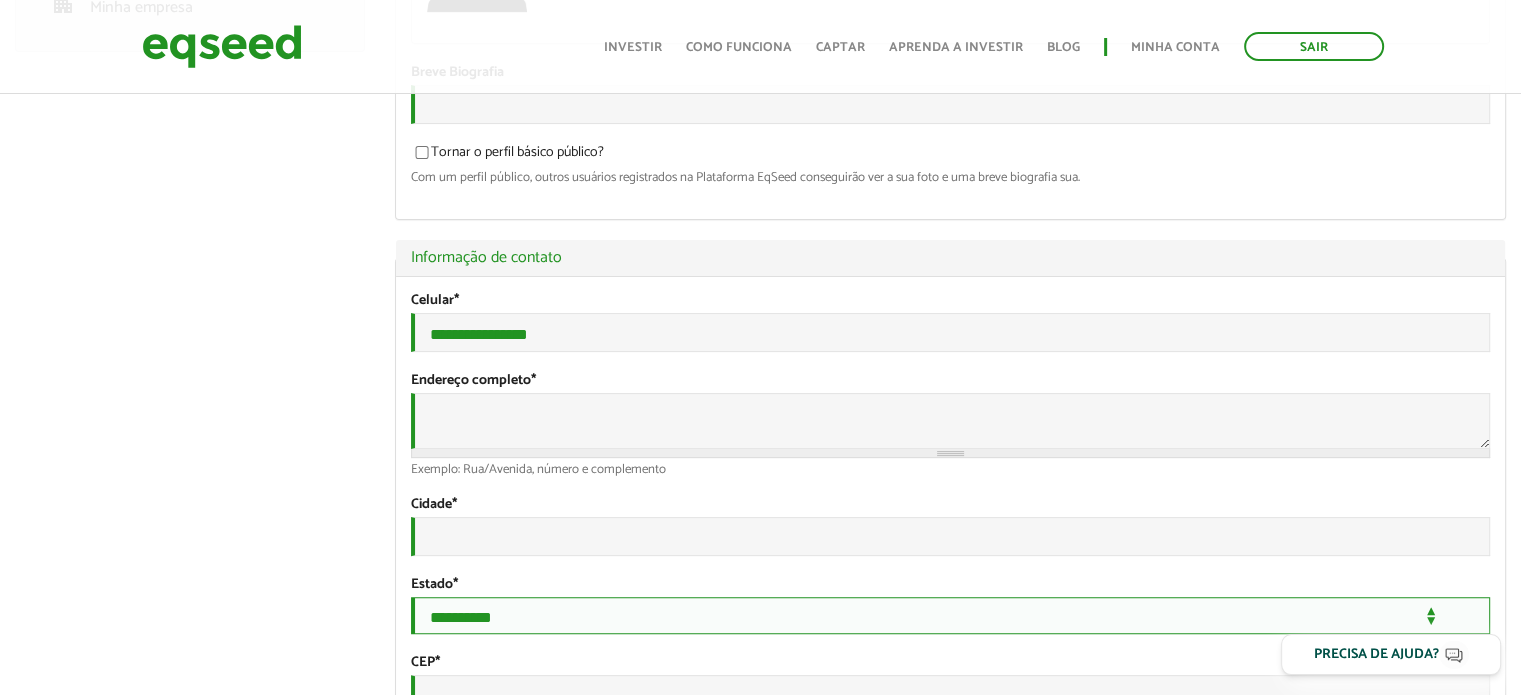 click on "**********" at bounding box center (950, 615) 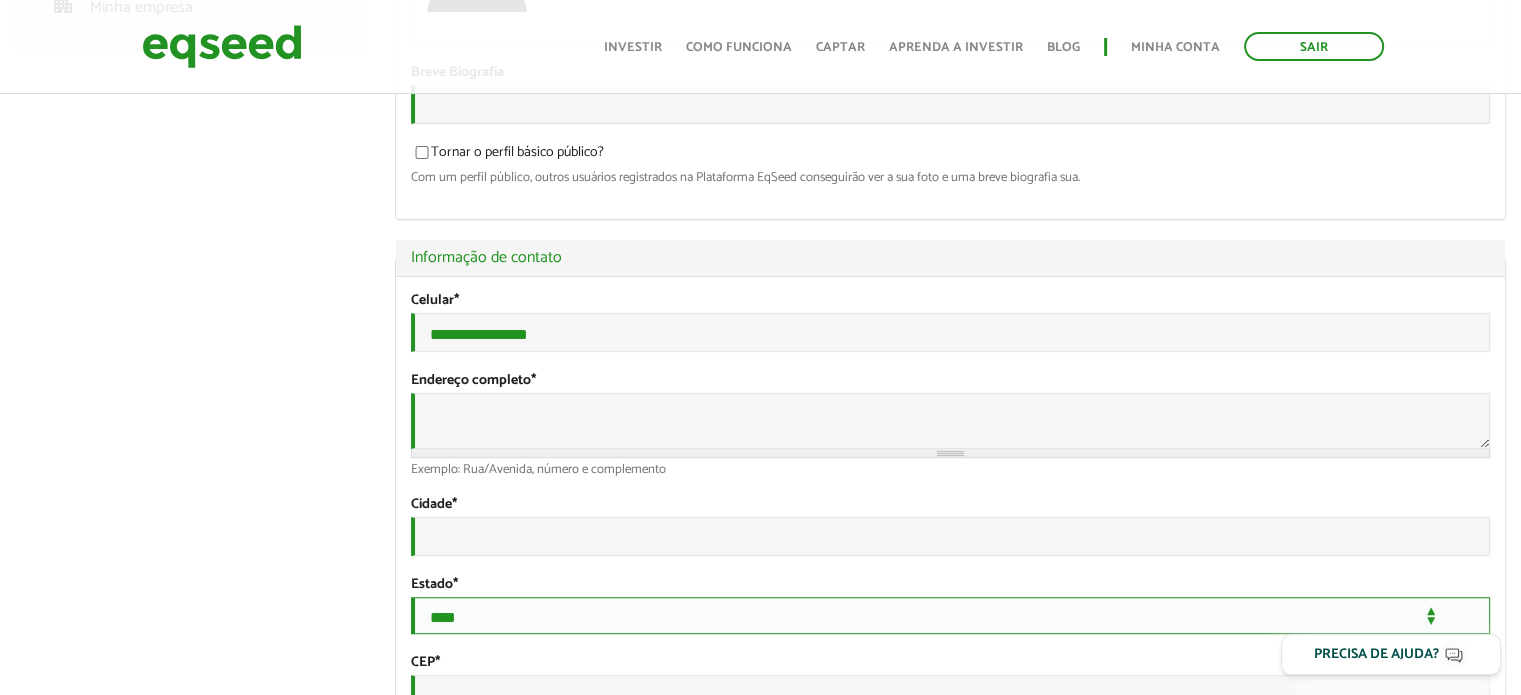 click on "**********" at bounding box center [950, 615] 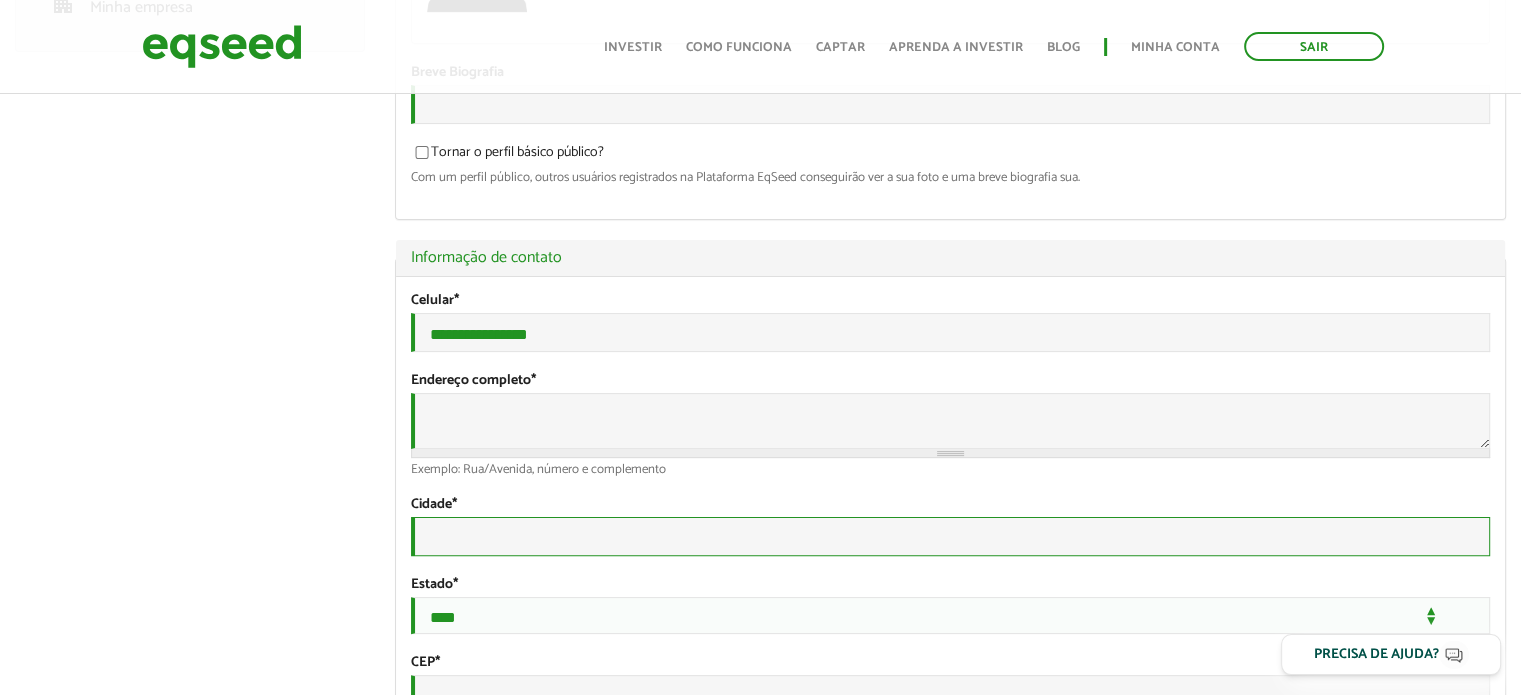 click on "Cidade  *" at bounding box center (950, 536) 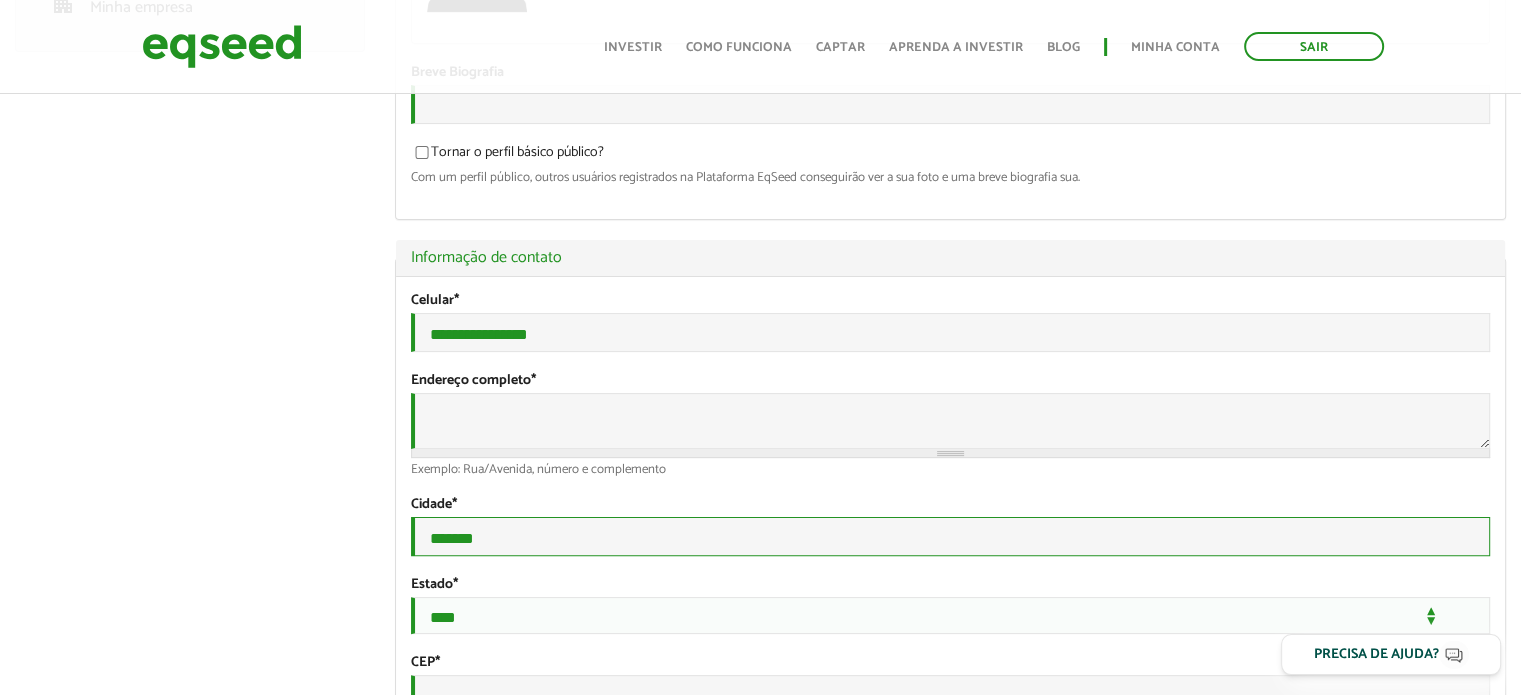 type on "*******" 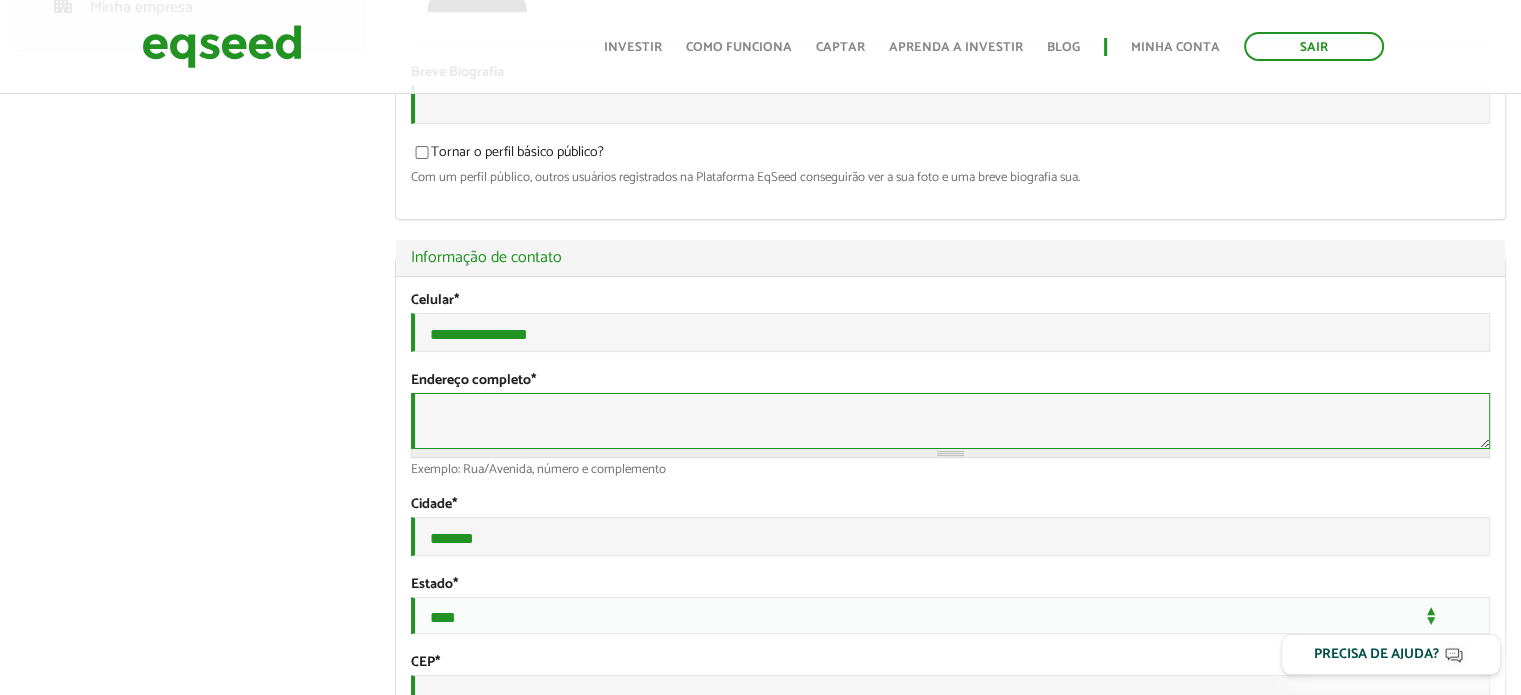 click on "Endereço completo  *" at bounding box center (950, 421) 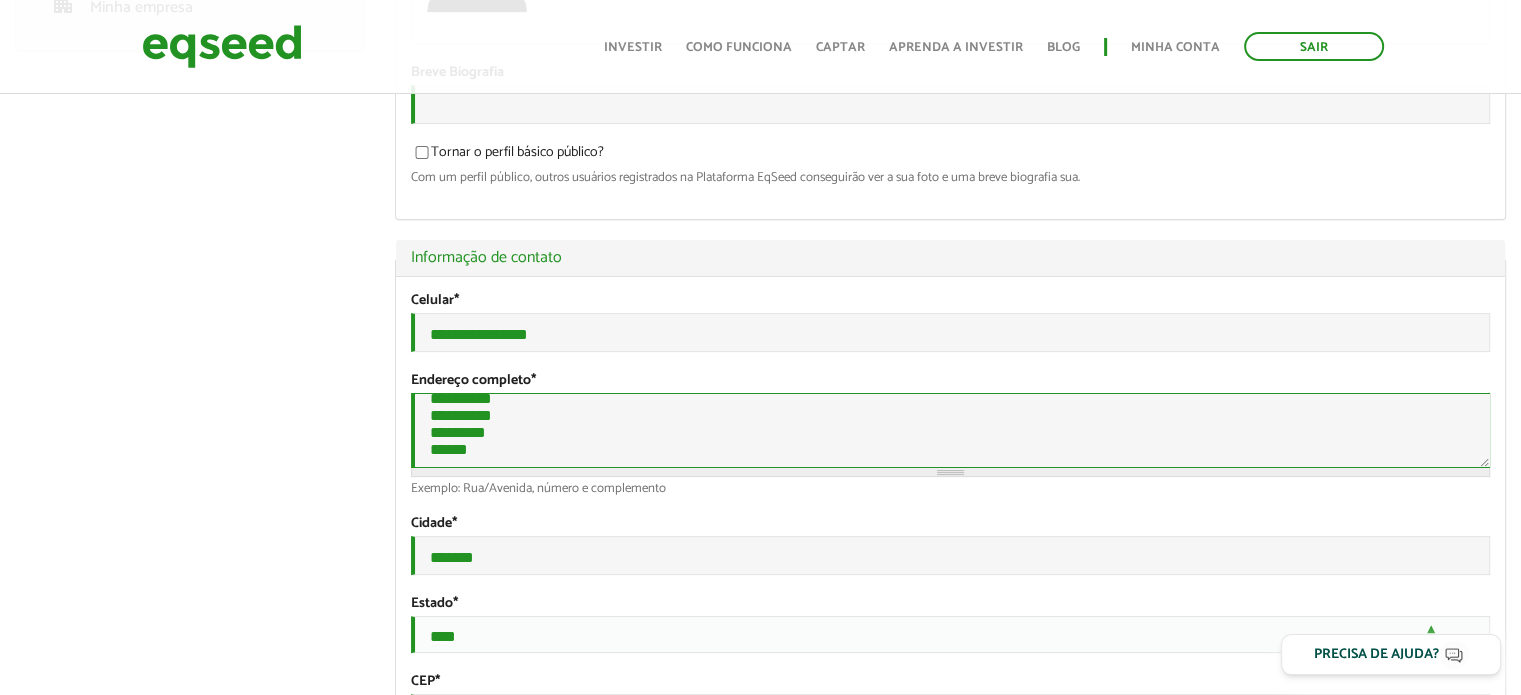 scroll, scrollTop: 105, scrollLeft: 0, axis: vertical 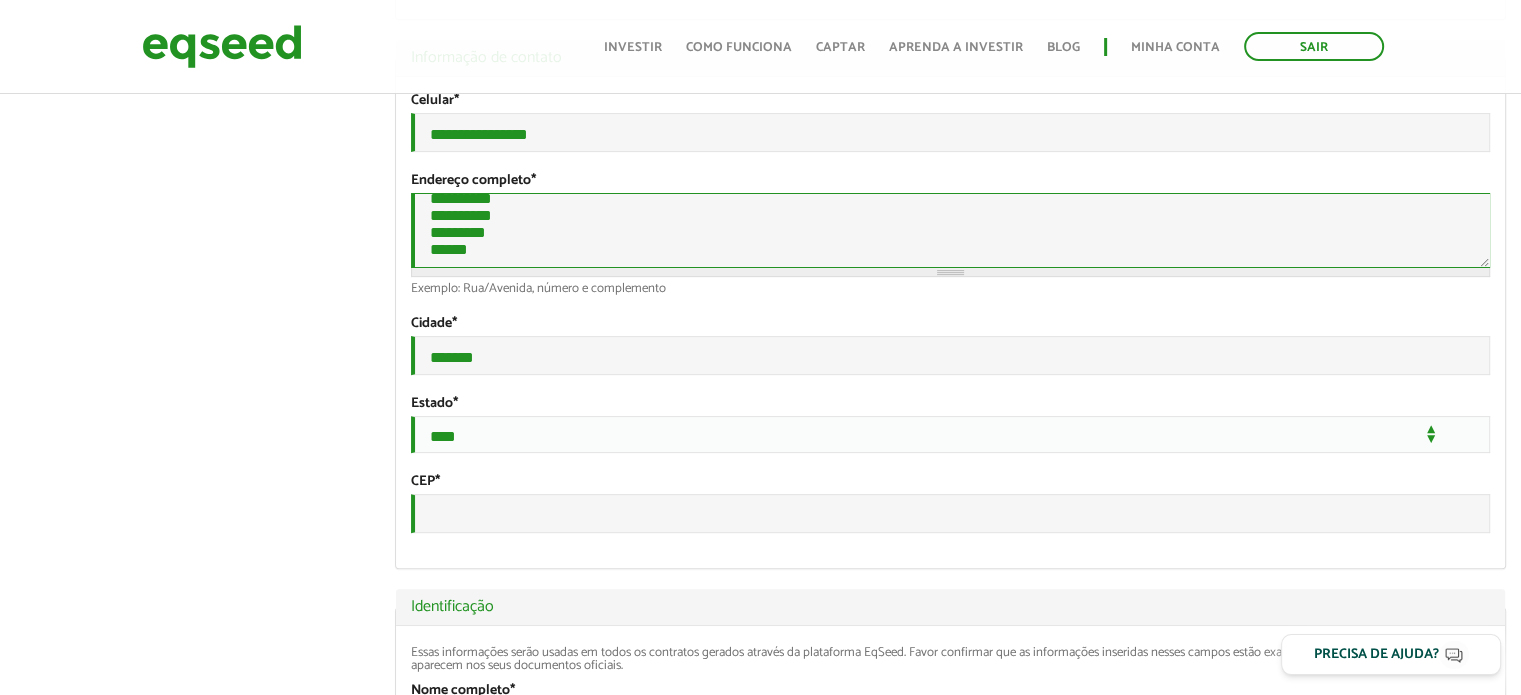 drag, startPoint x: 508, startPoint y: 235, endPoint x: 425, endPoint y: 235, distance: 83 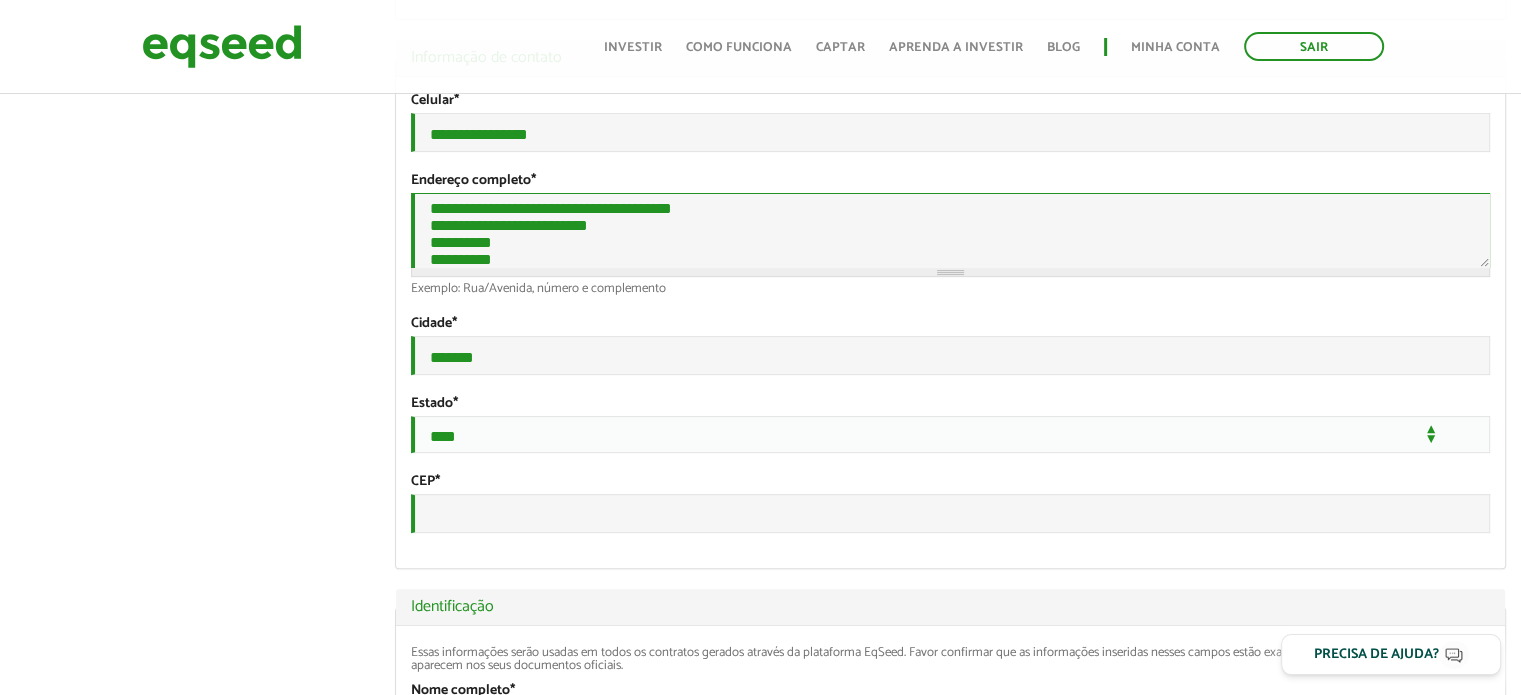 scroll, scrollTop: 5, scrollLeft: 0, axis: vertical 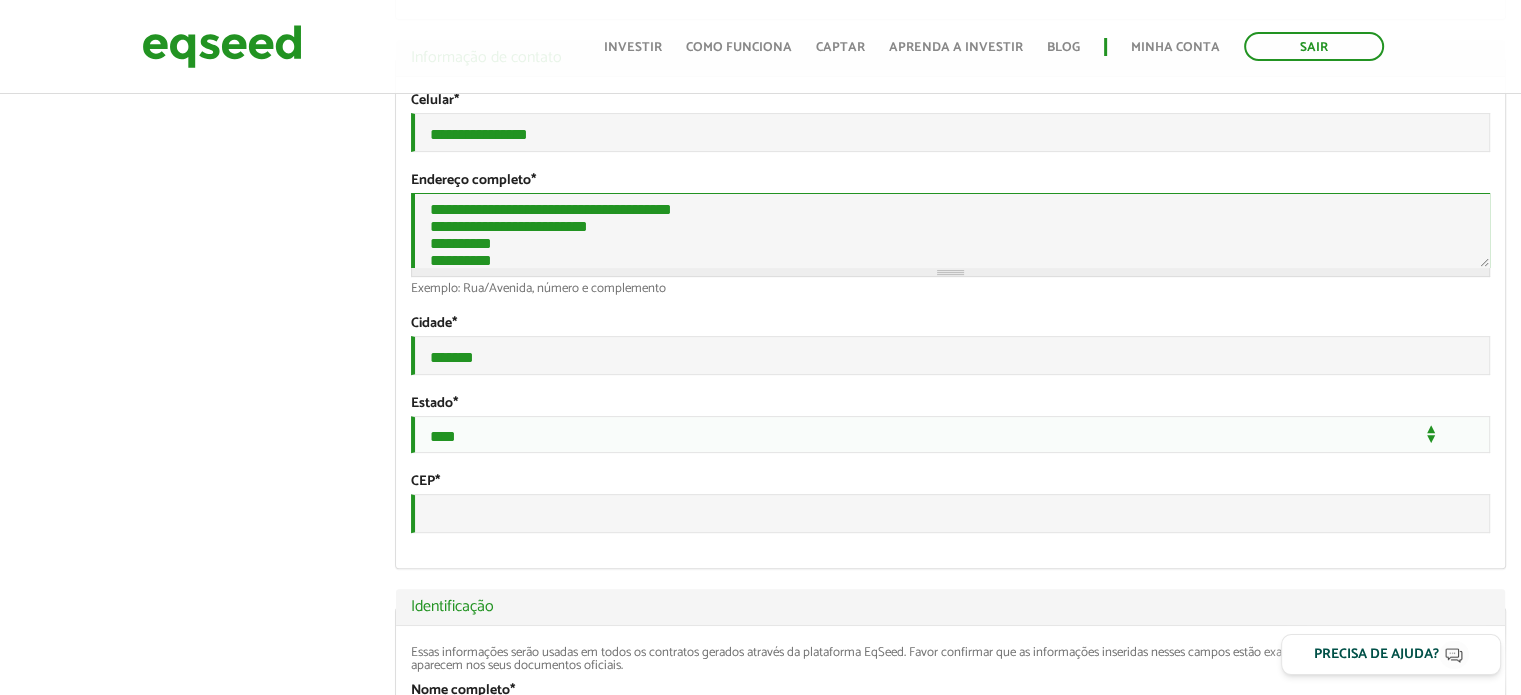 drag, startPoint x: 452, startPoint y: 225, endPoint x: 444, endPoint y: 247, distance: 23.409399 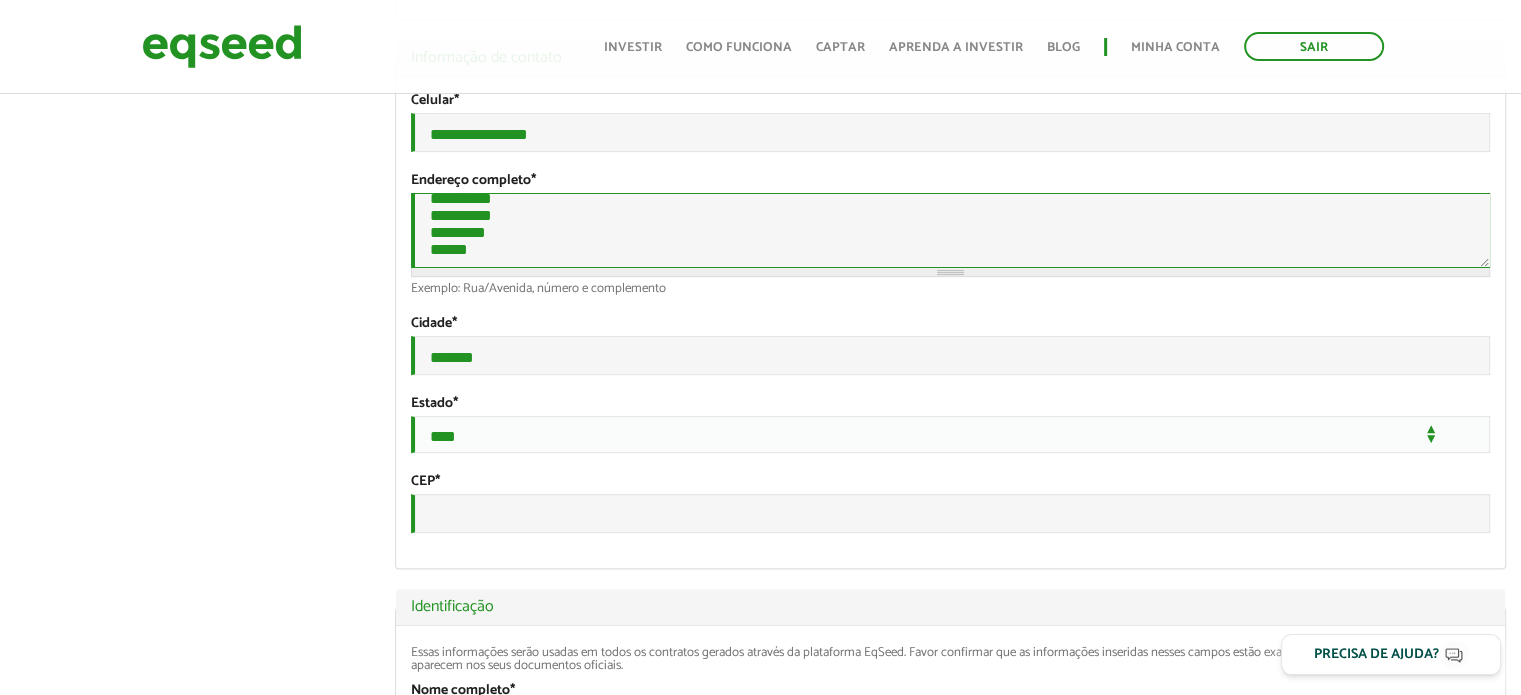 scroll, scrollTop: 105, scrollLeft: 0, axis: vertical 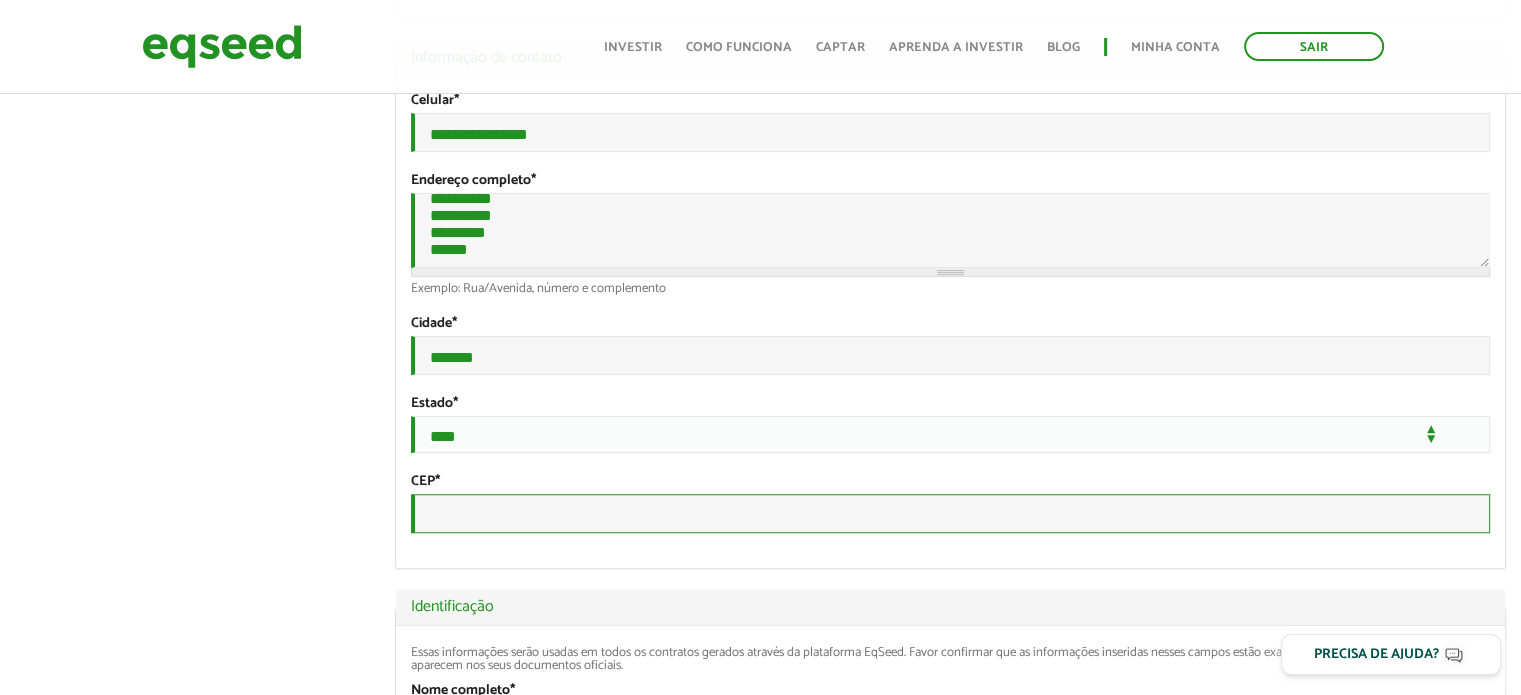 click on "CEP  *" at bounding box center [950, 513] 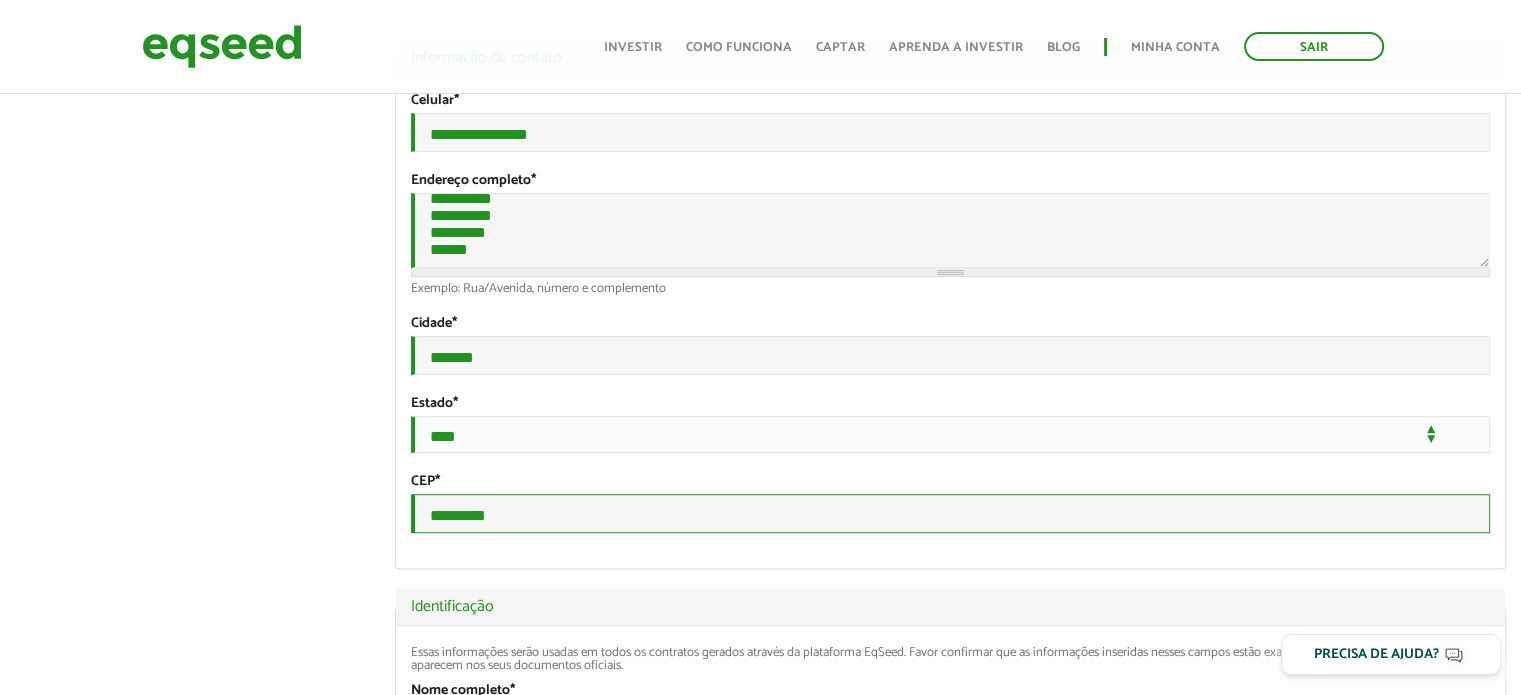 type on "*********" 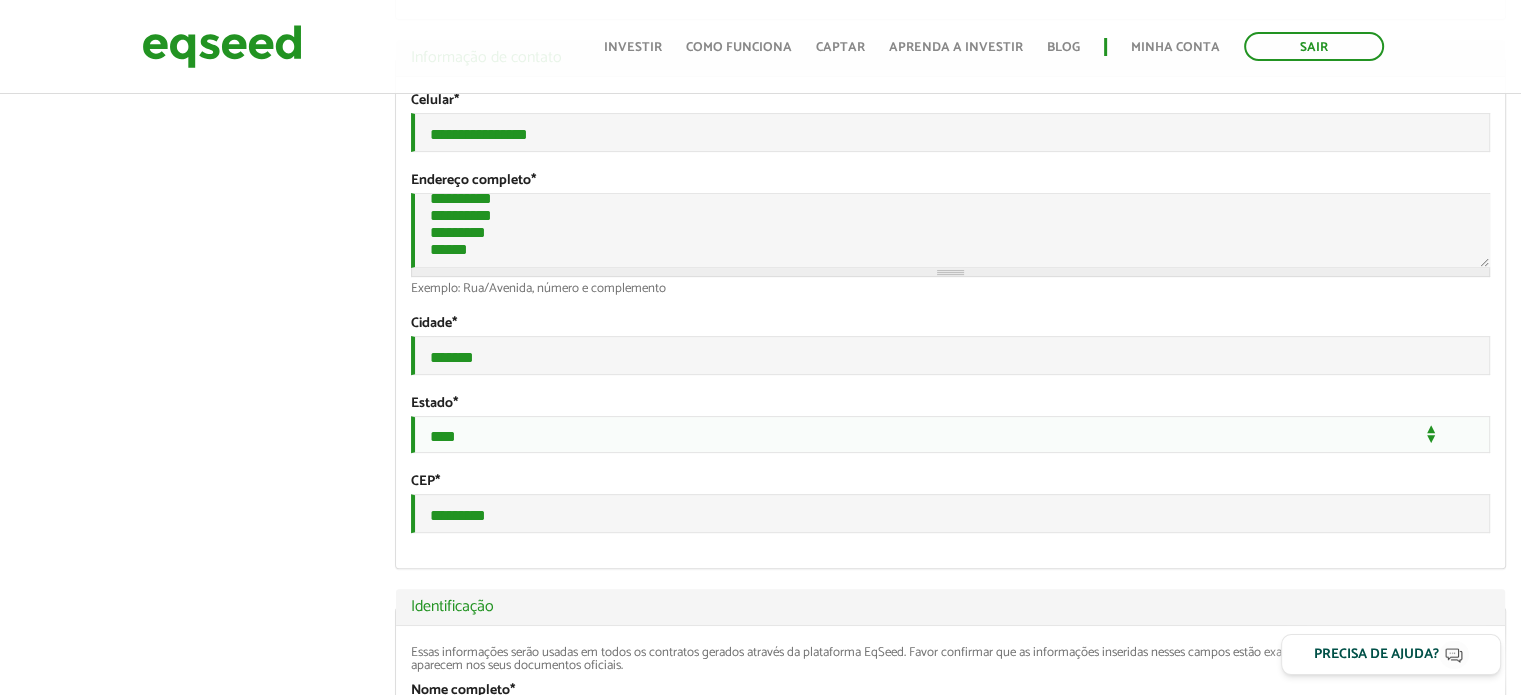 click on "Fernando Marchezoni Miceli
left_panel_close
Pessoal
person Meu perfil
finance_mode Minha simulação
work Meu portfólio
apartment Minha empresa
Fernando Marchezoni Miceli
Abas primárias Perfil Público
Perfil Completo (aba ativa)
Ocultar Resumo
Foto
Enviar foto
Seu rosto virtual ou imagem. Imagens maiores que 1024x1024 pixels serão reduzidas.
Breve Biografia
Tornar o perfil básico público?
Ocultar Informação de contato
*" at bounding box center [760, 1636] 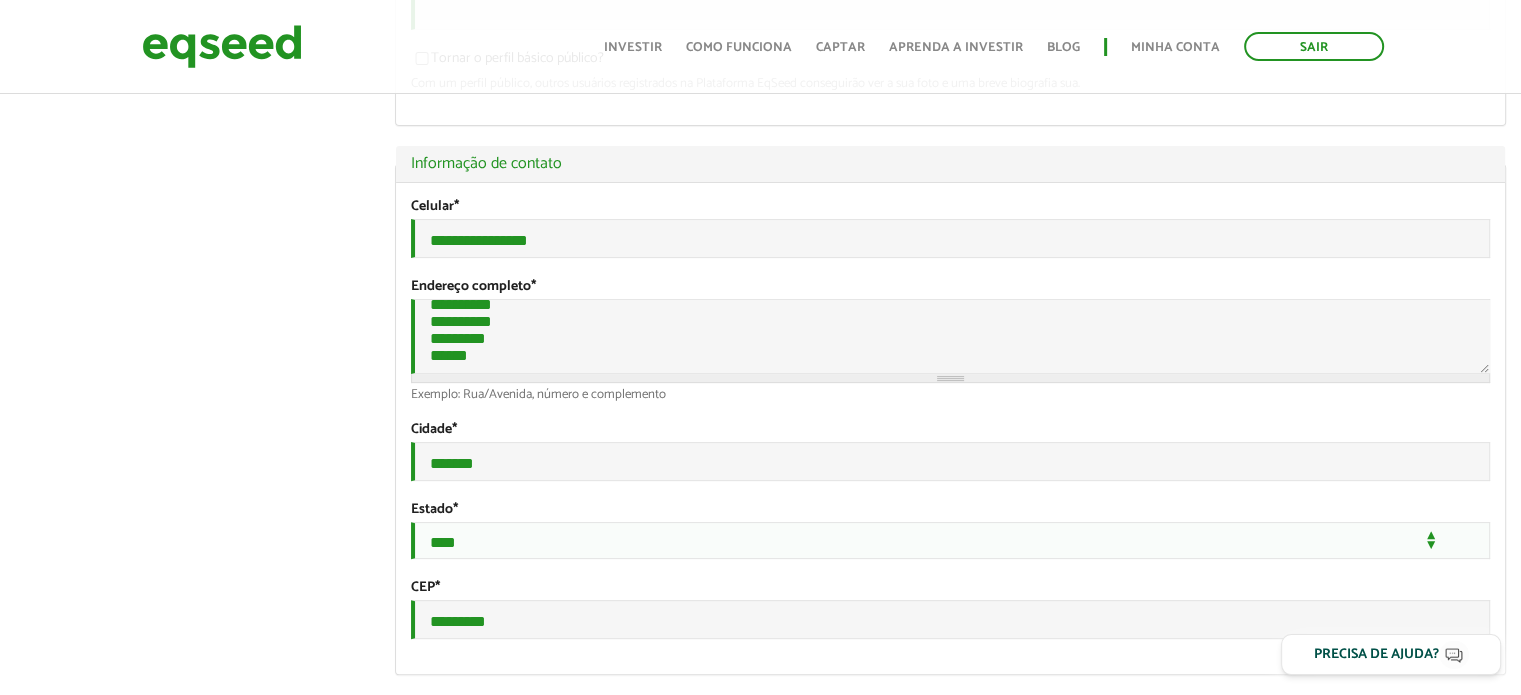scroll, scrollTop: 400, scrollLeft: 0, axis: vertical 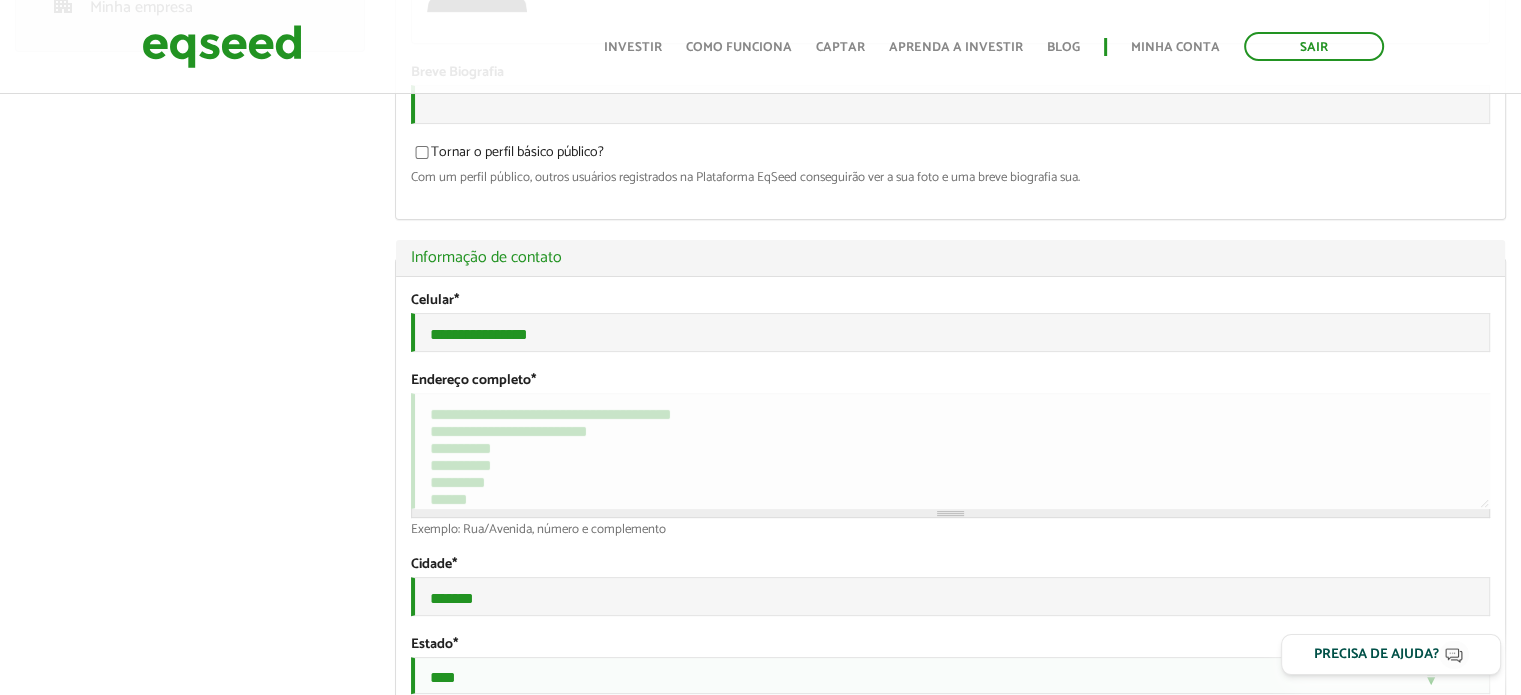 drag, startPoint x: 960, startPoint y: 488, endPoint x: 957, endPoint y: 543, distance: 55.081757 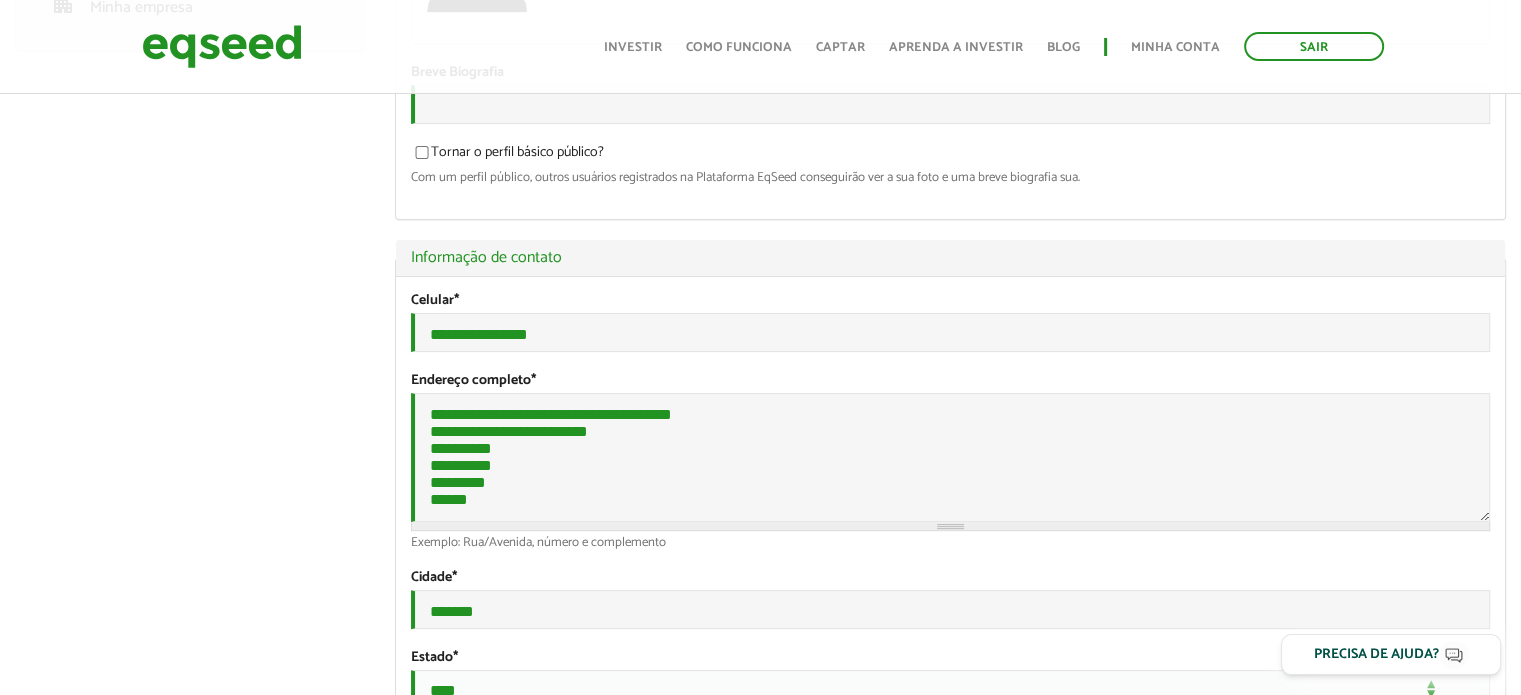 scroll, scrollTop: 0, scrollLeft: 0, axis: both 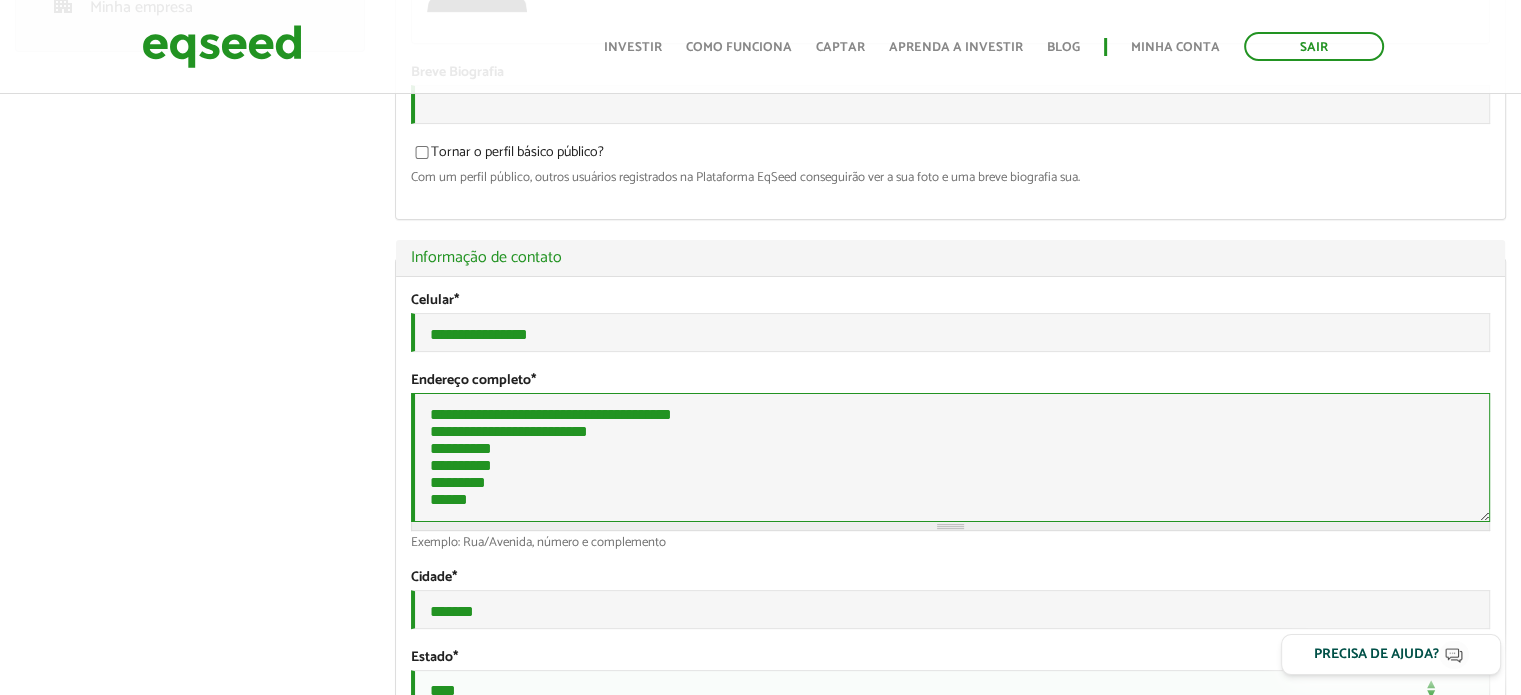 click on "**********" at bounding box center (950, 457) 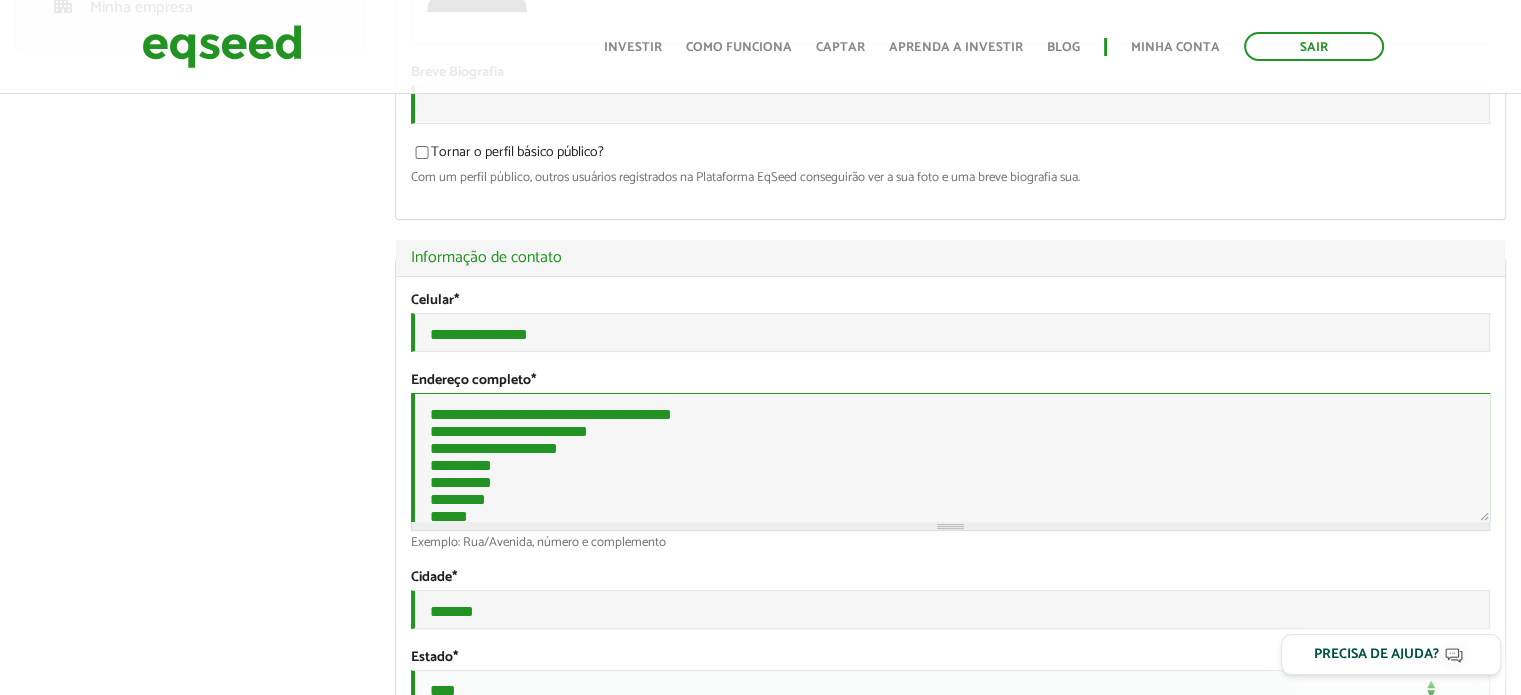 type on "**********" 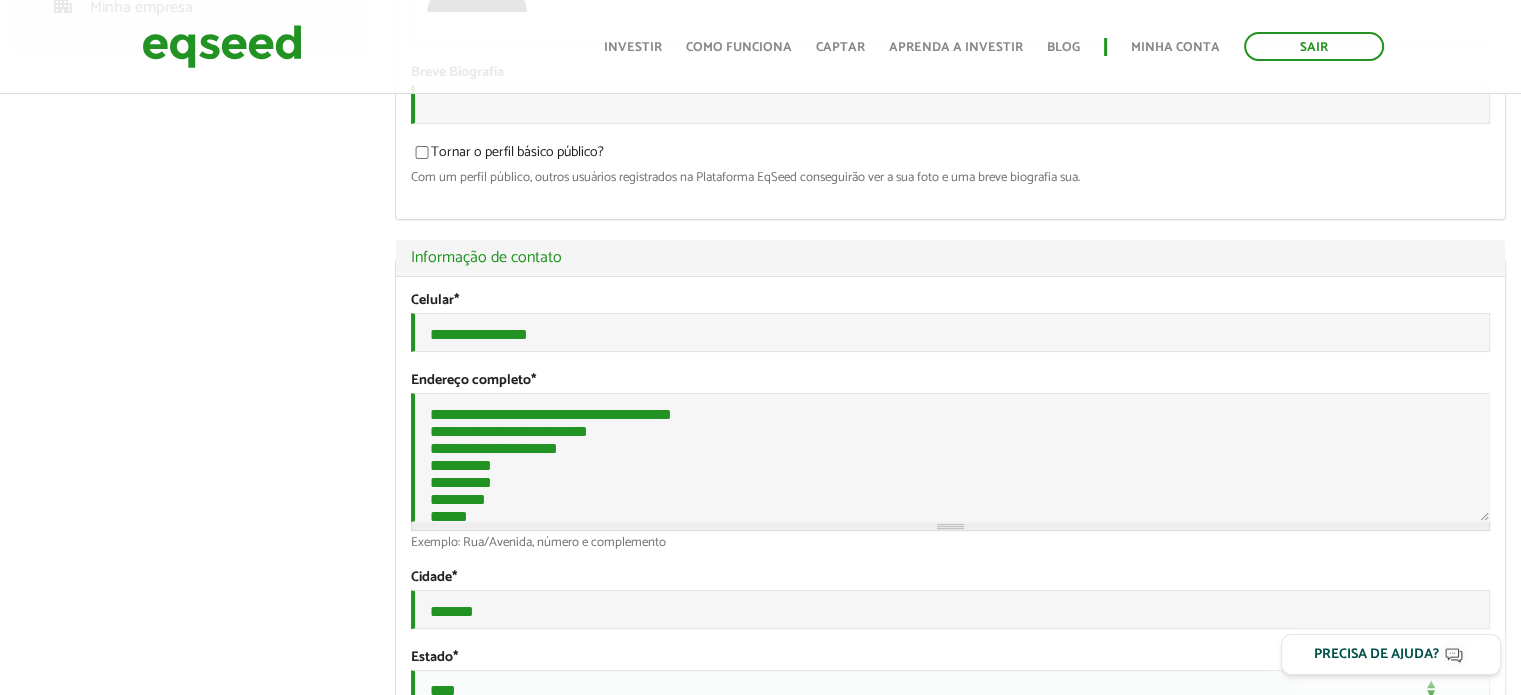 click on "Fernando Marchezoni Miceli
left_panel_close
Pessoal
person Meu perfil
finance_mode Minha simulação
work Meu portfólio
apartment Minha empresa
Fernando Marchezoni Miceli
Abas primárias Perfil Público
Perfil Completo (aba ativa)
Ocultar Resumo
Foto
Enviar foto
Seu rosto virtual ou imagem. Imagens maiores que 1024x1024 pixels serão reduzidas.
Breve Biografia
Tornar o perfil básico público?
Ocultar Informação de contato
*" at bounding box center [760, 1863] 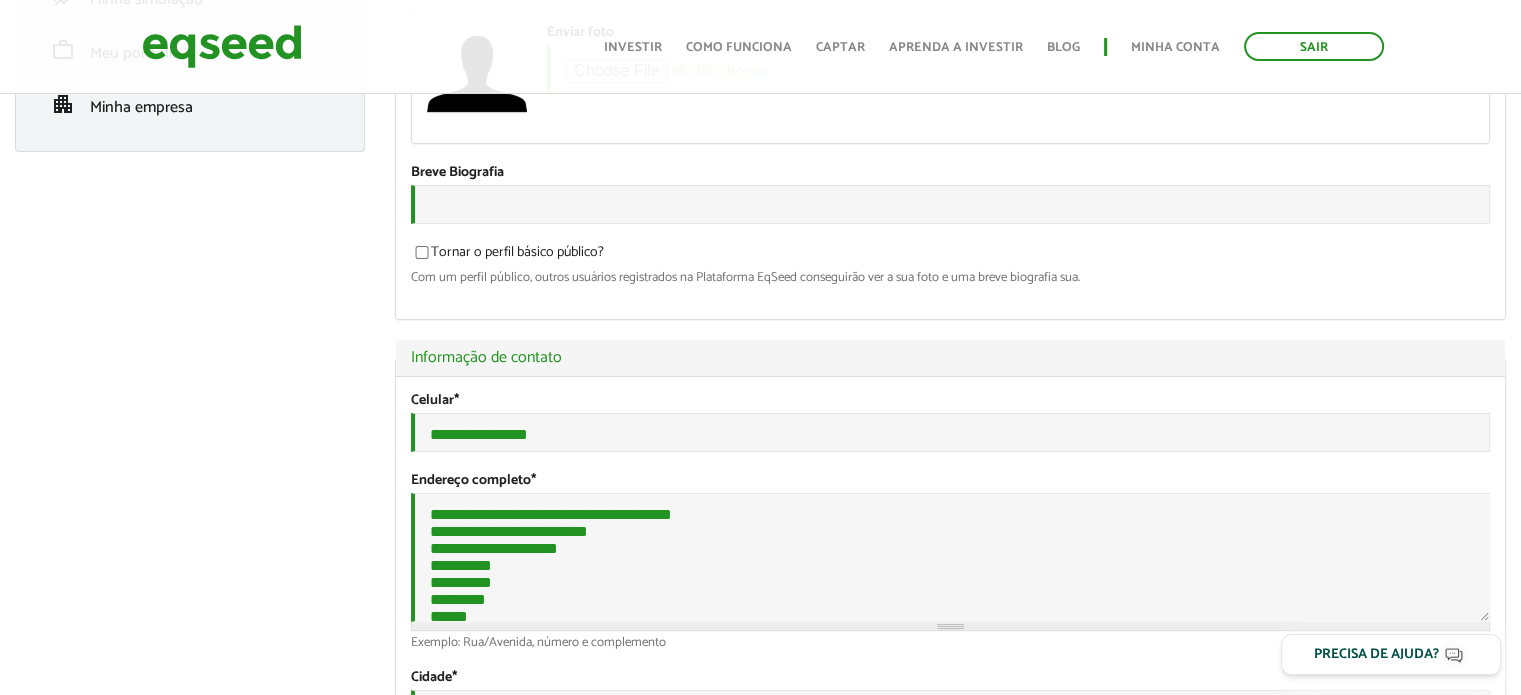 scroll, scrollTop: 200, scrollLeft: 0, axis: vertical 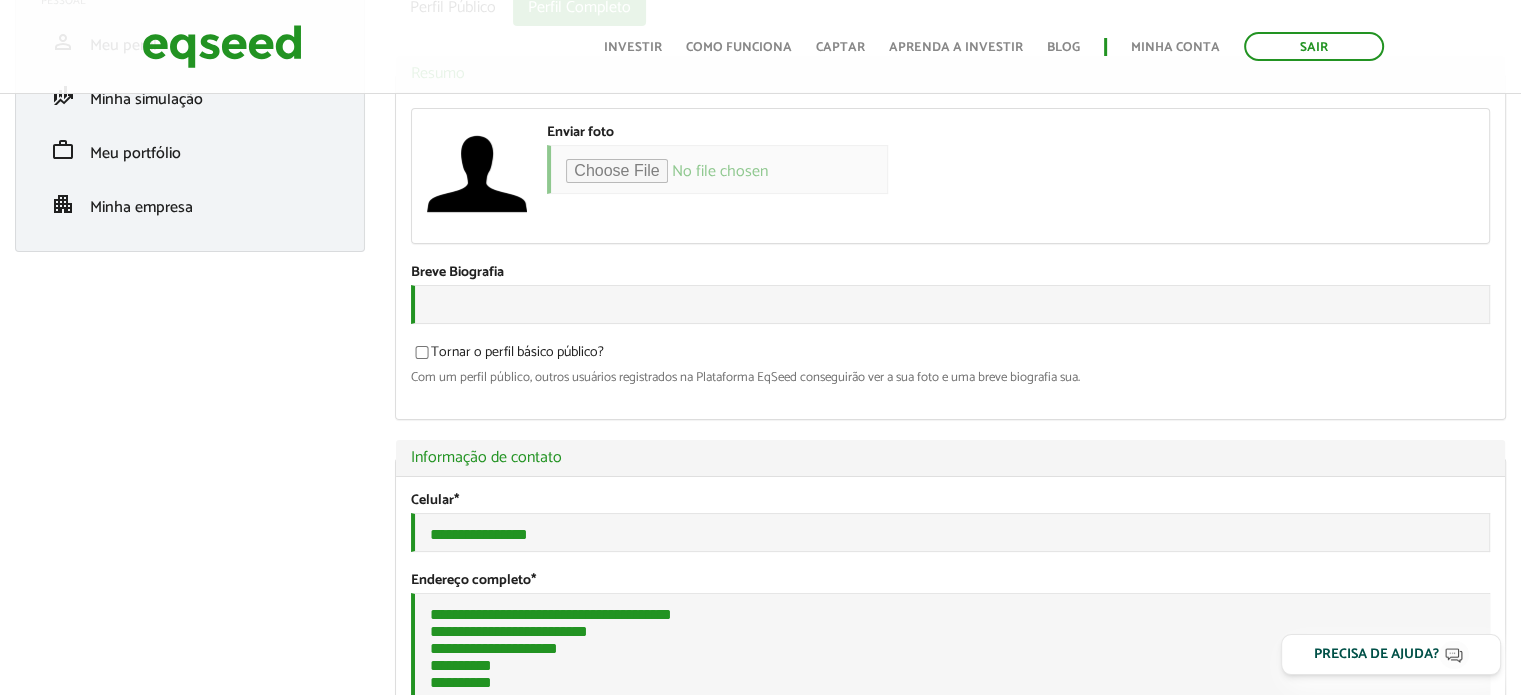 click on "Enviar foto
Seu rosto virtual ou imagem. Imagens maiores que 1024x1024 pixels serão reduzidas." at bounding box center [950, 176] 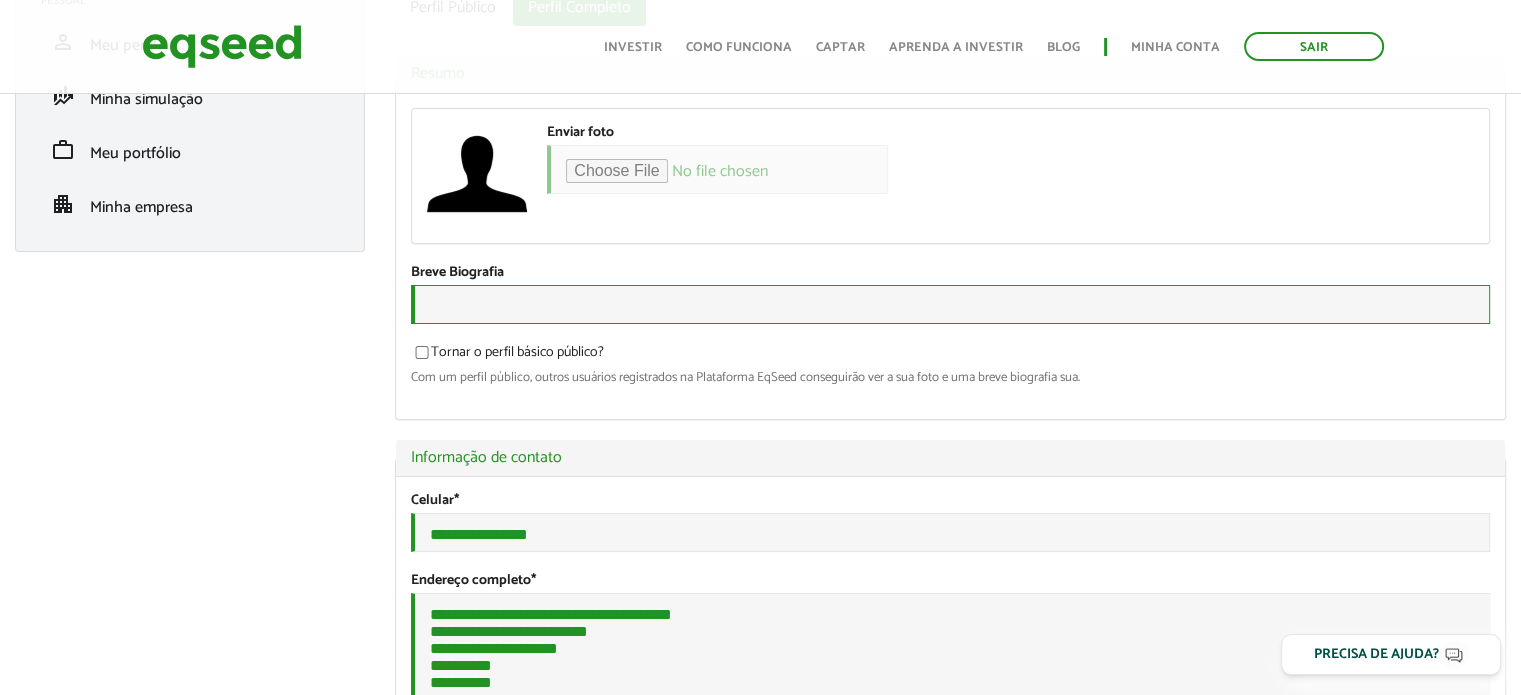 click on "Breve Biografia" at bounding box center (950, 304) 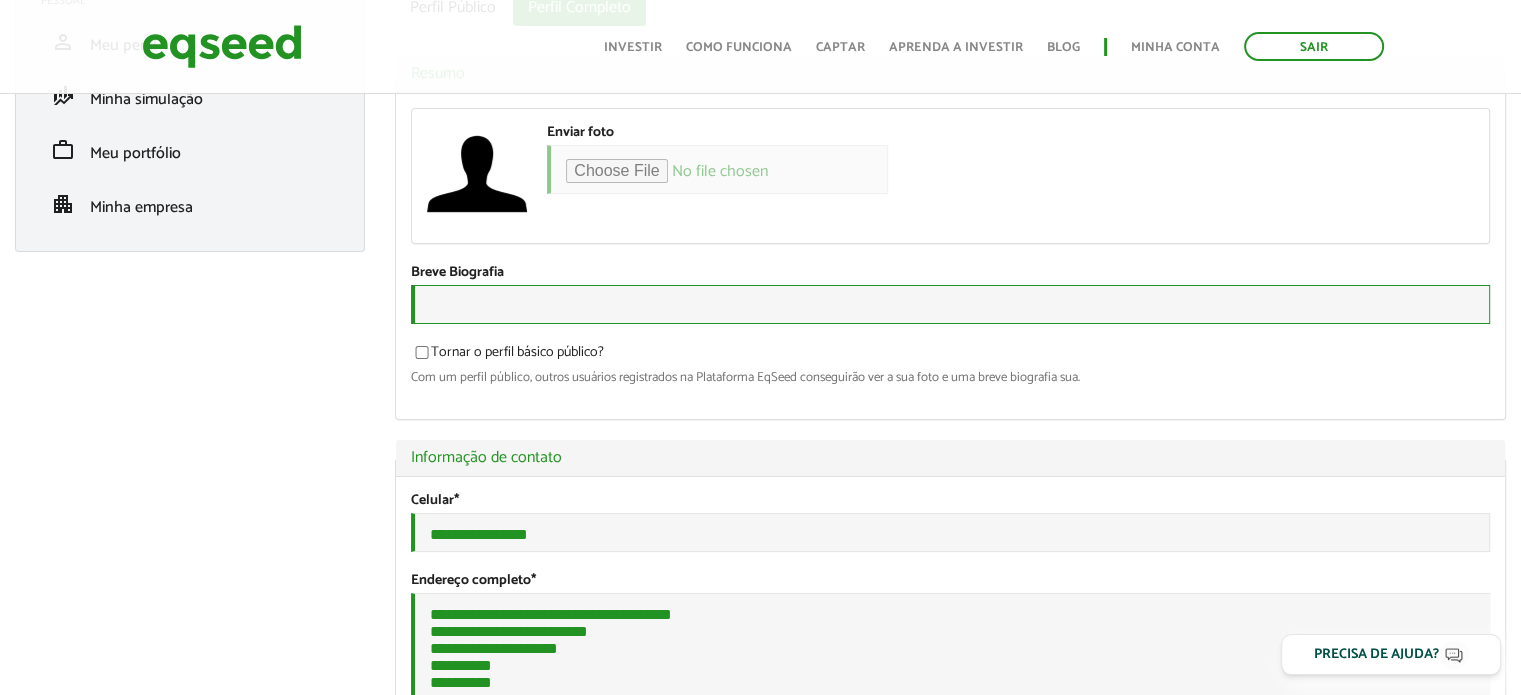 paste on "**********" 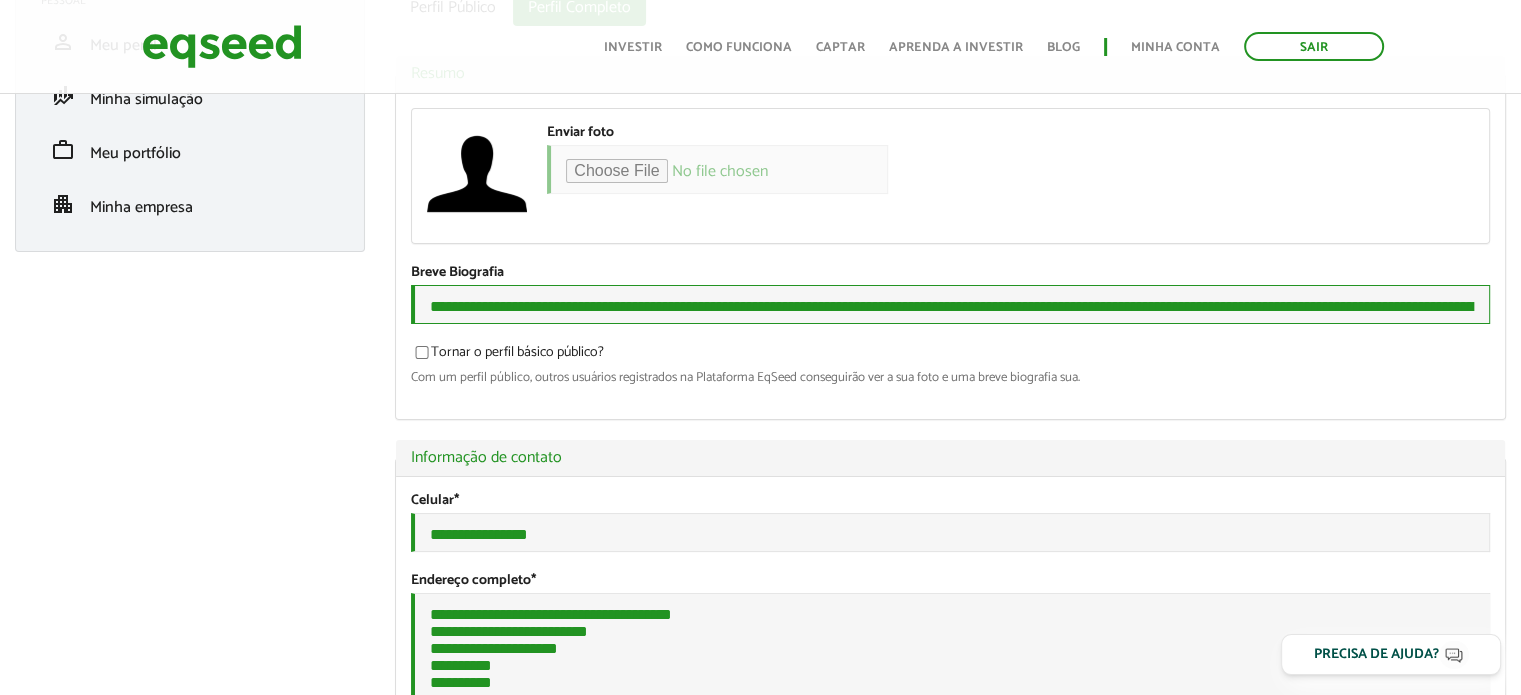 scroll, scrollTop: 0, scrollLeft: 1101, axis: horizontal 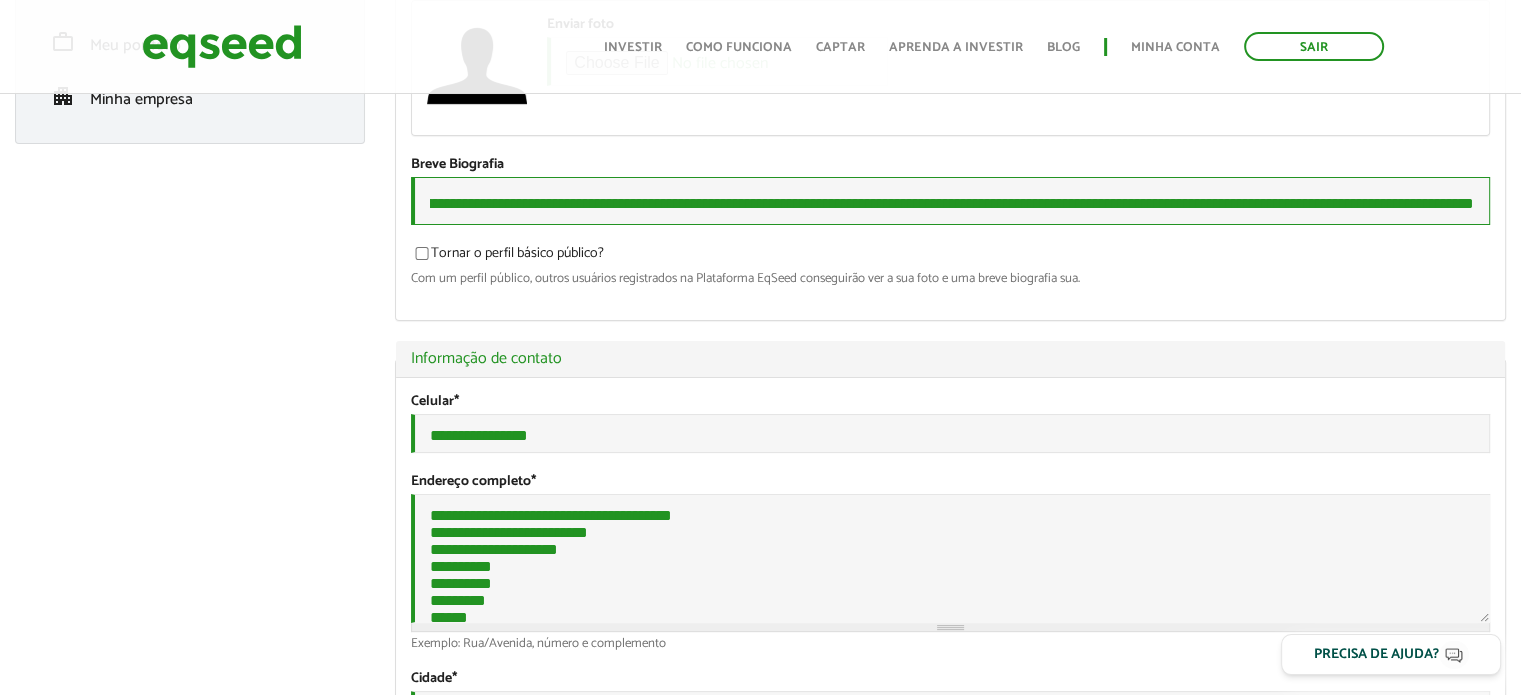 click on "**********" at bounding box center [950, 201] 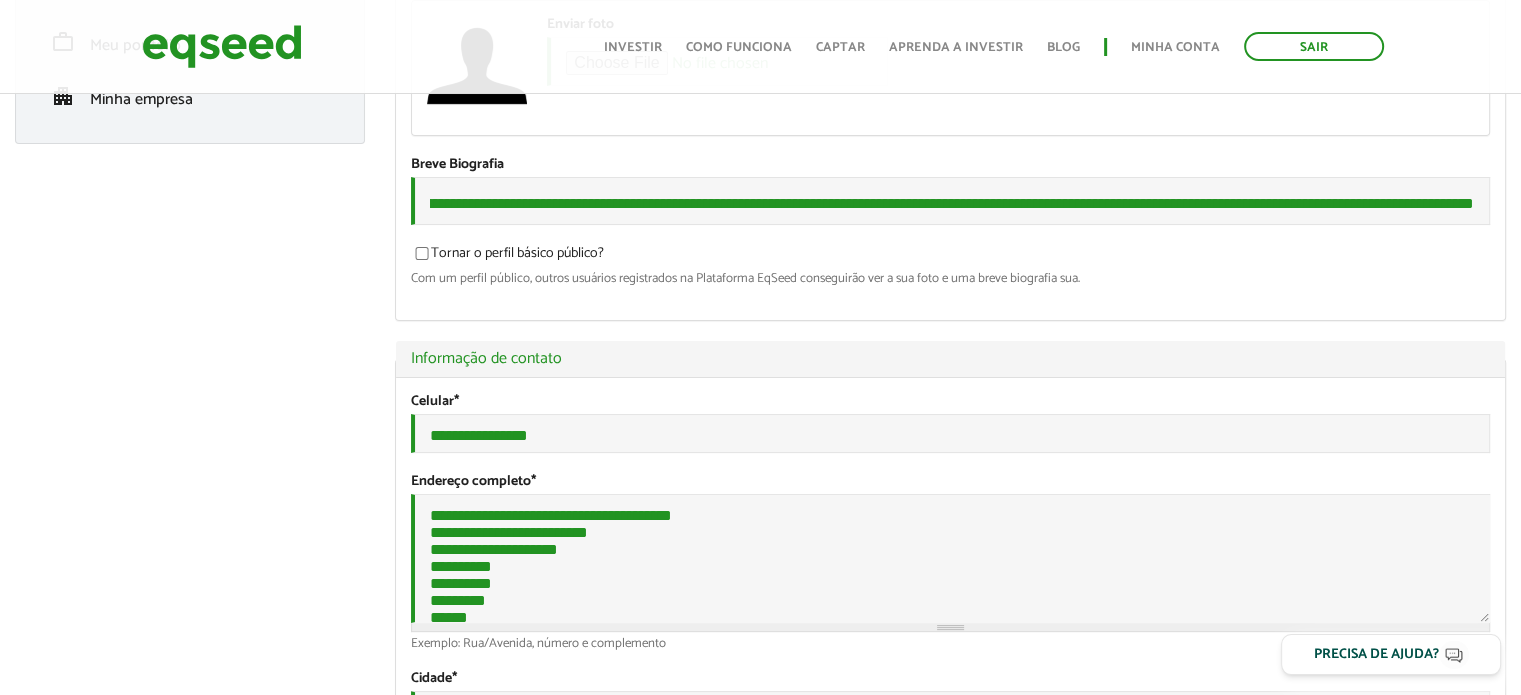 click on "Fernando Marchezoni Miceli
left_panel_close
Pessoal
person Meu perfil
finance_mode Minha simulação
work Meu portfólio
apartment Minha empresa
Fernando Marchezoni Miceli
Abas primárias Perfil Público
Perfil Completo (aba ativa)
Ocultar Resumo
Foto
Enviar foto
Seu rosto virtual ou imagem. Imagens maiores que 1024x1024 pixels serão reduzidas.
Breve Biografia
Tornar o perfil básico público?
Ocultar Informação de contato
*" at bounding box center (760, 1959) 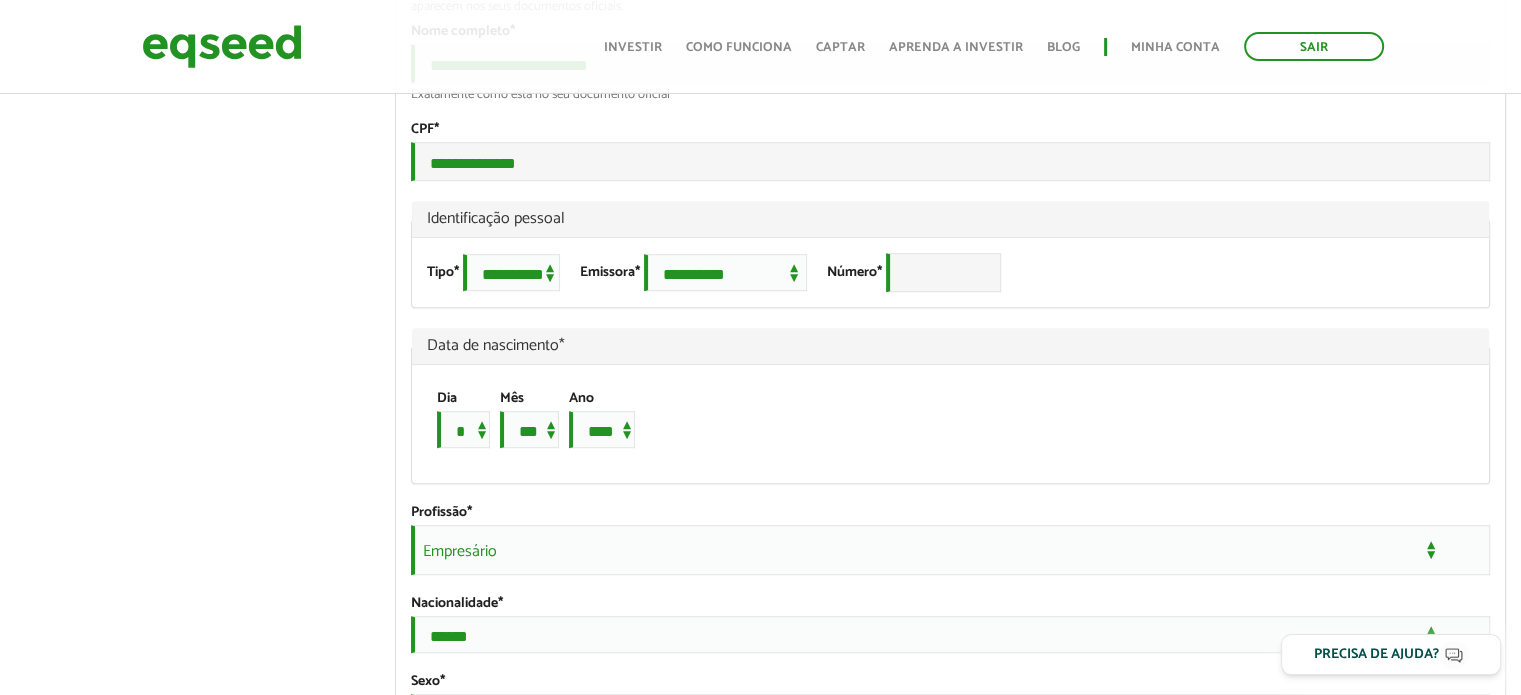 scroll, scrollTop: 1408, scrollLeft: 0, axis: vertical 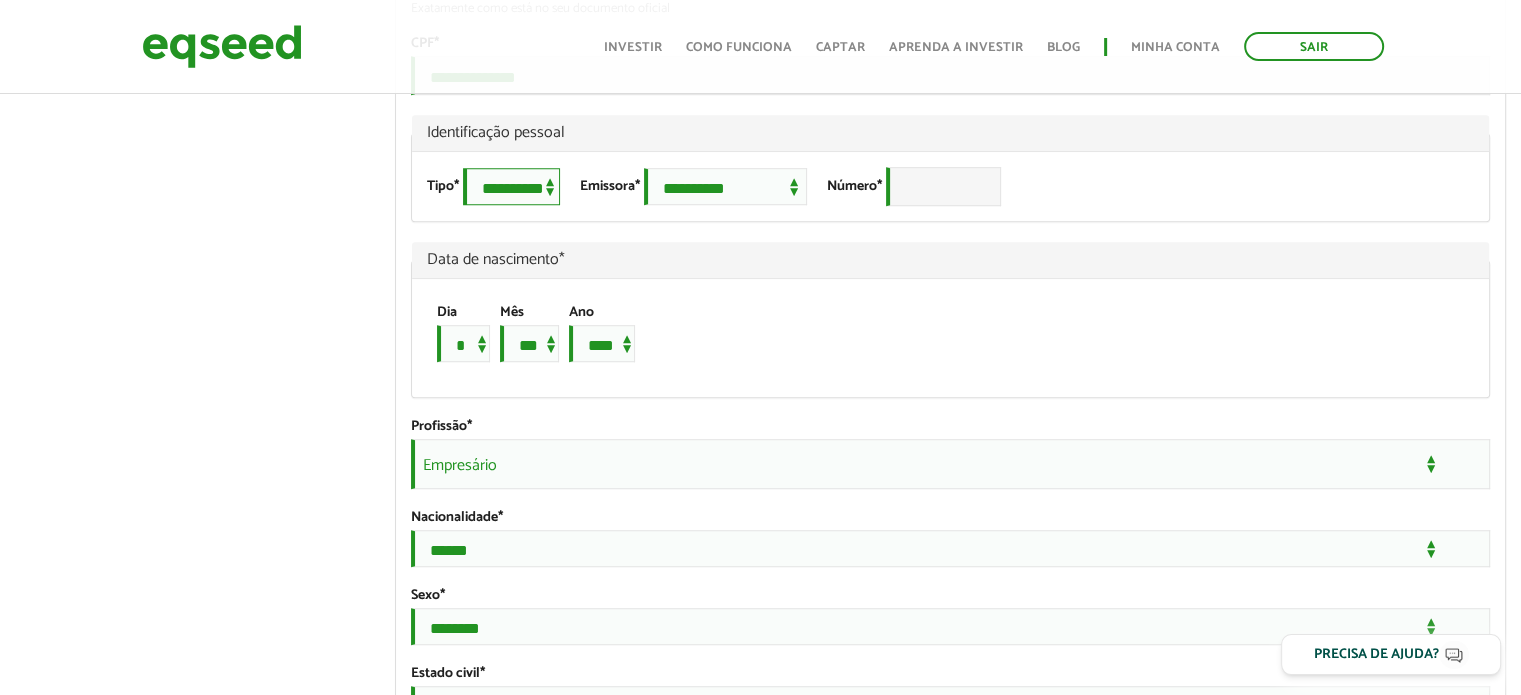 click on "**********" at bounding box center [511, 186] 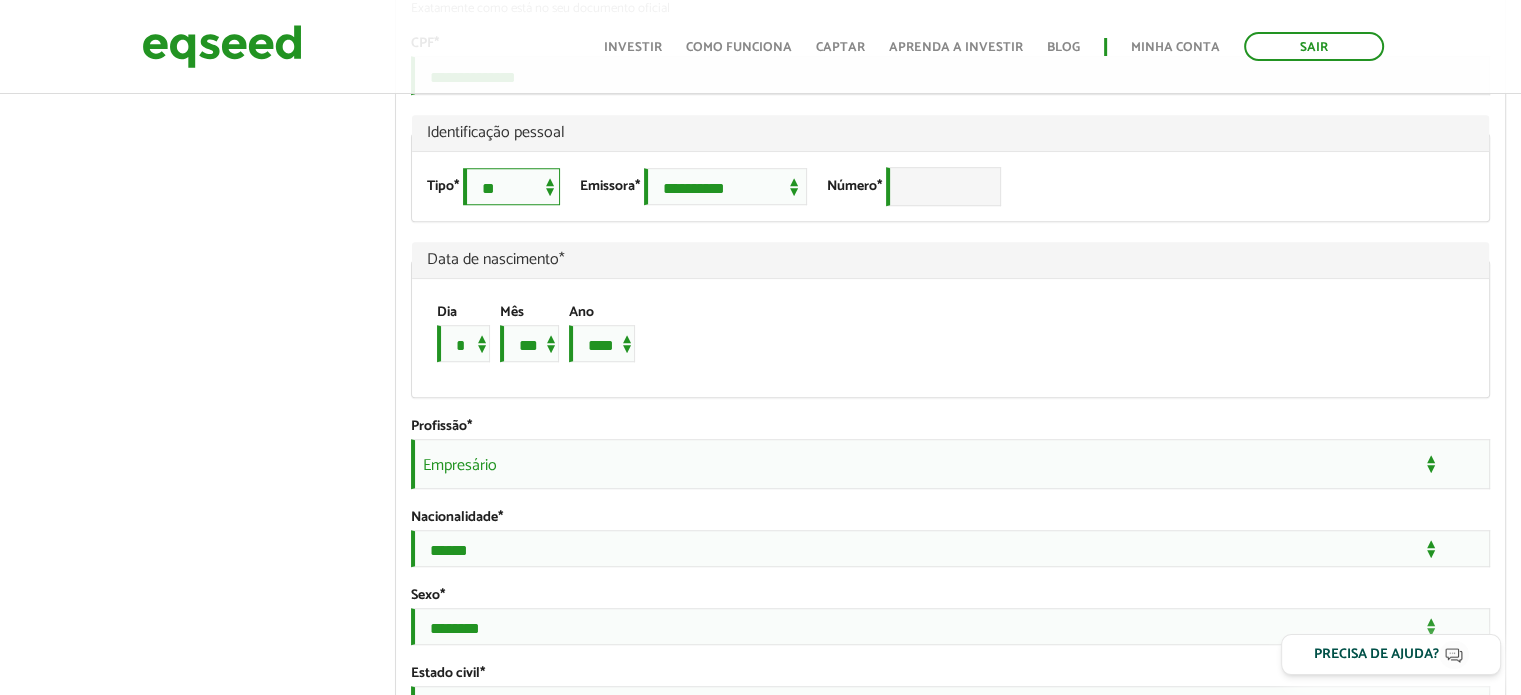 click on "**********" at bounding box center [511, 186] 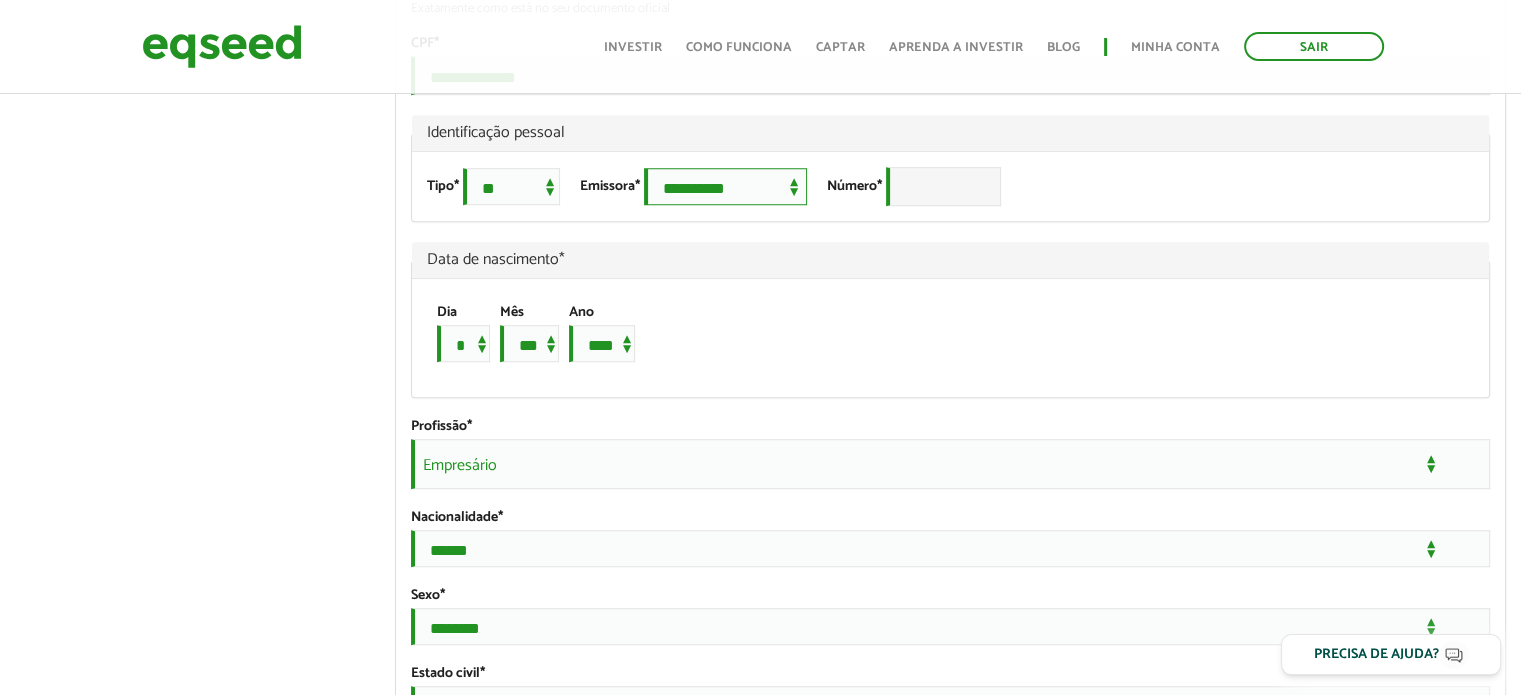 click on "**********" at bounding box center [725, 186] 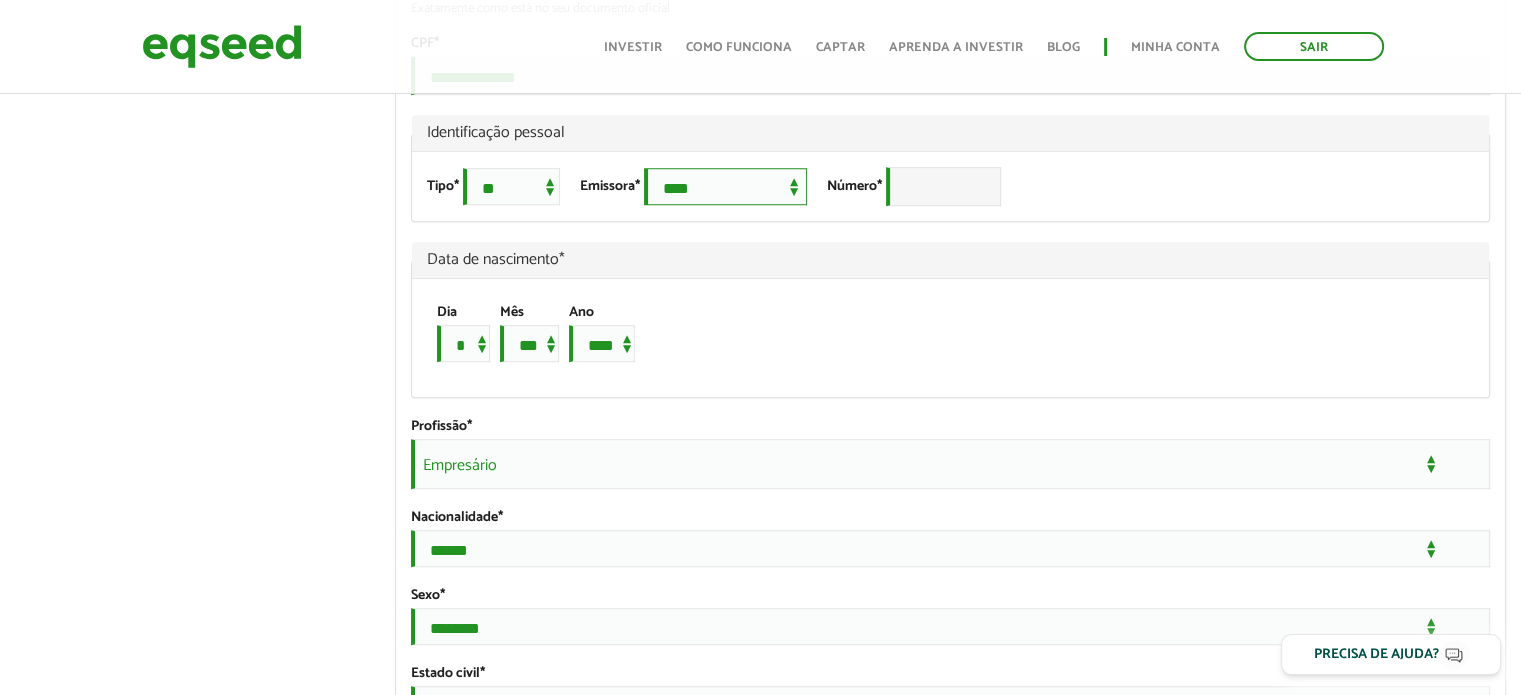 click on "**********" at bounding box center (725, 186) 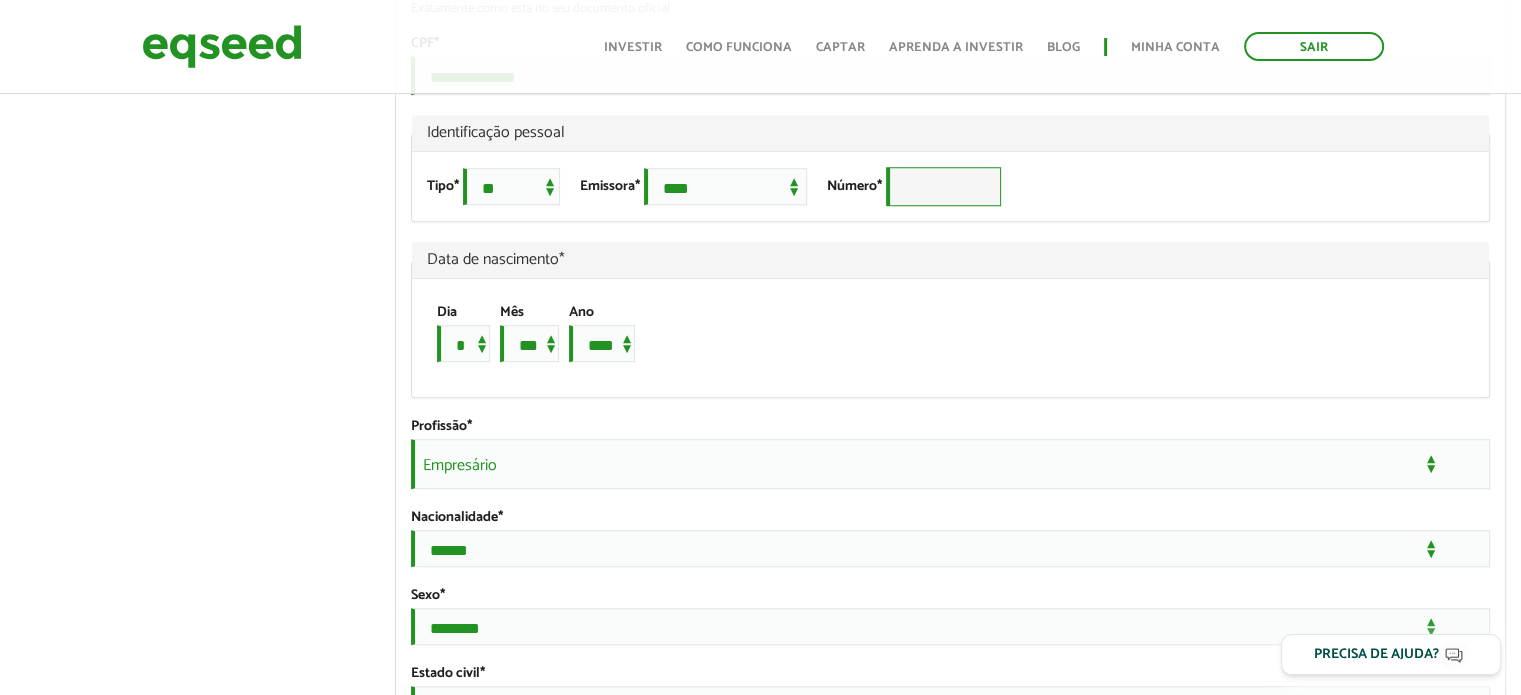 click on "Número  *" at bounding box center (943, 186) 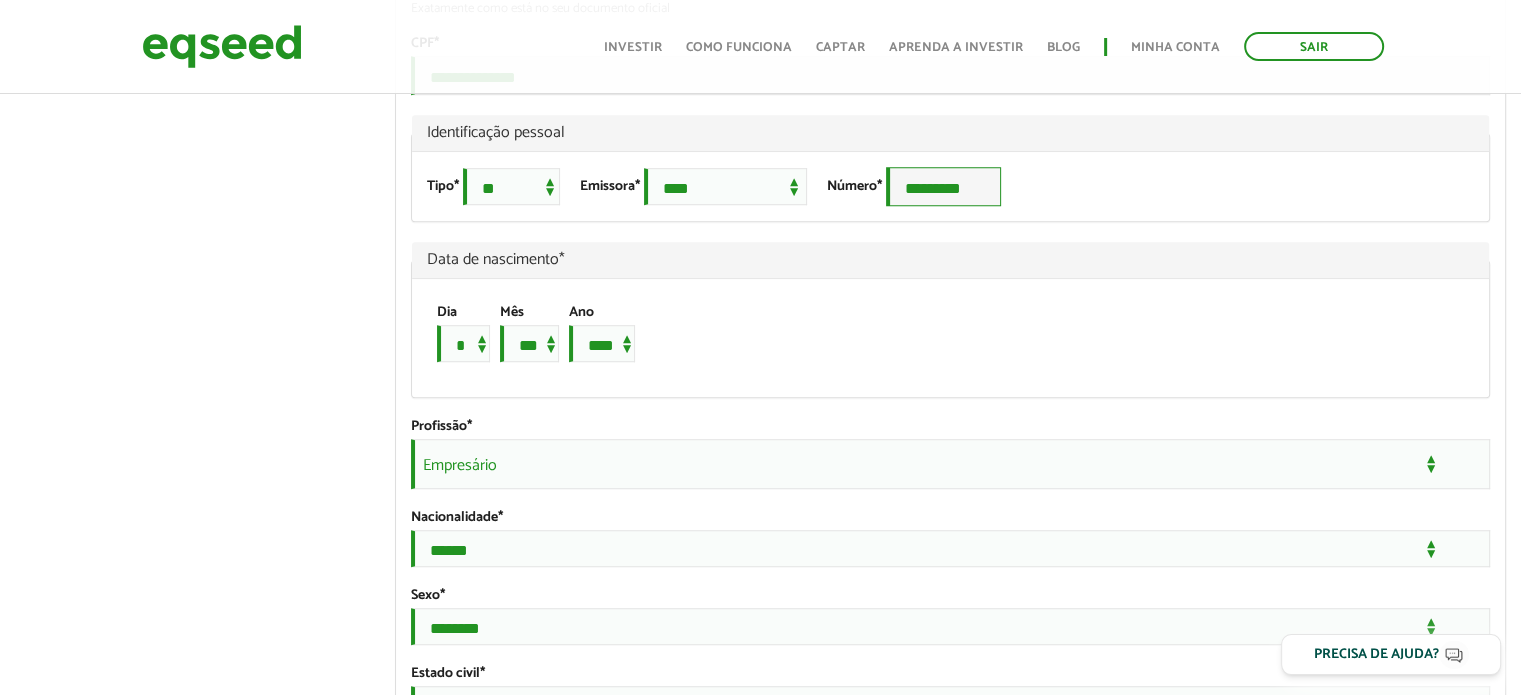 type on "*********" 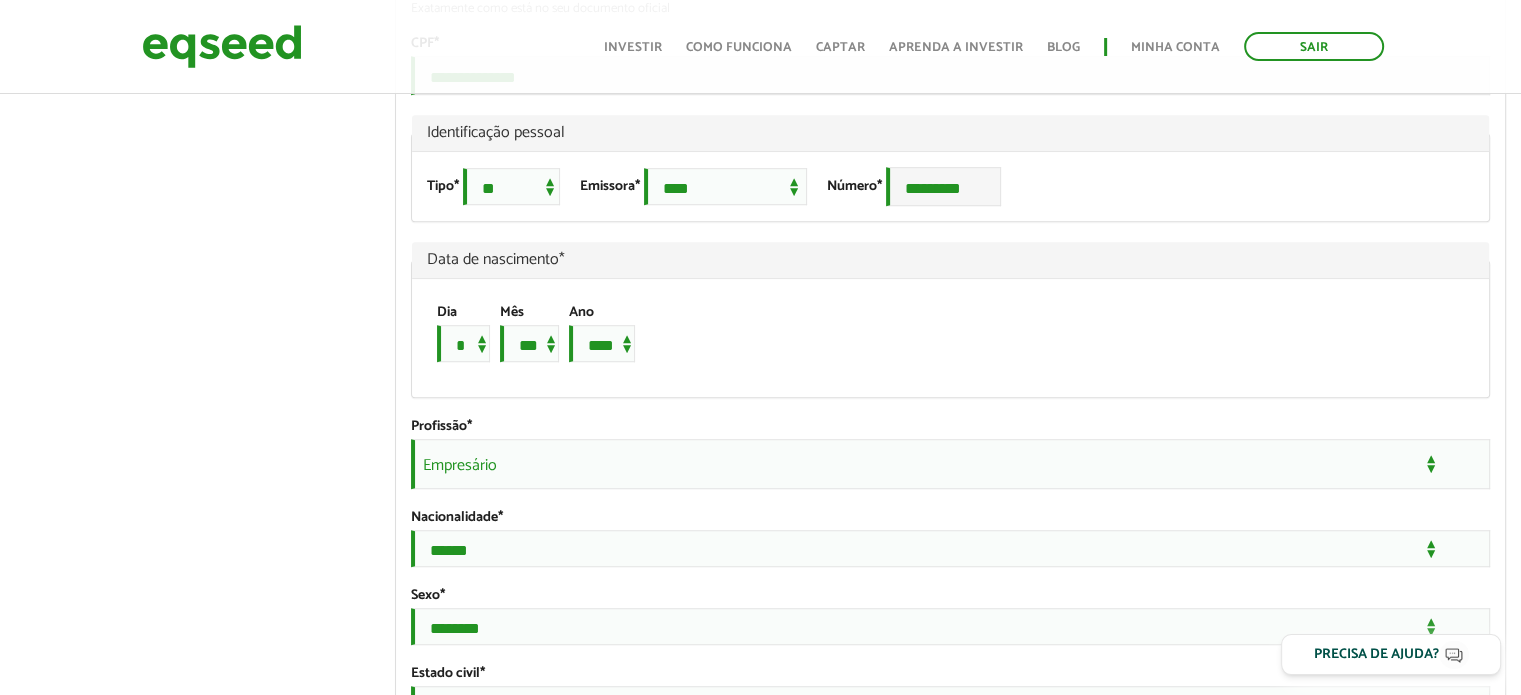 click on "**********" at bounding box center (950, 186) 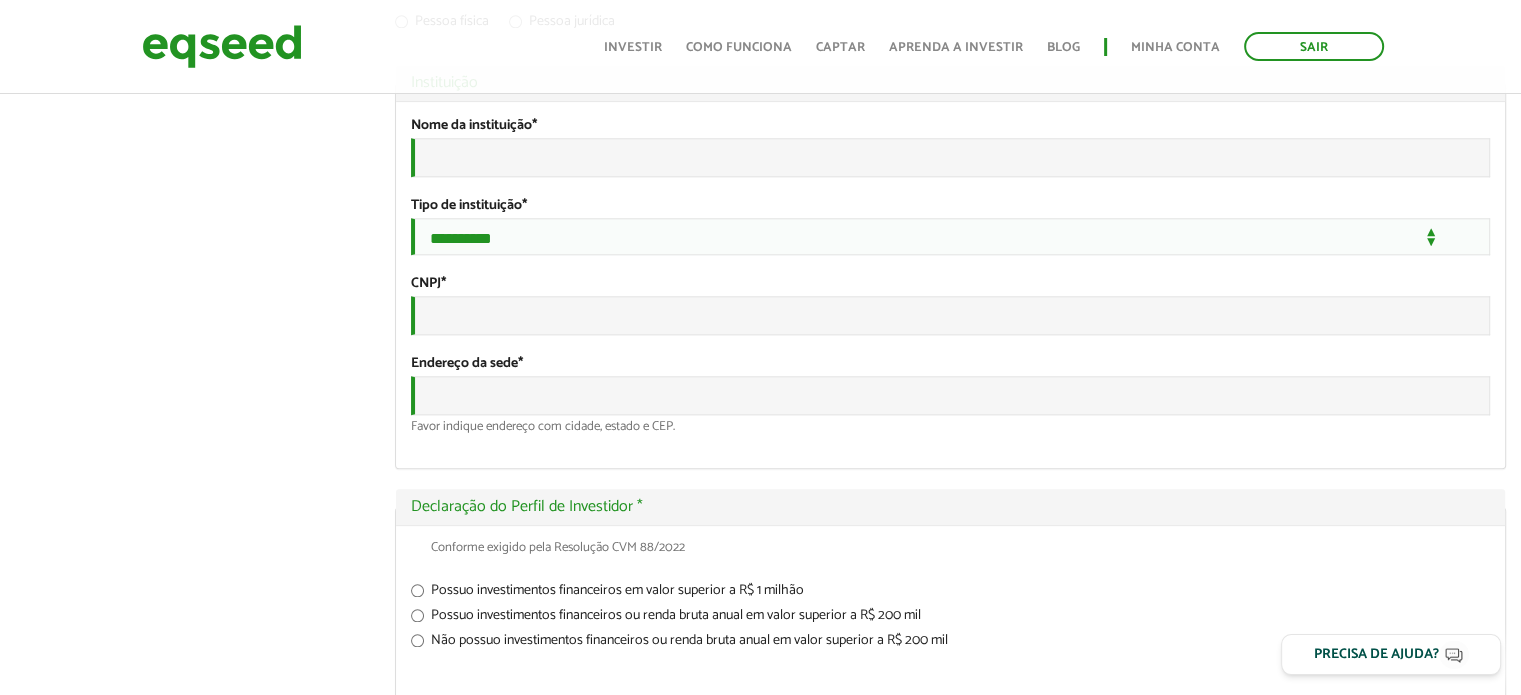 scroll, scrollTop: 2208, scrollLeft: 0, axis: vertical 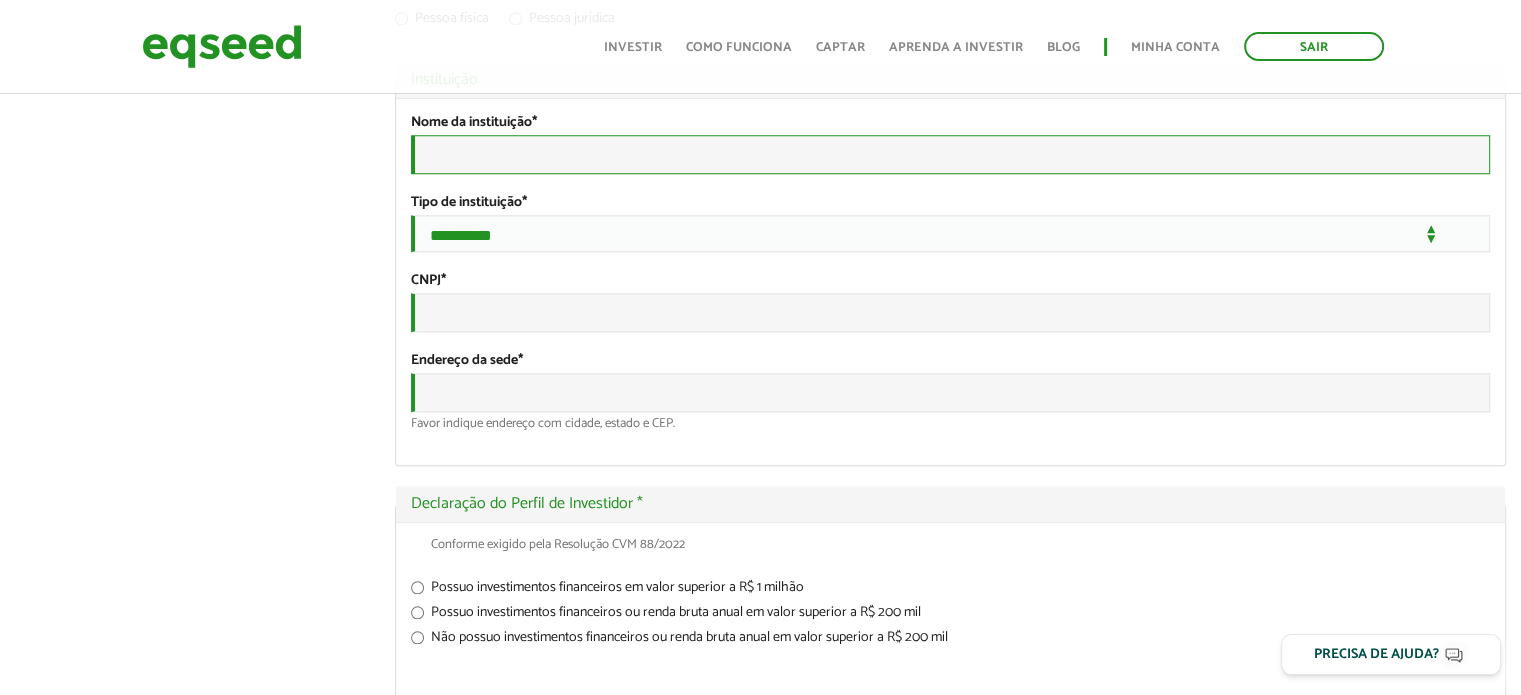 click on "Nome da instituição  *" at bounding box center [950, 154] 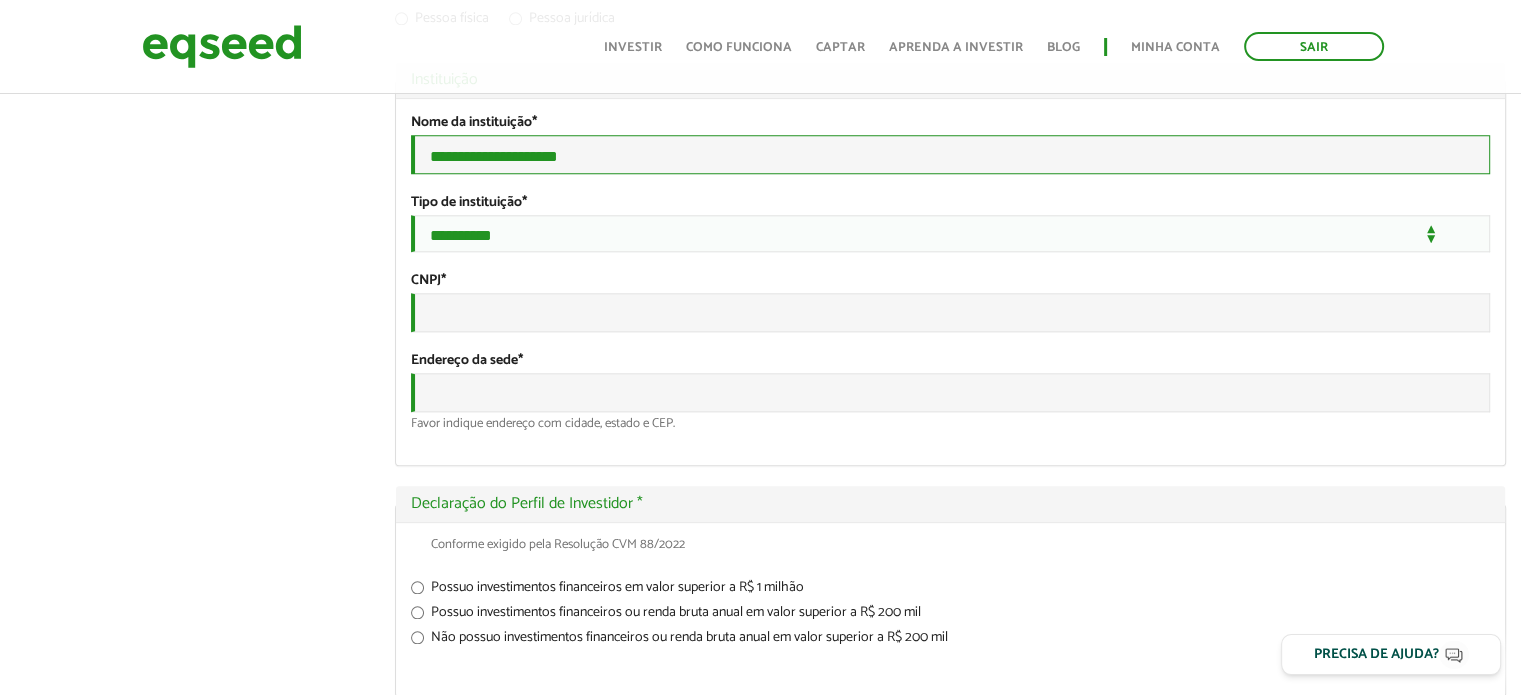 type on "**********" 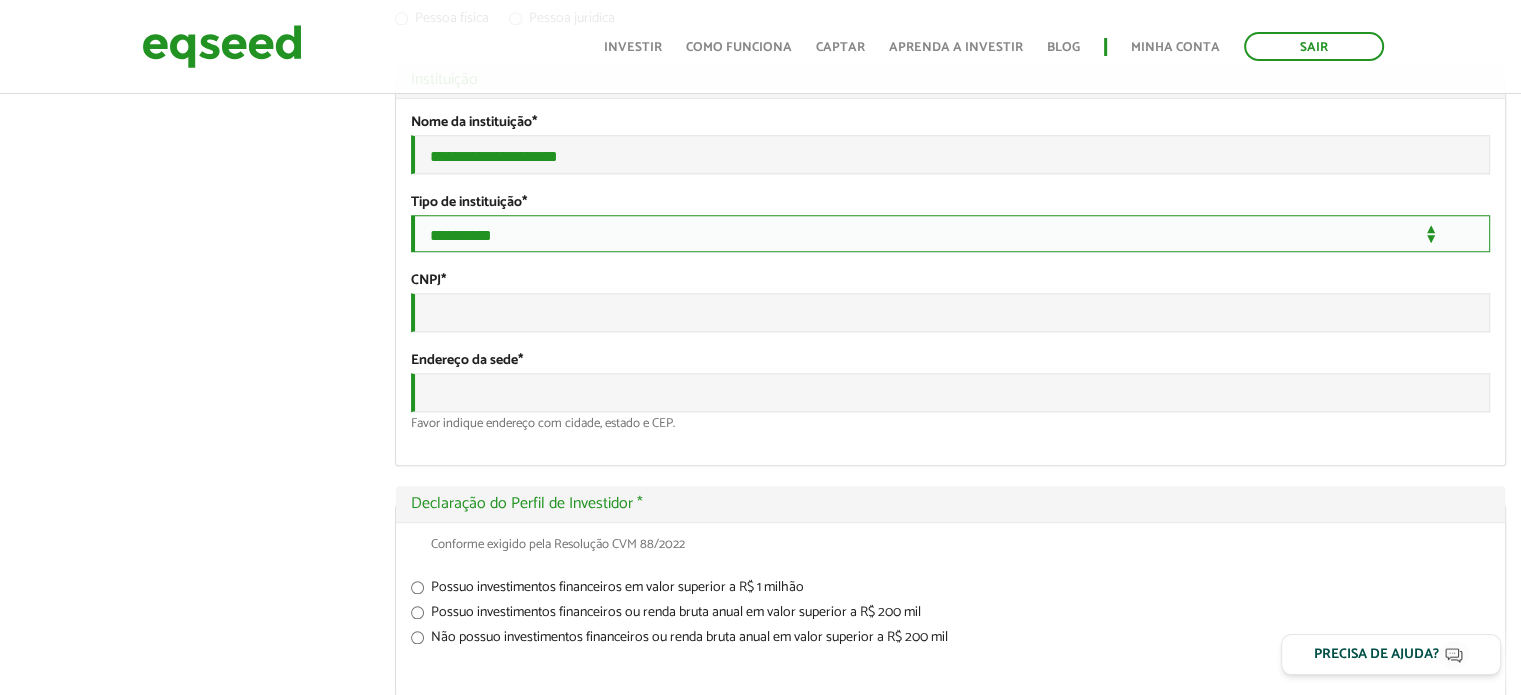 click on "**********" at bounding box center (950, 233) 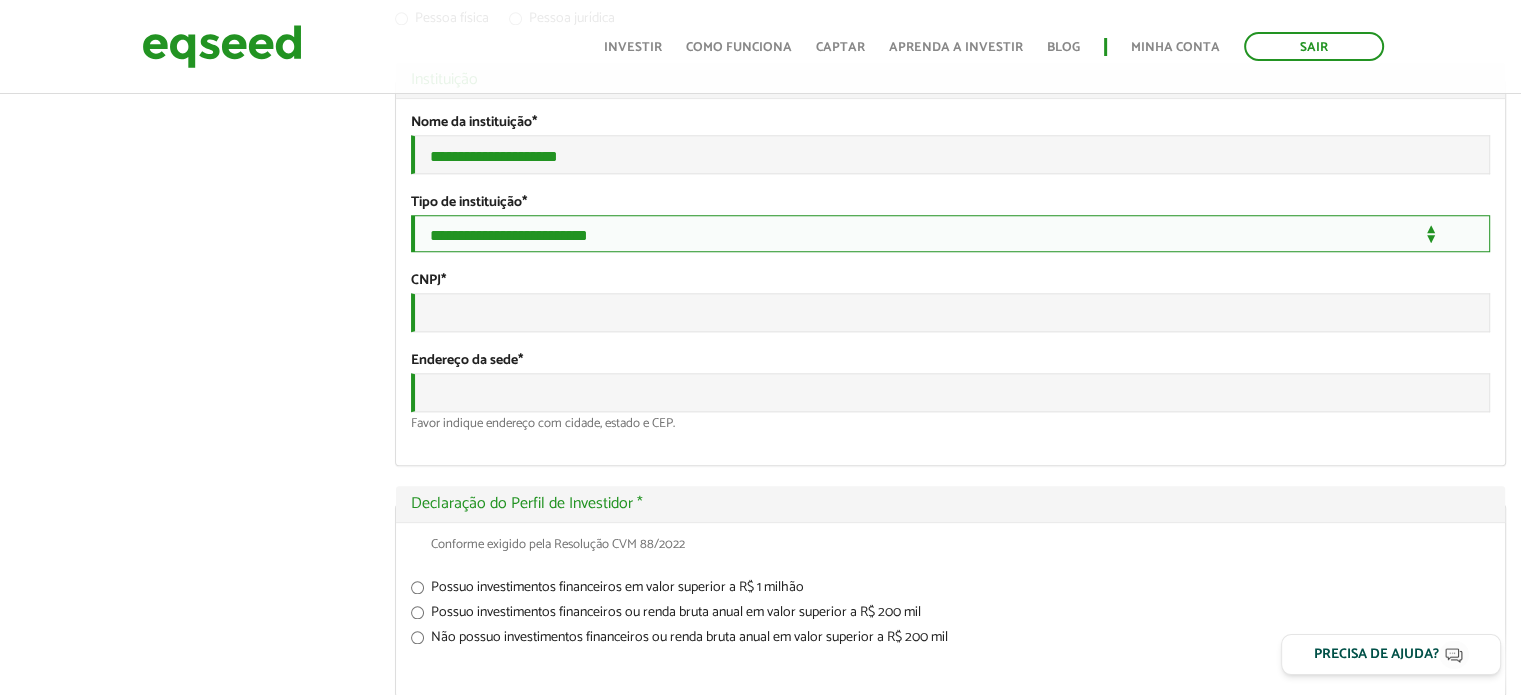 click on "**********" at bounding box center (950, 233) 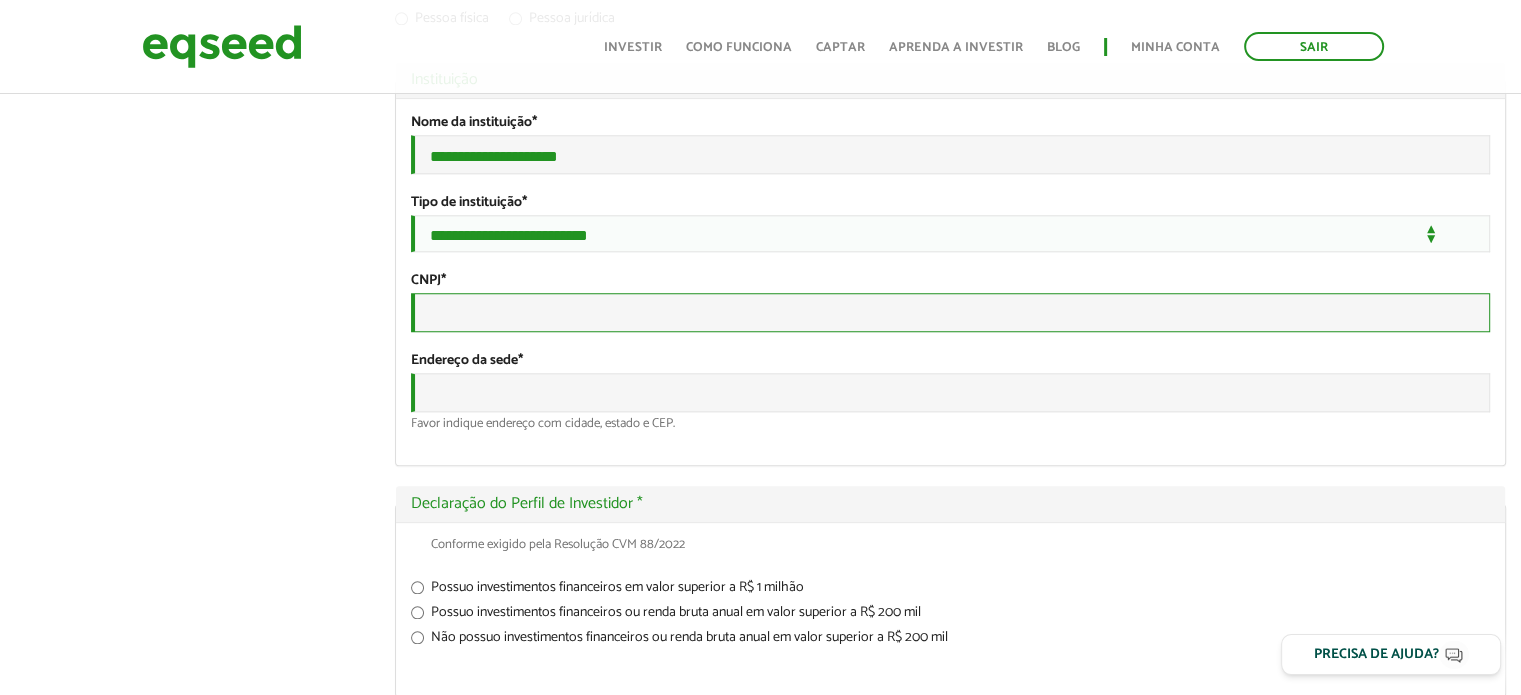 click on "CNPJ  *" at bounding box center [950, 312] 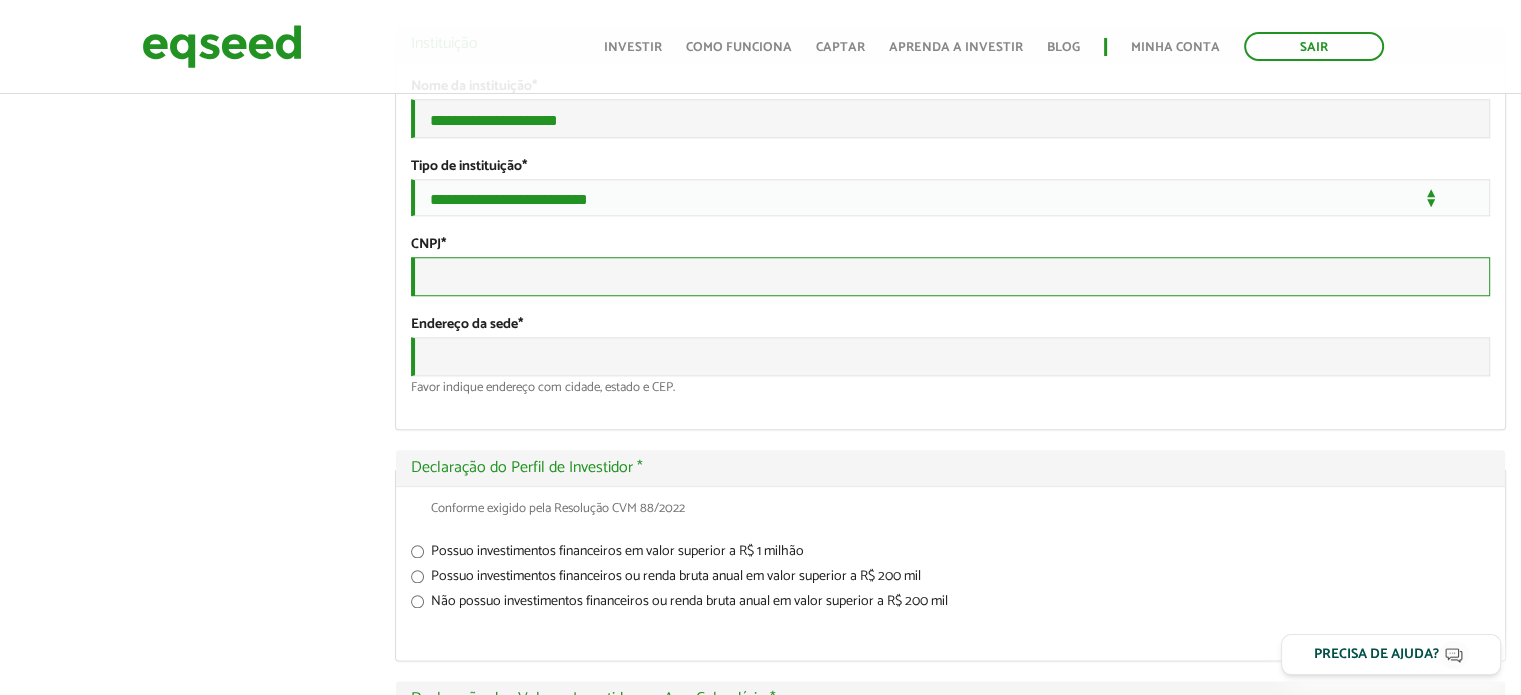 scroll, scrollTop: 2200, scrollLeft: 0, axis: vertical 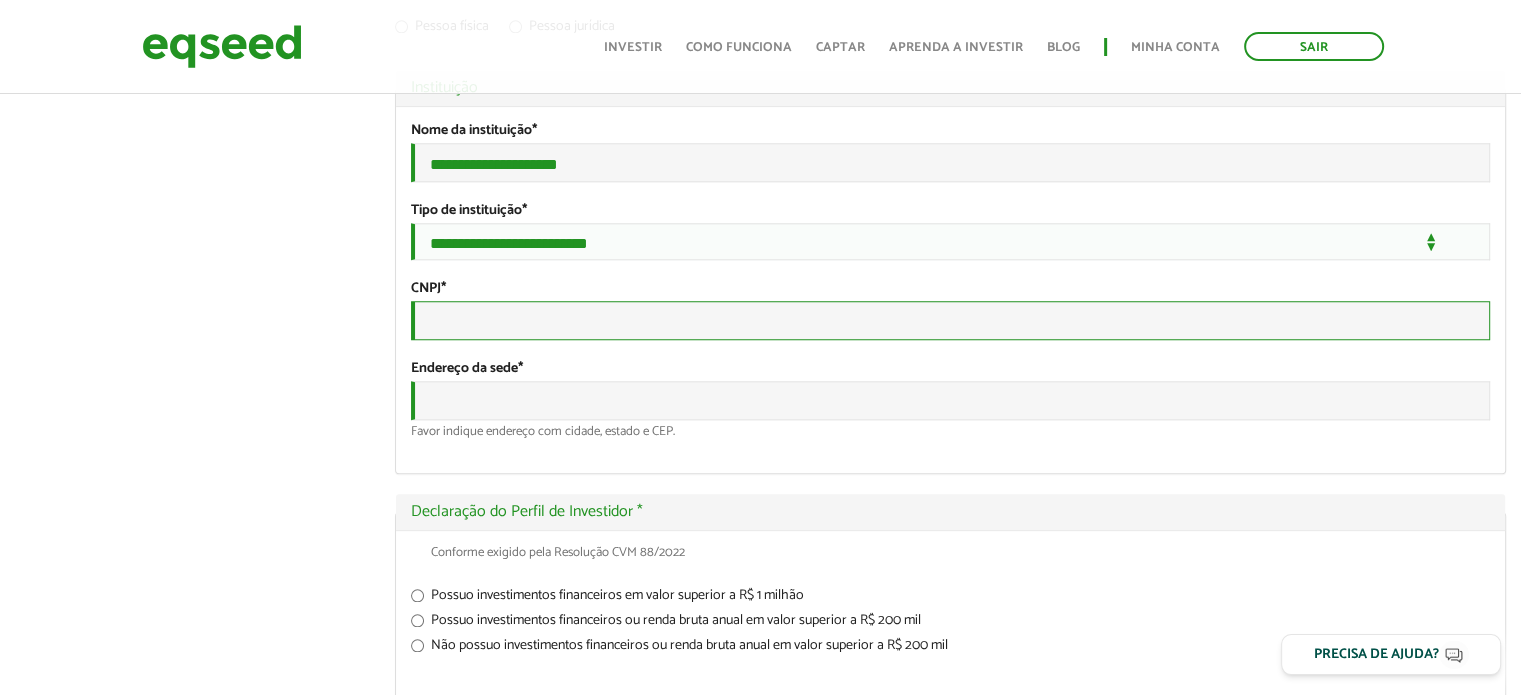 paste on "**********" 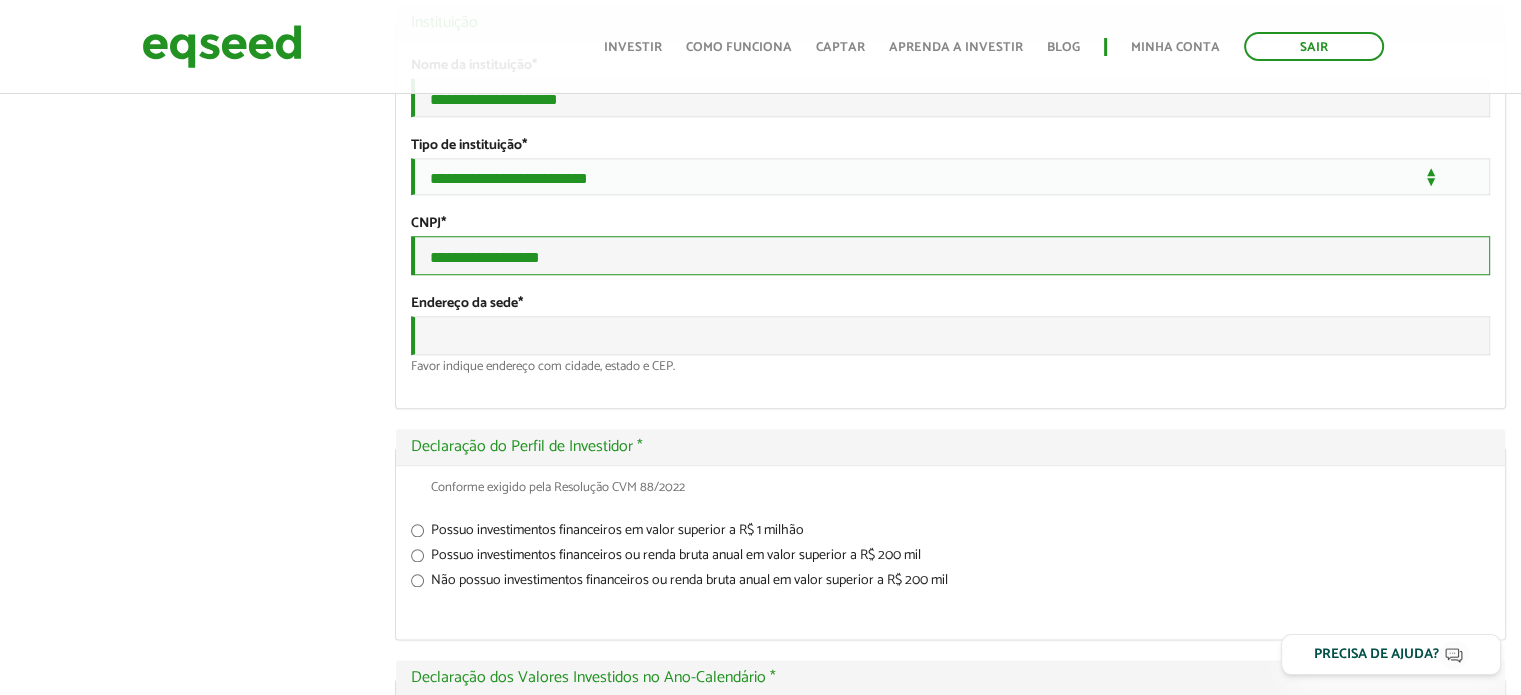 scroll, scrollTop: 2300, scrollLeft: 0, axis: vertical 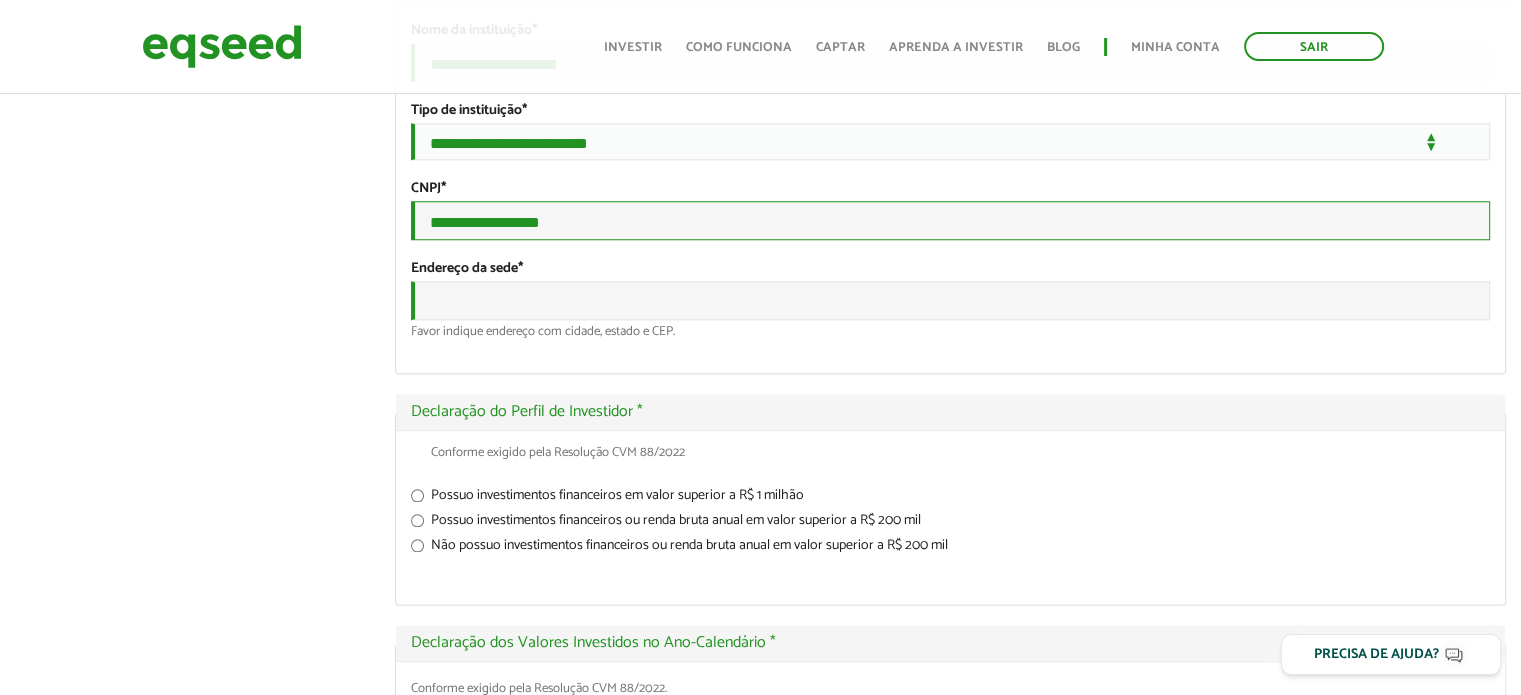 type on "**********" 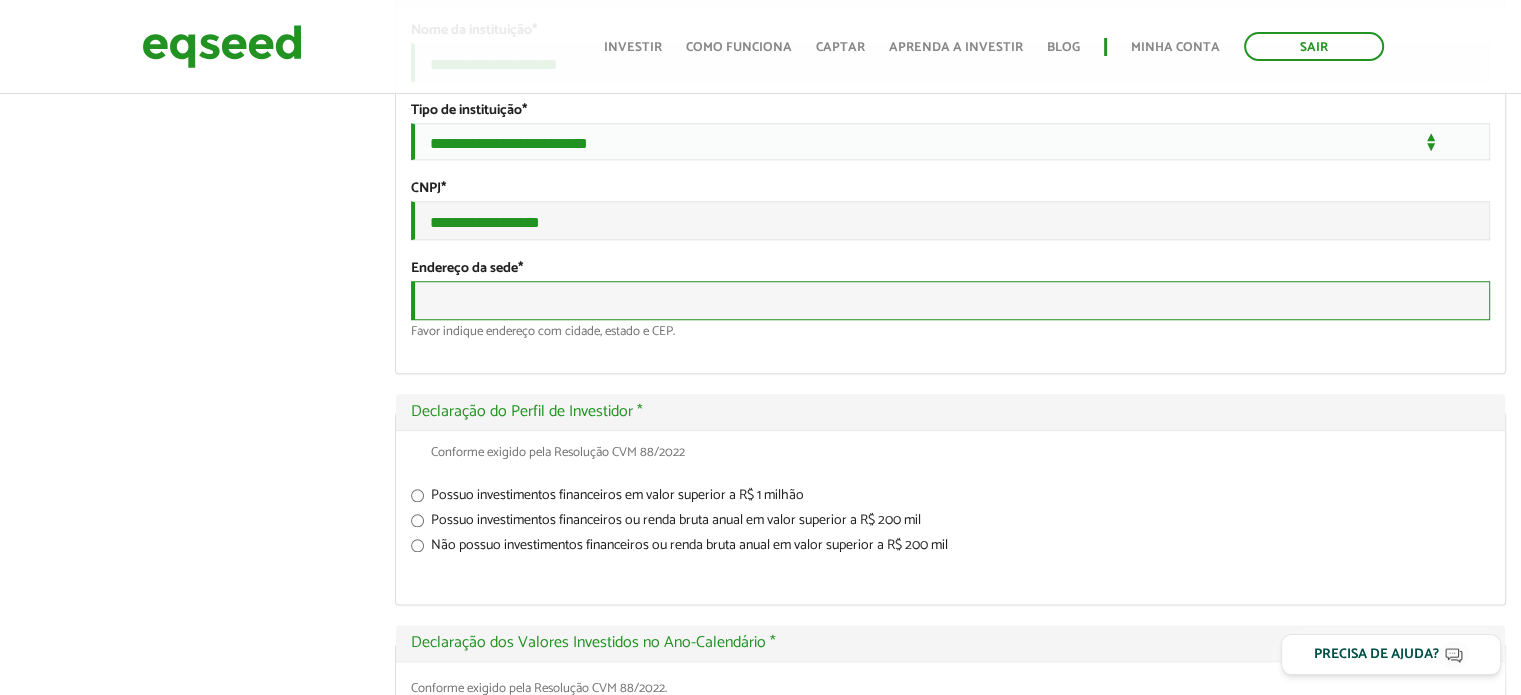 click on "Endereço da sede  *" at bounding box center (950, 300) 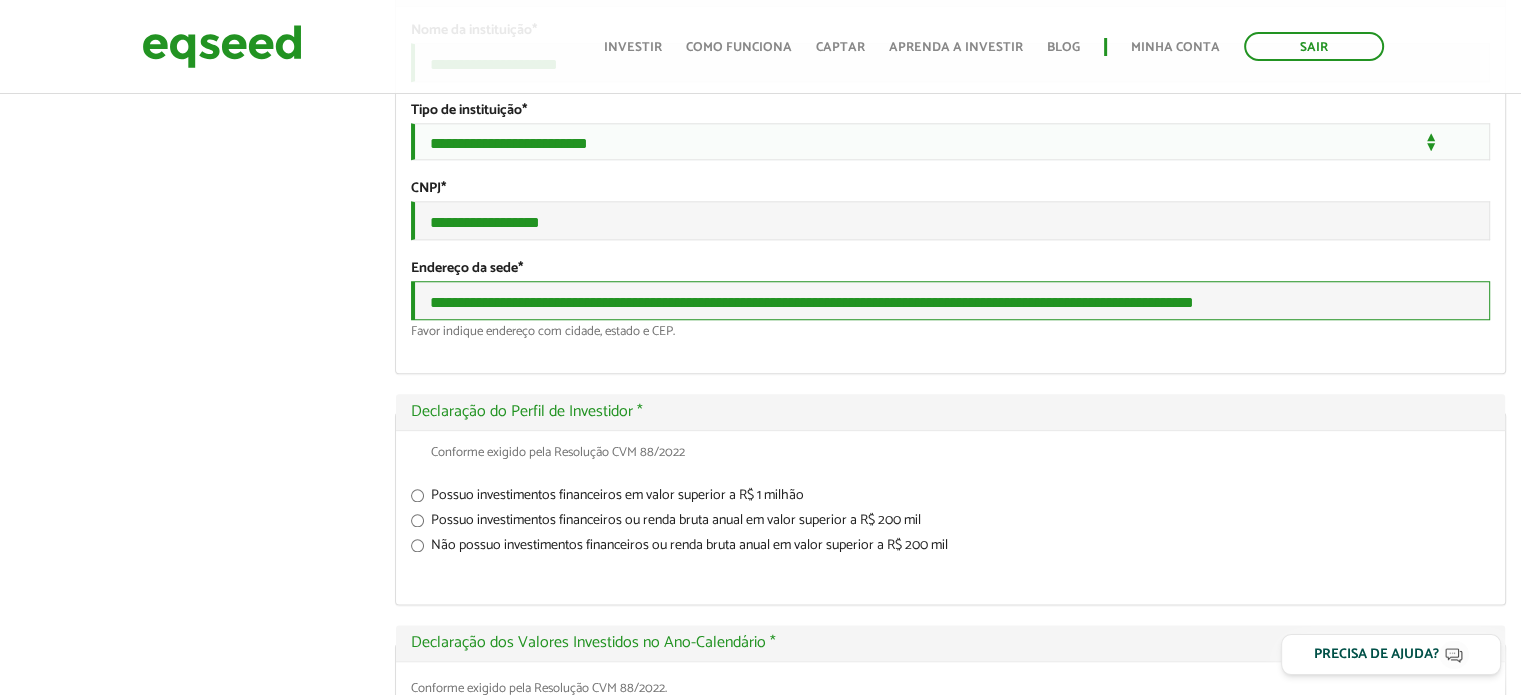 type on "**********" 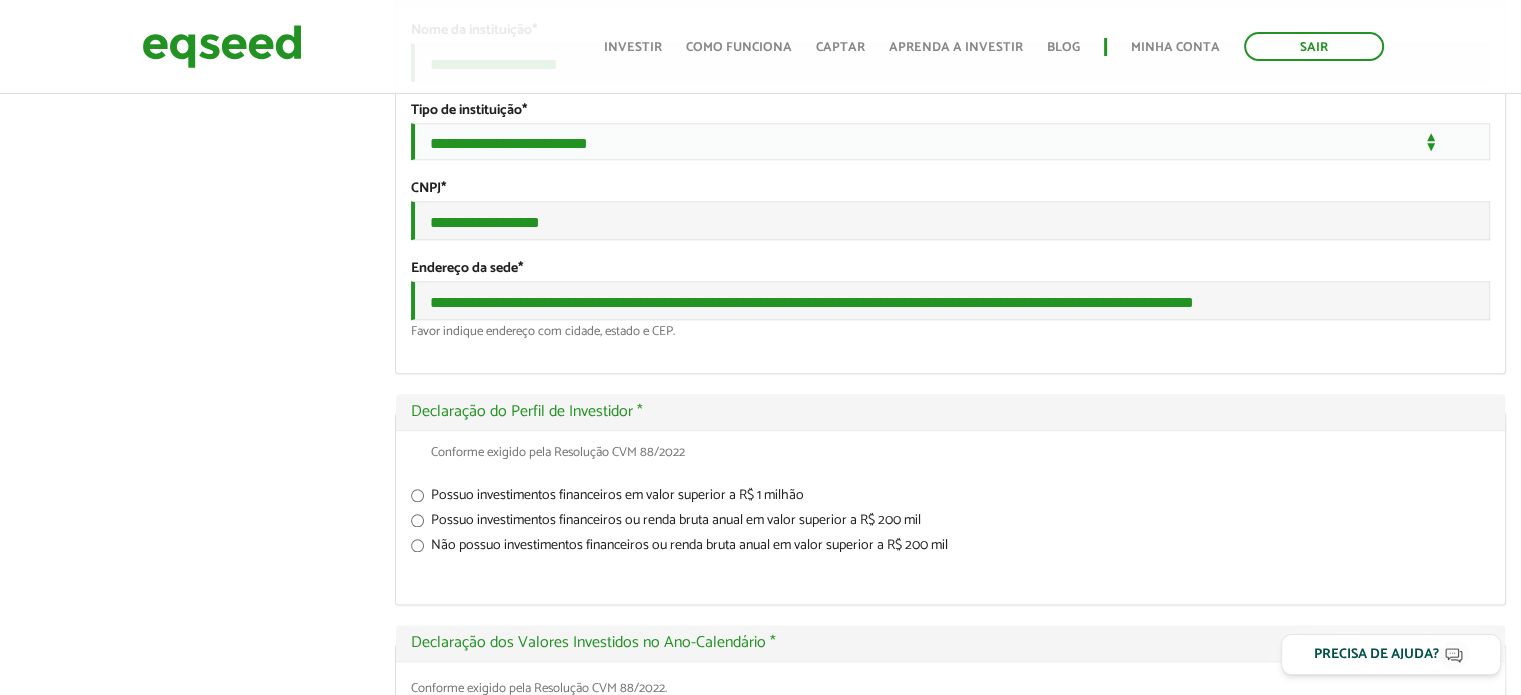 click on "Fernando Marchezoni Miceli
left_panel_close
Pessoal
person Meu perfil
finance_mode Minha simulação
work Meu portfólio
apartment Minha empresa
Fernando Marchezoni Miceli
Abas primárias Perfil Público
Perfil Completo (aba ativa)
Ocultar Resumo
Foto
Enviar foto
Seu rosto virtual ou imagem. Imagens maiores que 1024x1024 pixels serão reduzidas.
Breve Biografia
Tornar o perfil básico público?
Ocultar Informação de contato
*" at bounding box center [760, -33] 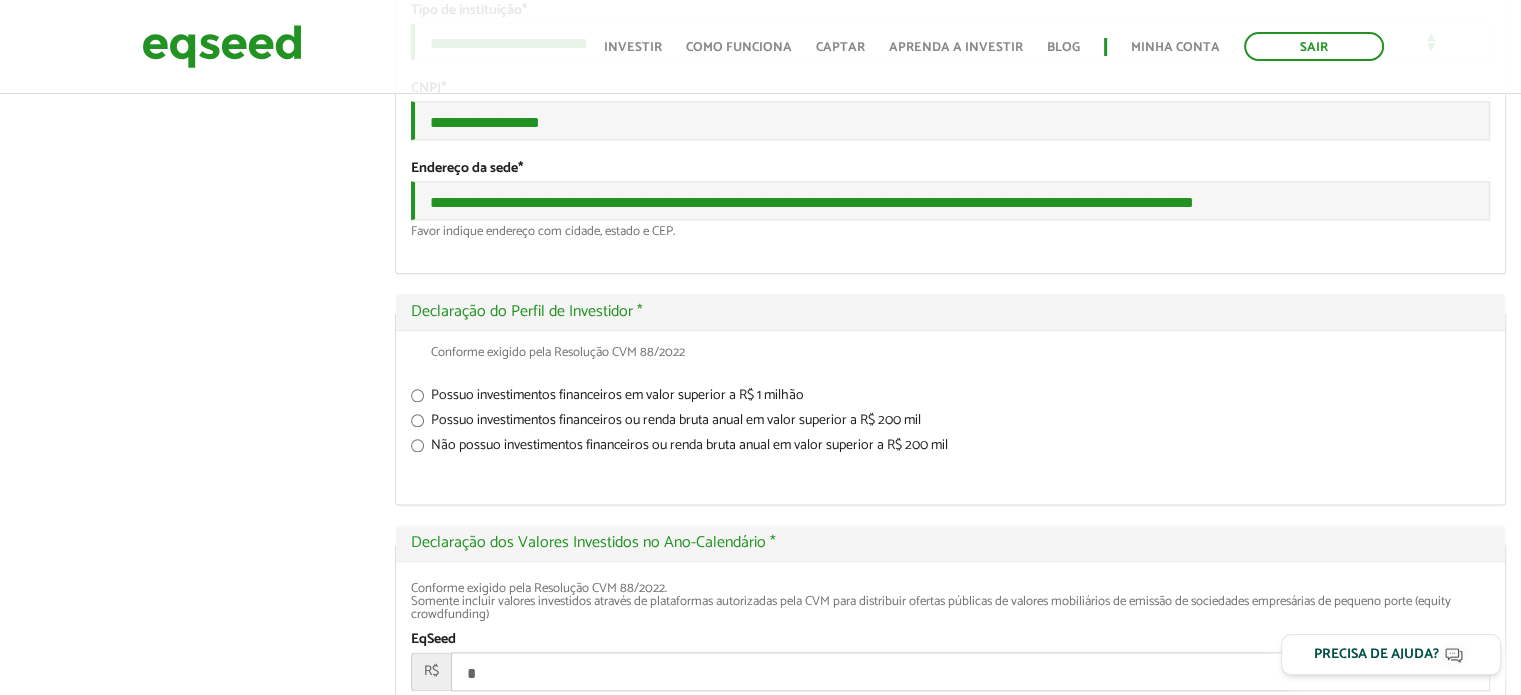 scroll, scrollTop: 2500, scrollLeft: 0, axis: vertical 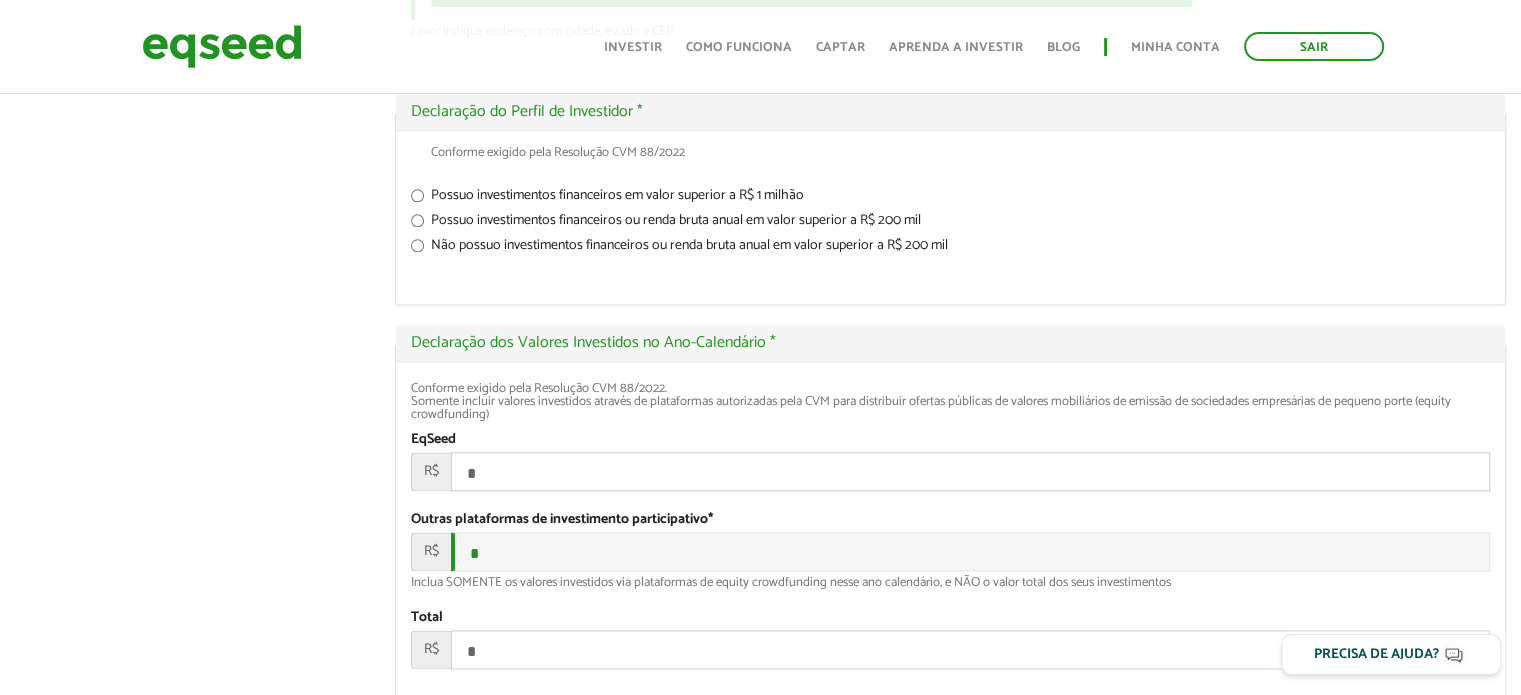 click on "Fernando Marchezoni Miceli
left_panel_close
Pessoal
person Meu perfil
finance_mode Minha simulação
work Meu portfólio
apartment Minha empresa
Fernando Marchezoni Miceli
Abas primárias Perfil Público
Perfil Completo (aba ativa)
Ocultar Resumo
Foto
Enviar foto
Seu rosto virtual ou imagem. Imagens maiores que 1024x1024 pixels serão reduzidas.
Breve Biografia
Tornar o perfil básico público?
Ocultar Informação de contato
*" at bounding box center [760, -333] 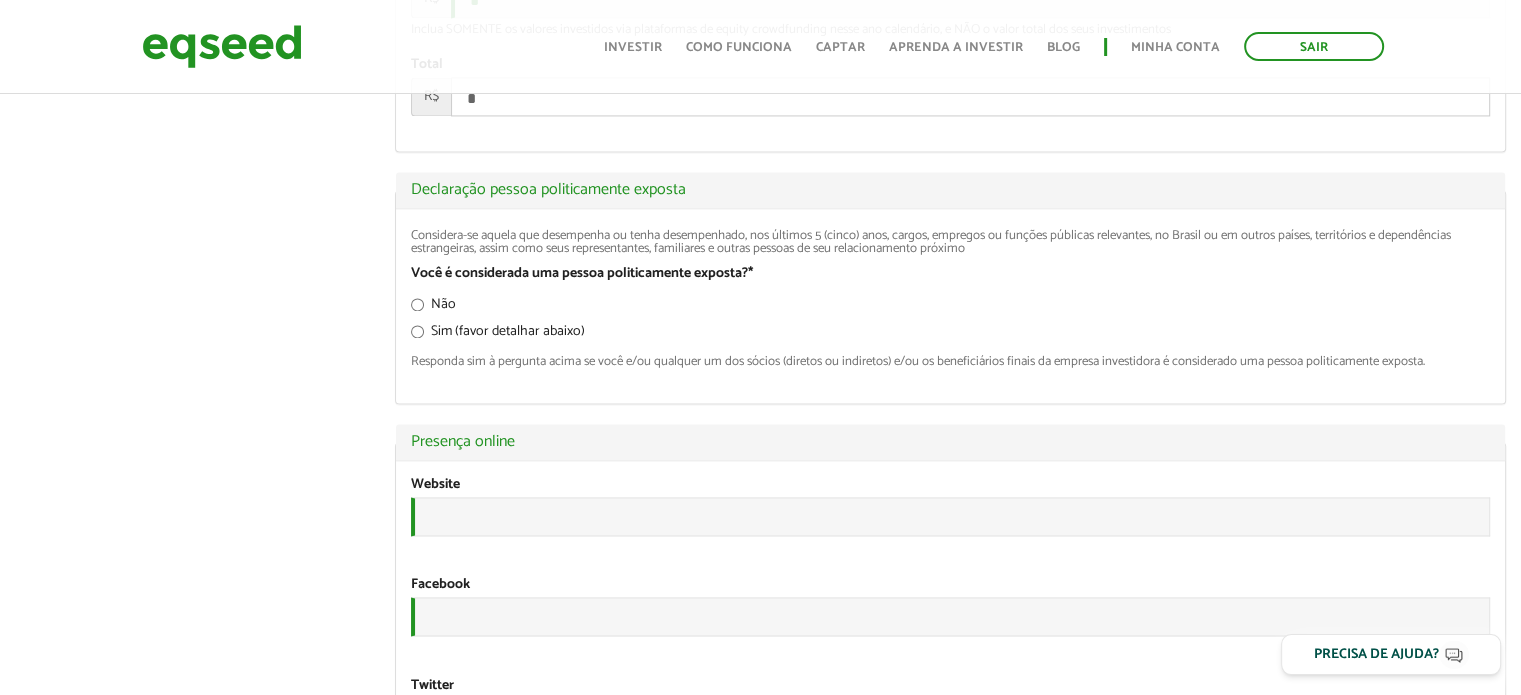 scroll, scrollTop: 3200, scrollLeft: 0, axis: vertical 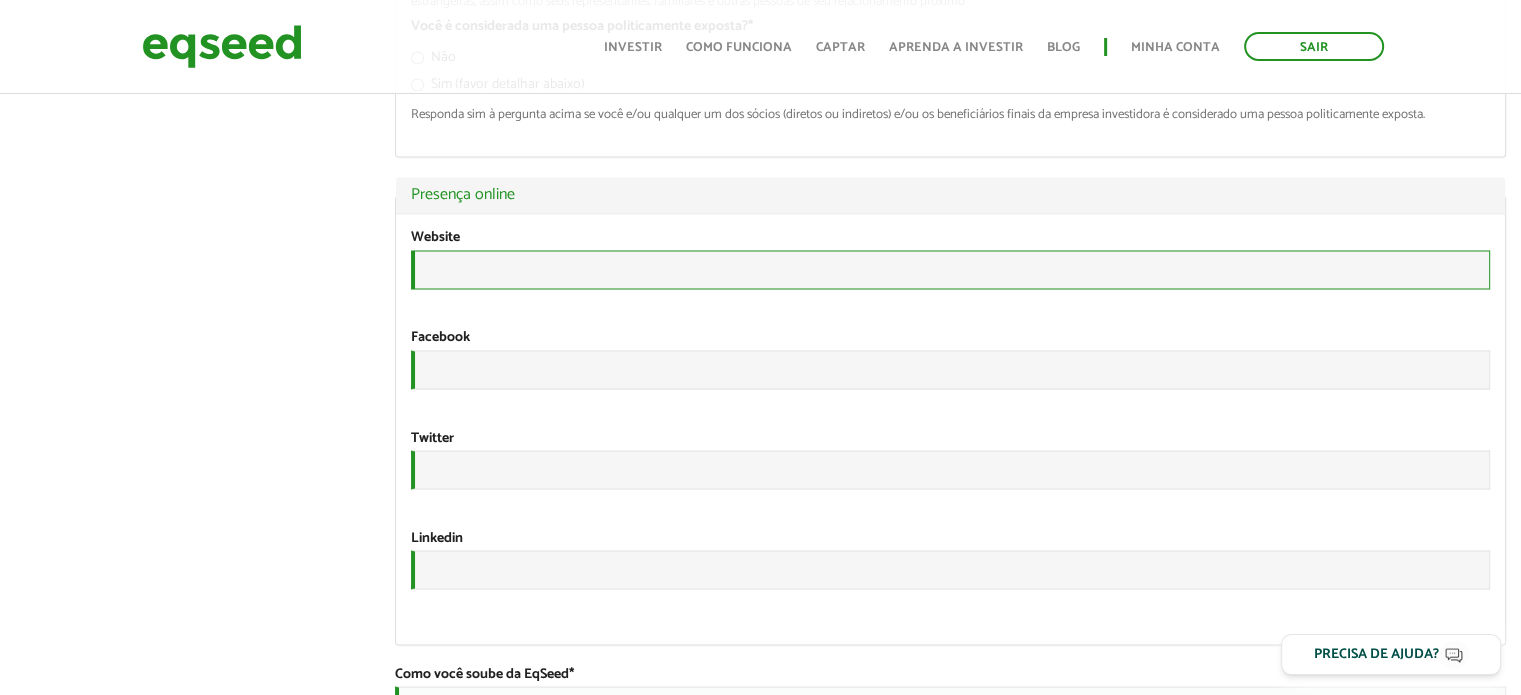 paste on "**********" 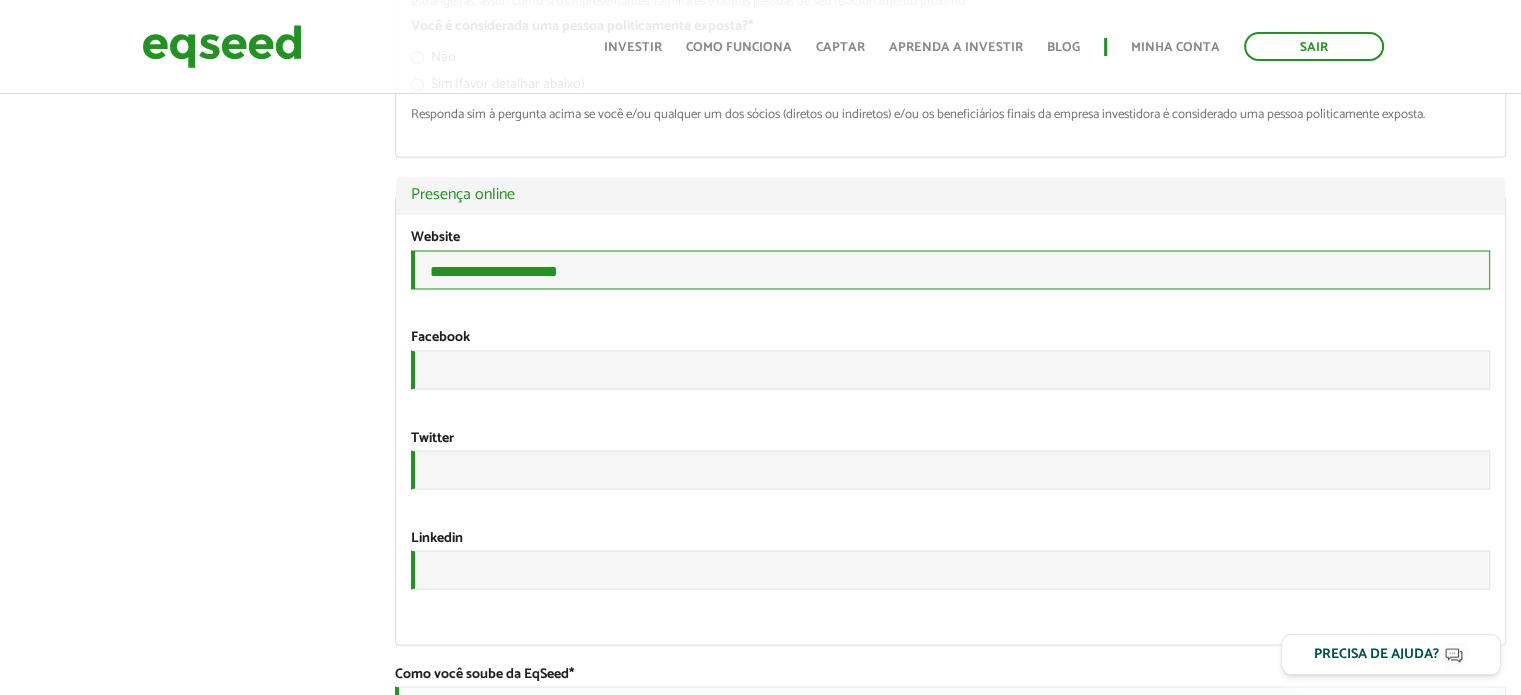 scroll, scrollTop: 3500, scrollLeft: 0, axis: vertical 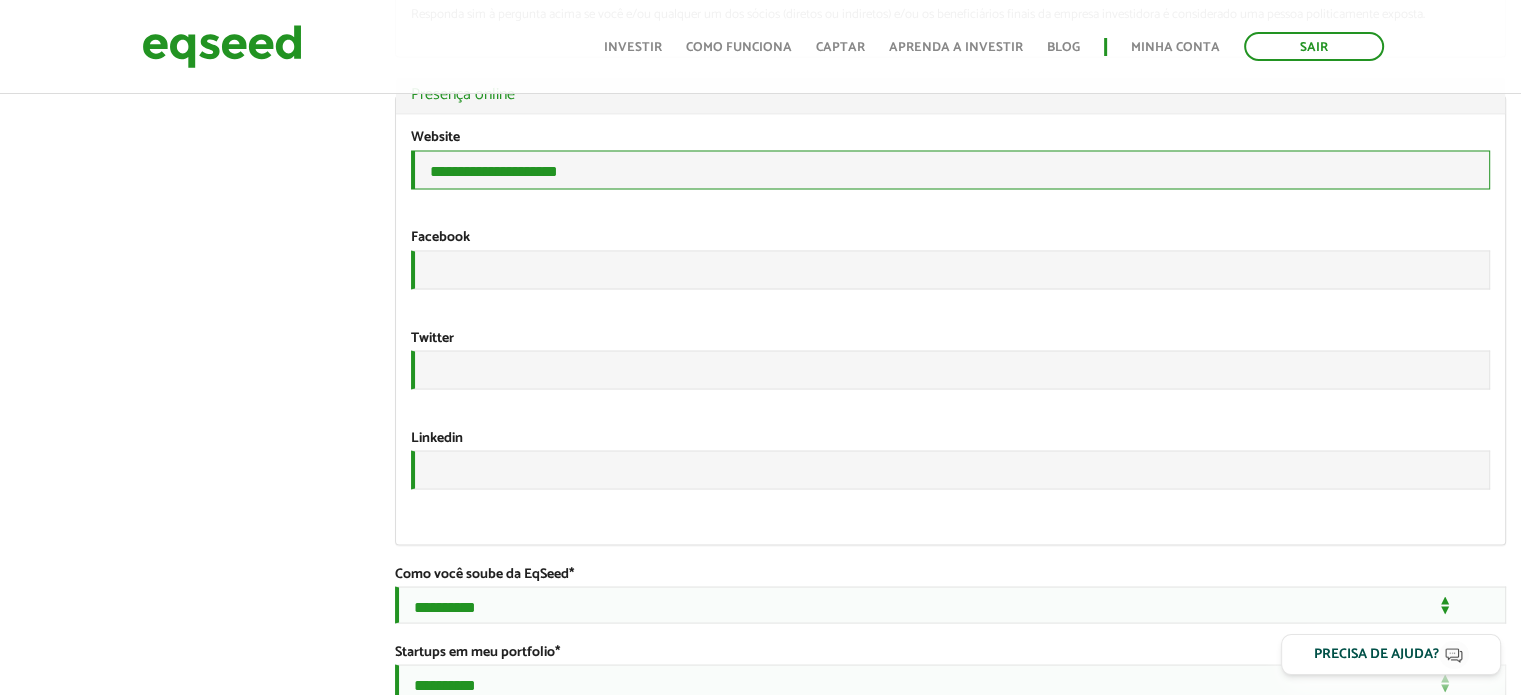 type on "**********" 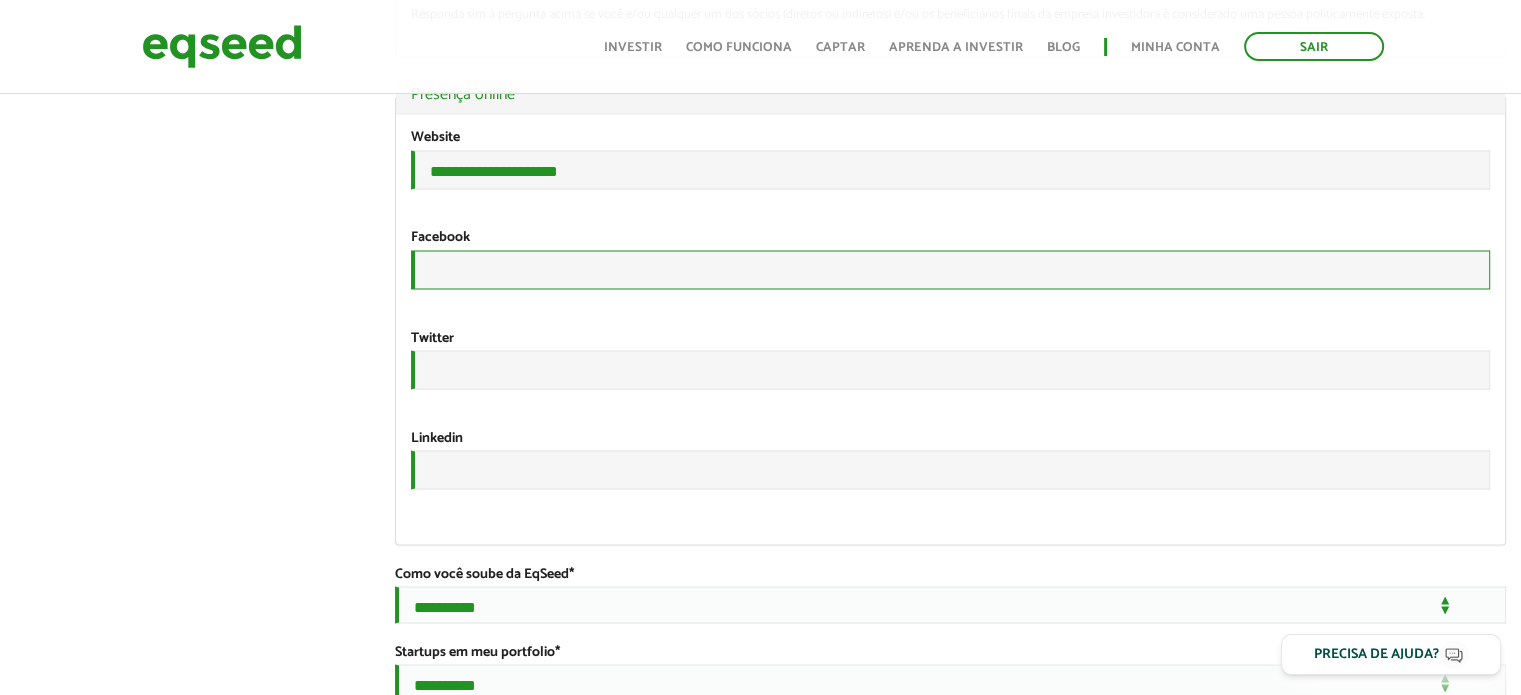 click on "URL" at bounding box center (950, 269) 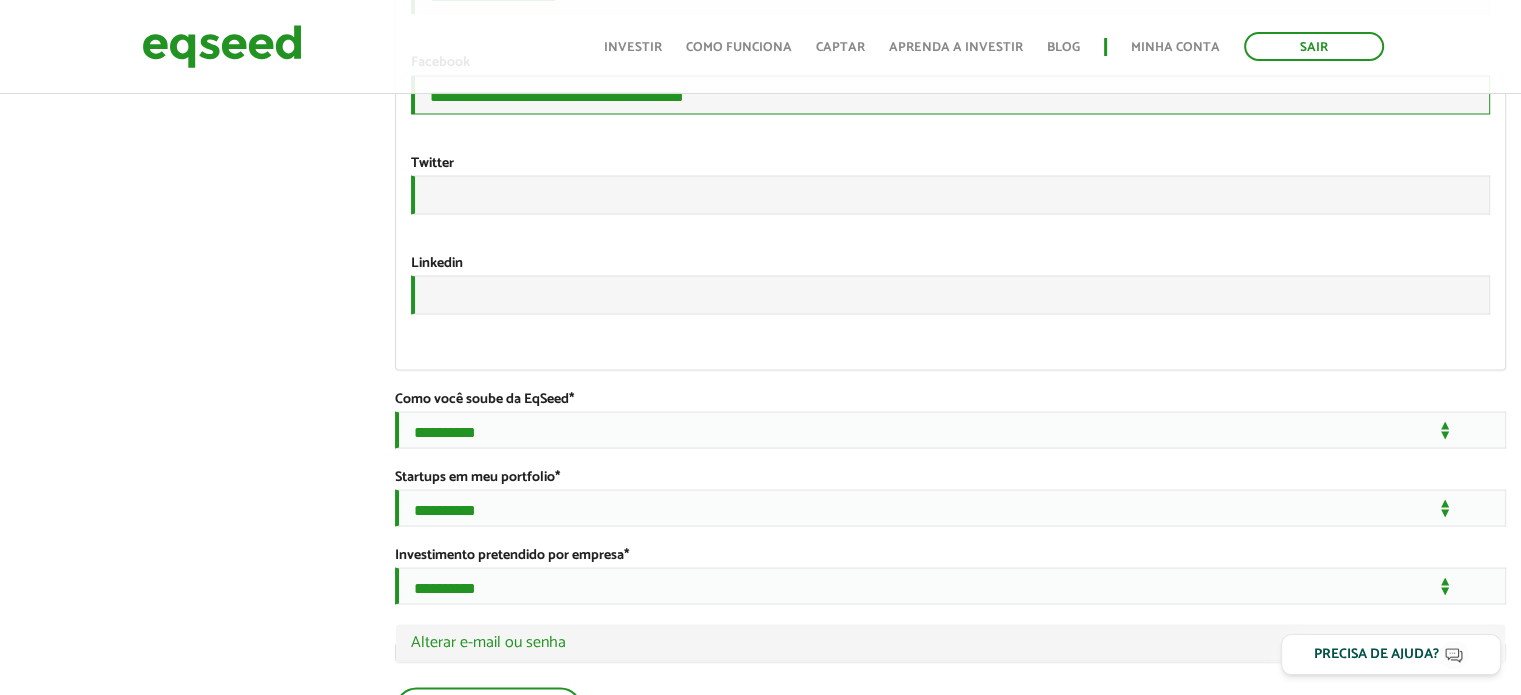 scroll, scrollTop: 3700, scrollLeft: 0, axis: vertical 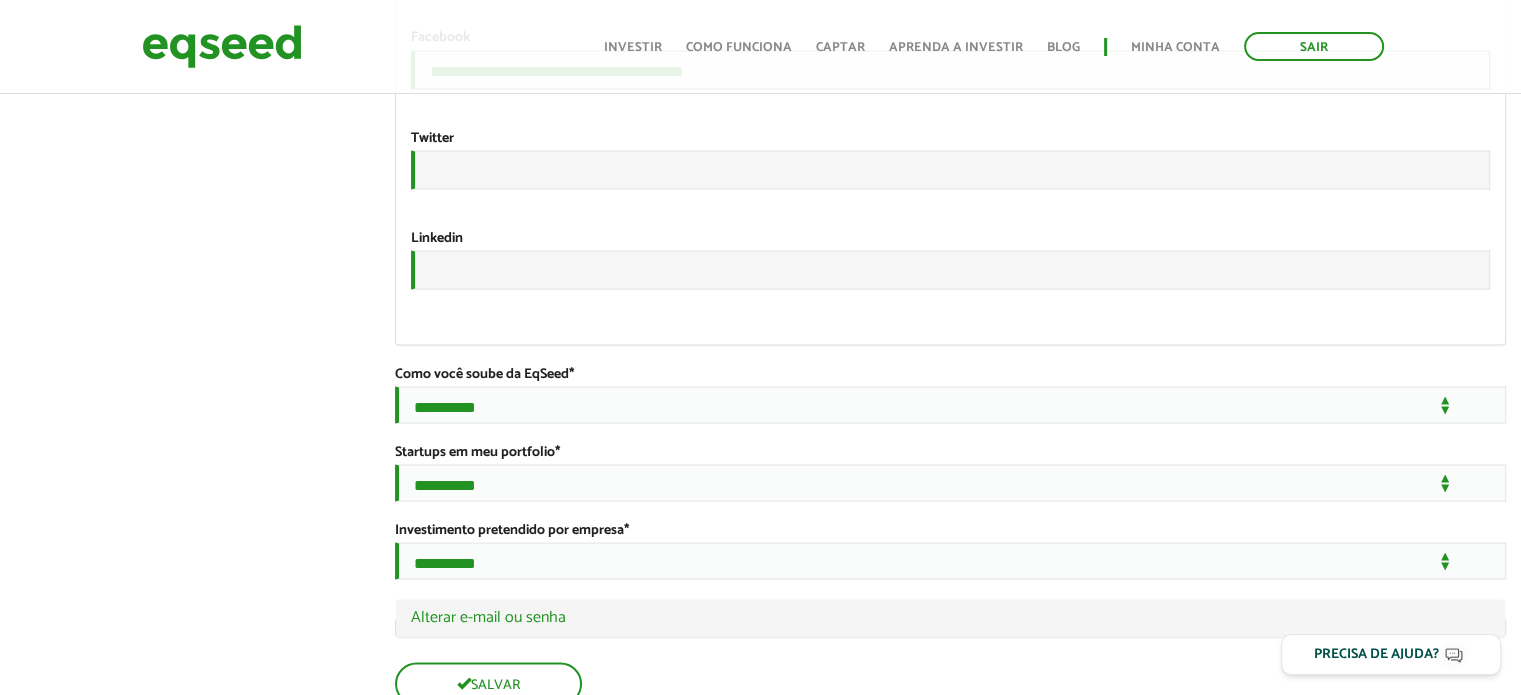 type on "**********" 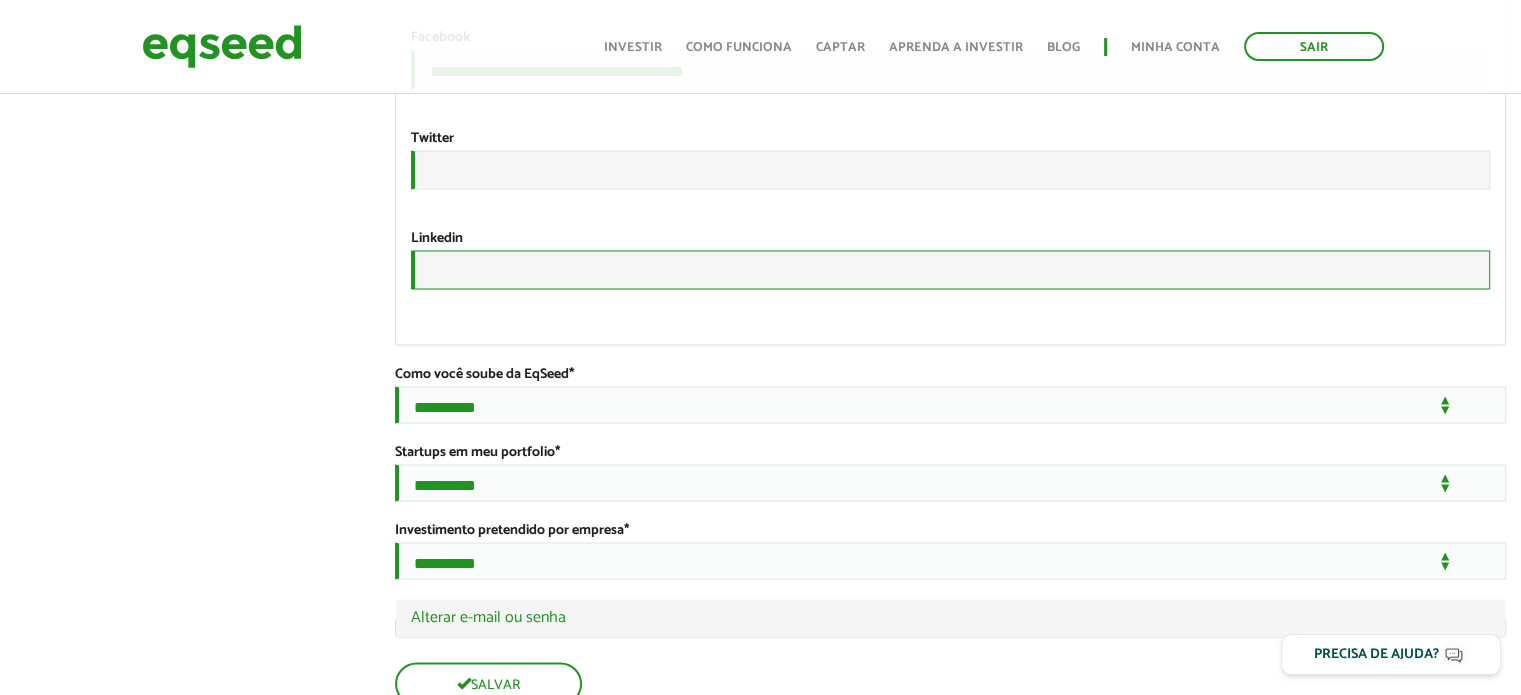 click on "URL" at bounding box center (950, 269) 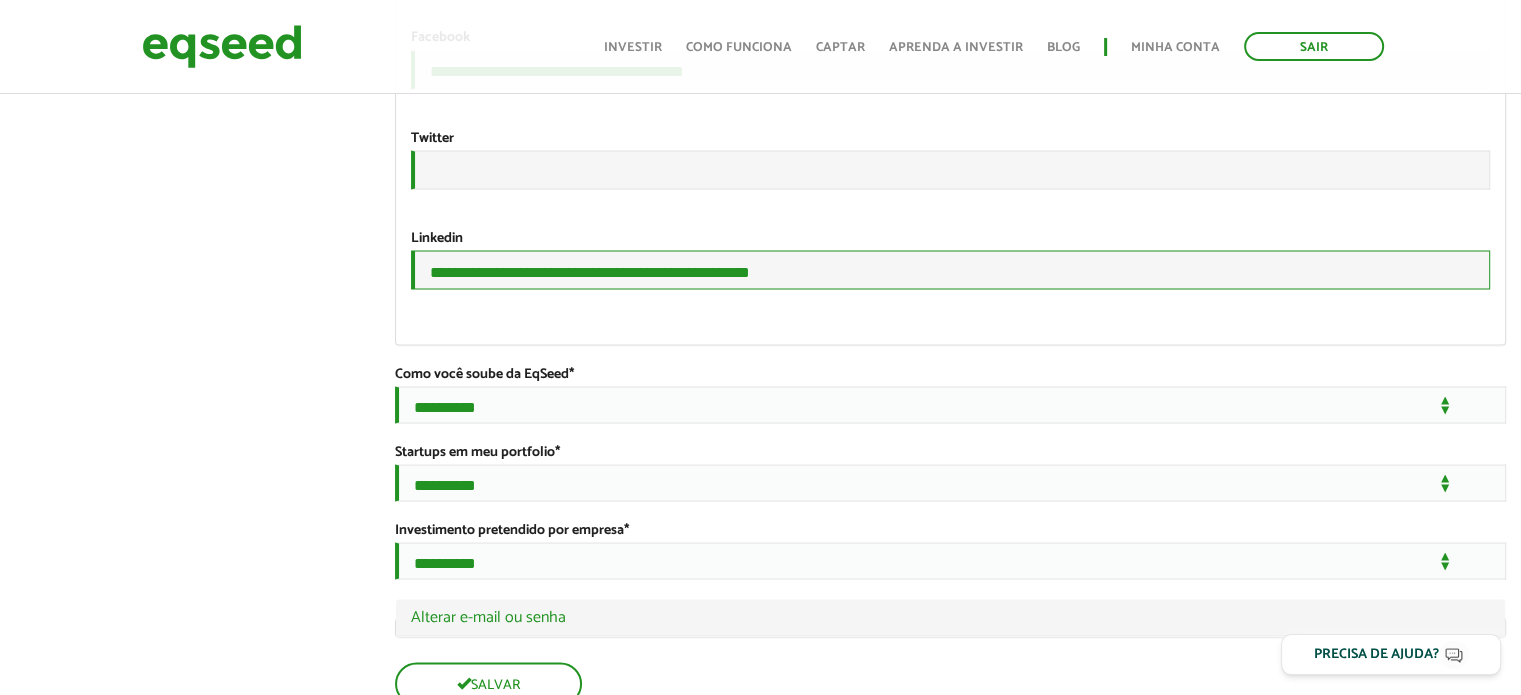 type on "**********" 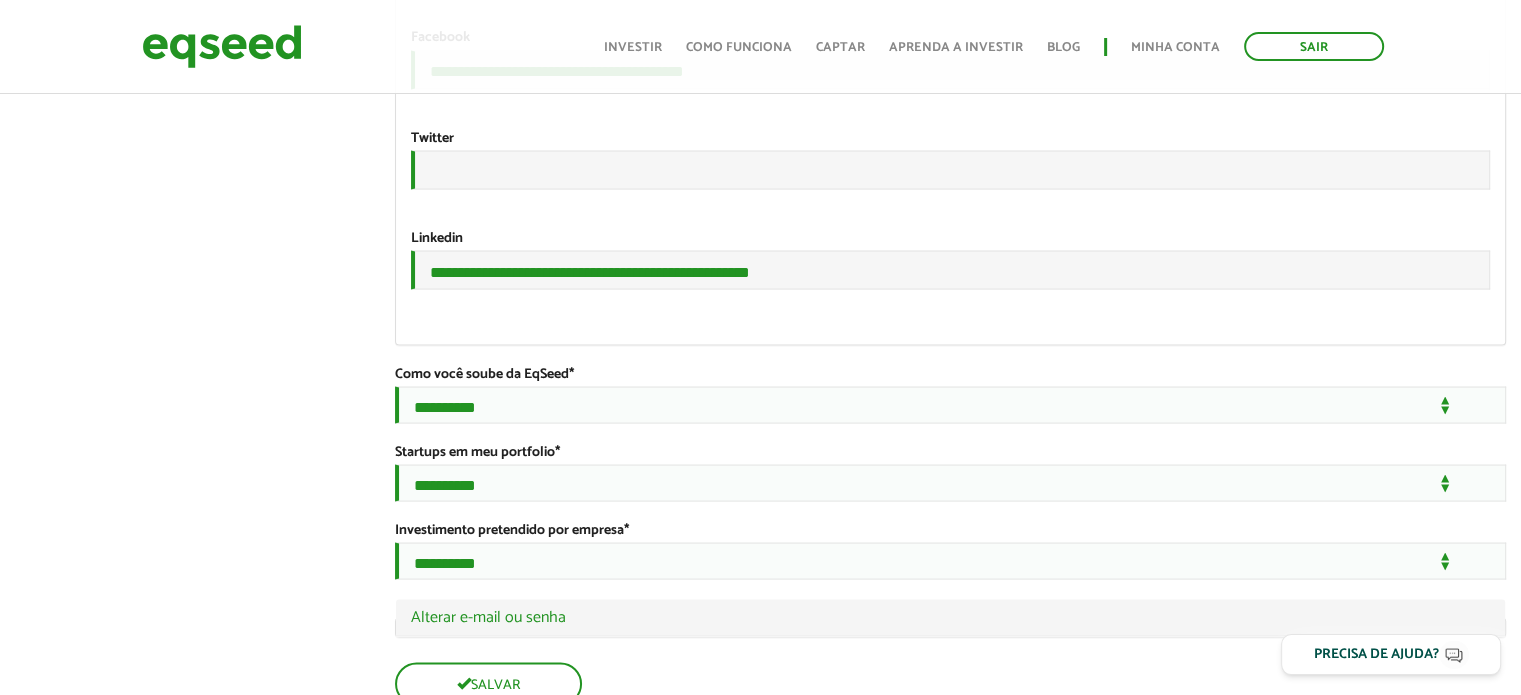 click on "Fernando Marchezoni Miceli
left_panel_close
Pessoal
person Meu perfil
finance_mode Minha simulação
work Meu portfólio
apartment Minha empresa
Fernando Marchezoni Miceli
Abas primárias Perfil Público
Perfil Completo (aba ativa)
Ocultar Resumo
Foto
Enviar foto
Seu rosto virtual ou imagem. Imagens maiores que 1024x1024 pixels serão reduzidas.
Breve Biografia
Tornar o perfil básico público?
Ocultar Informação de contato
*" at bounding box center (760, -1433) 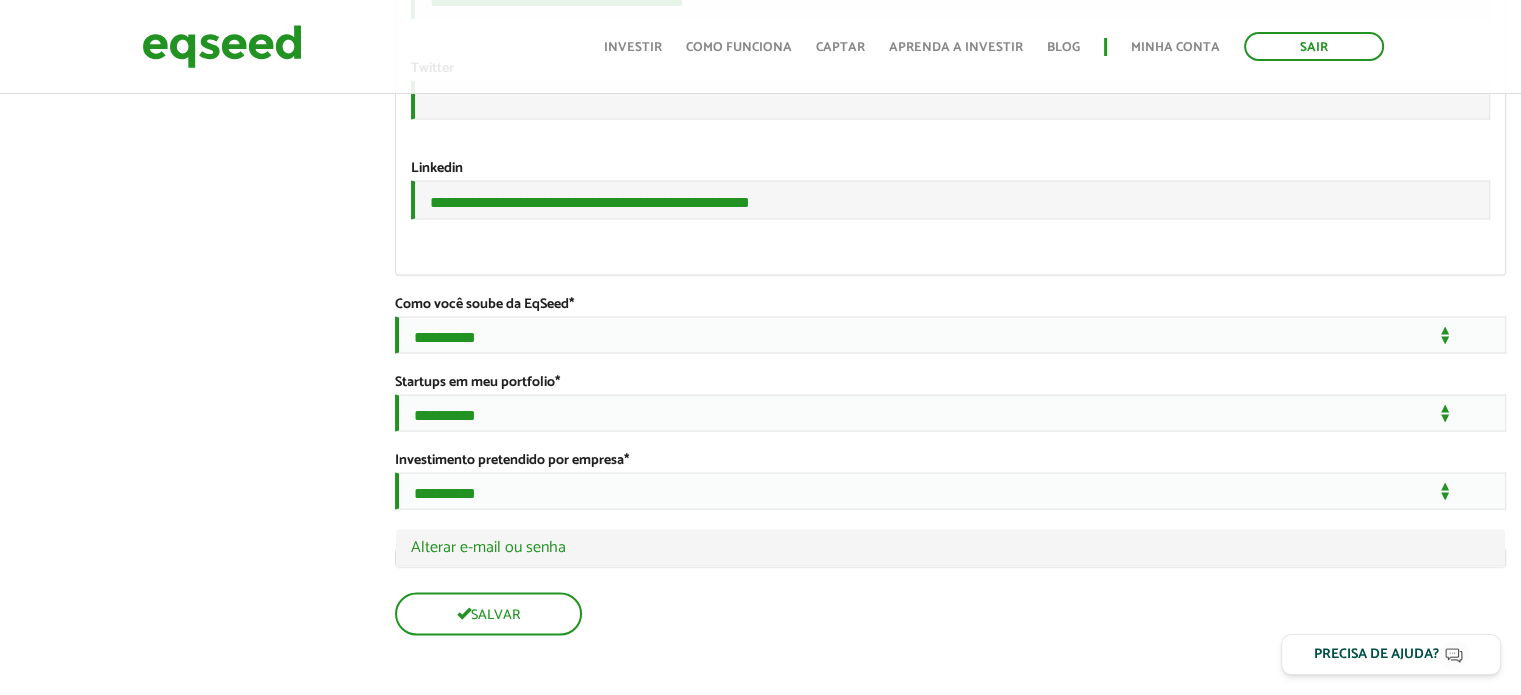 scroll, scrollTop: 3900, scrollLeft: 0, axis: vertical 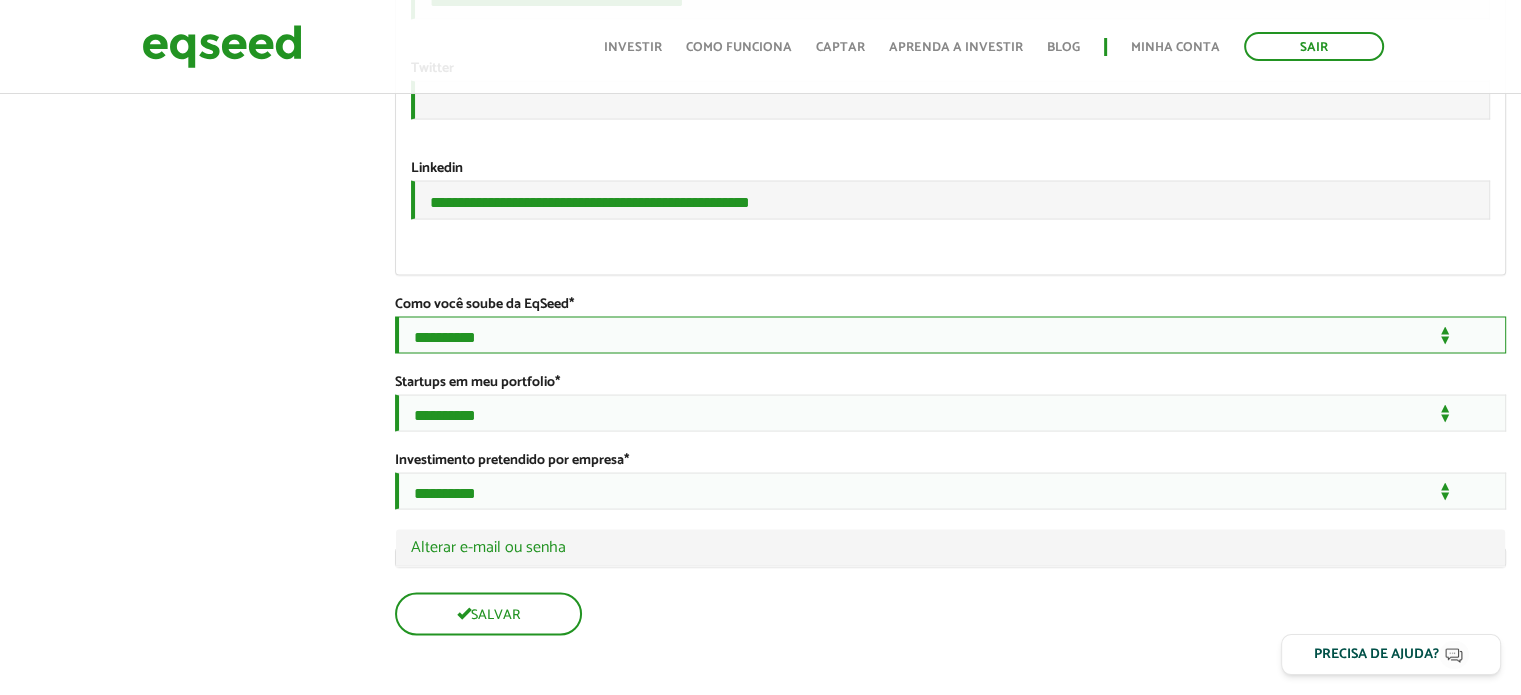 click on "**********" at bounding box center [950, 334] 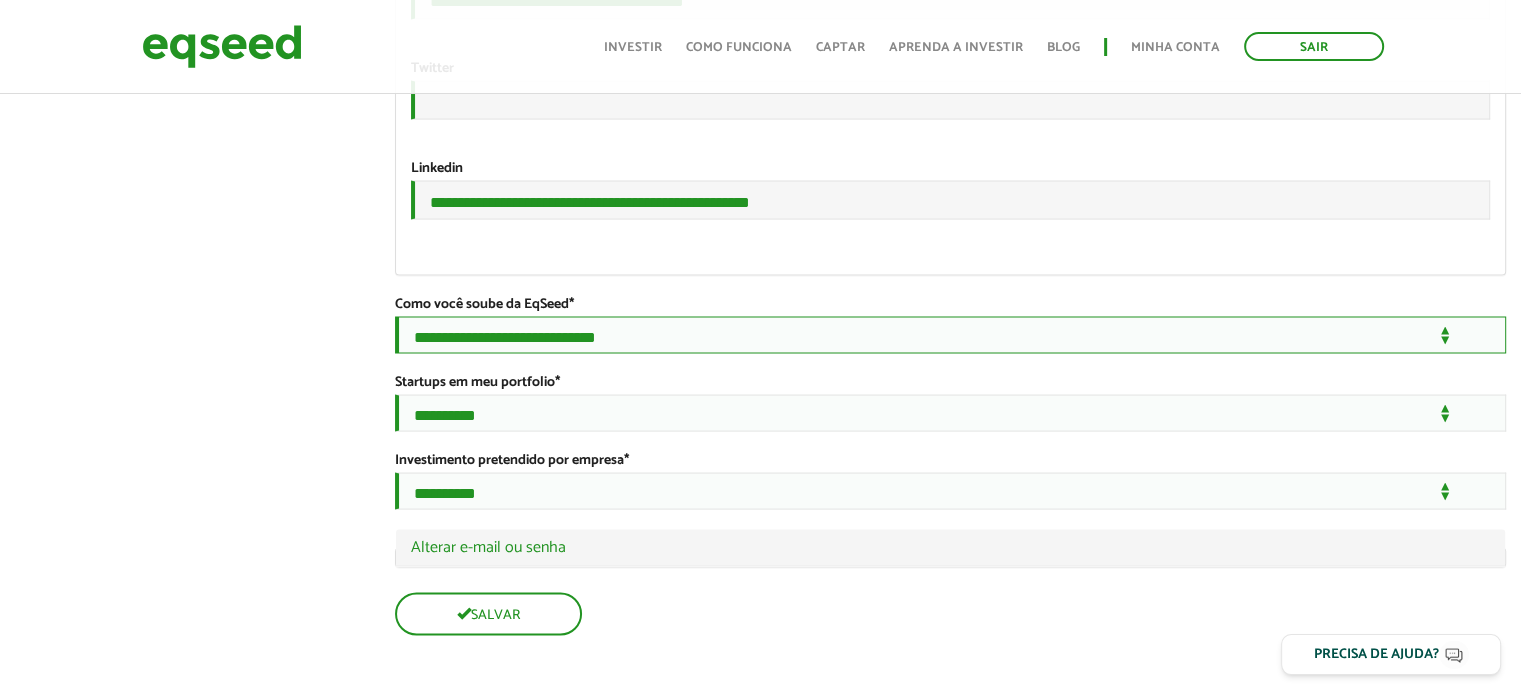 click on "**********" at bounding box center [950, 334] 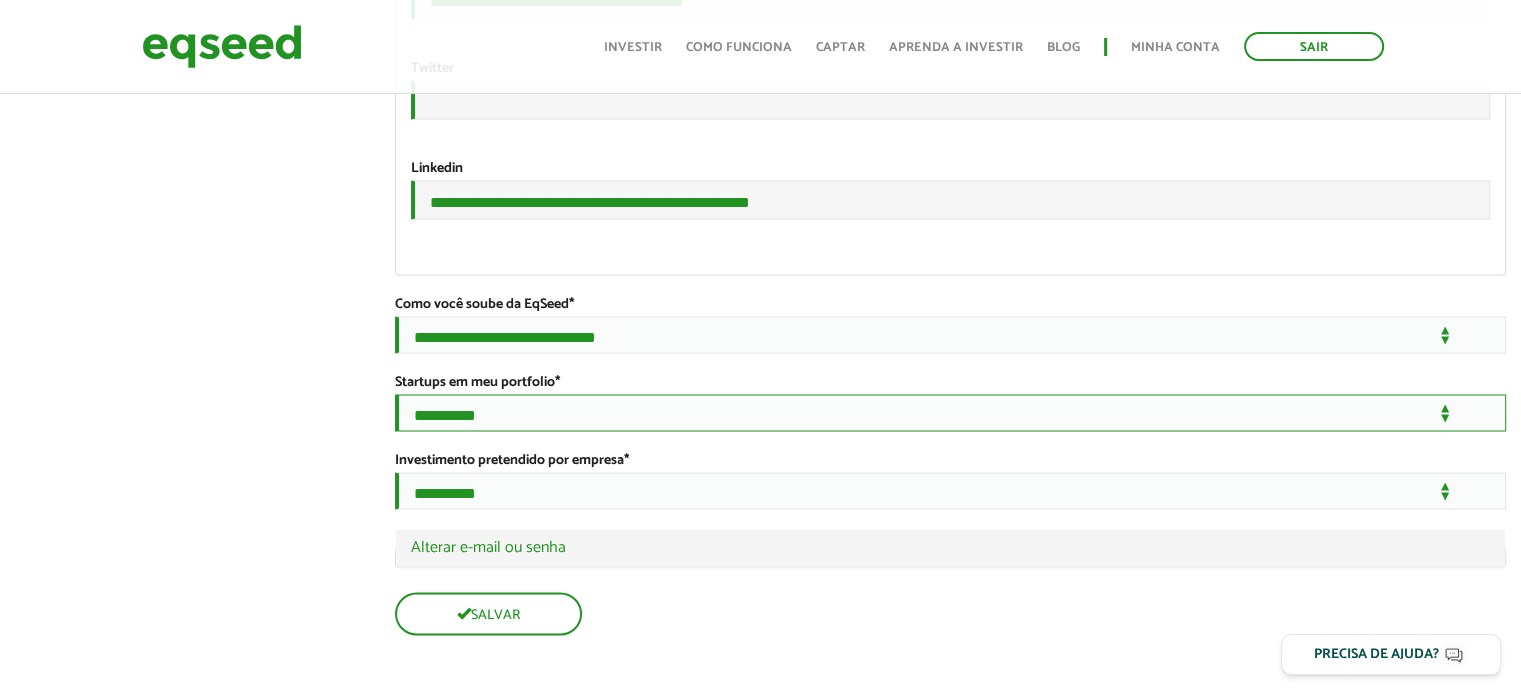 click on "**********" at bounding box center (950, 412) 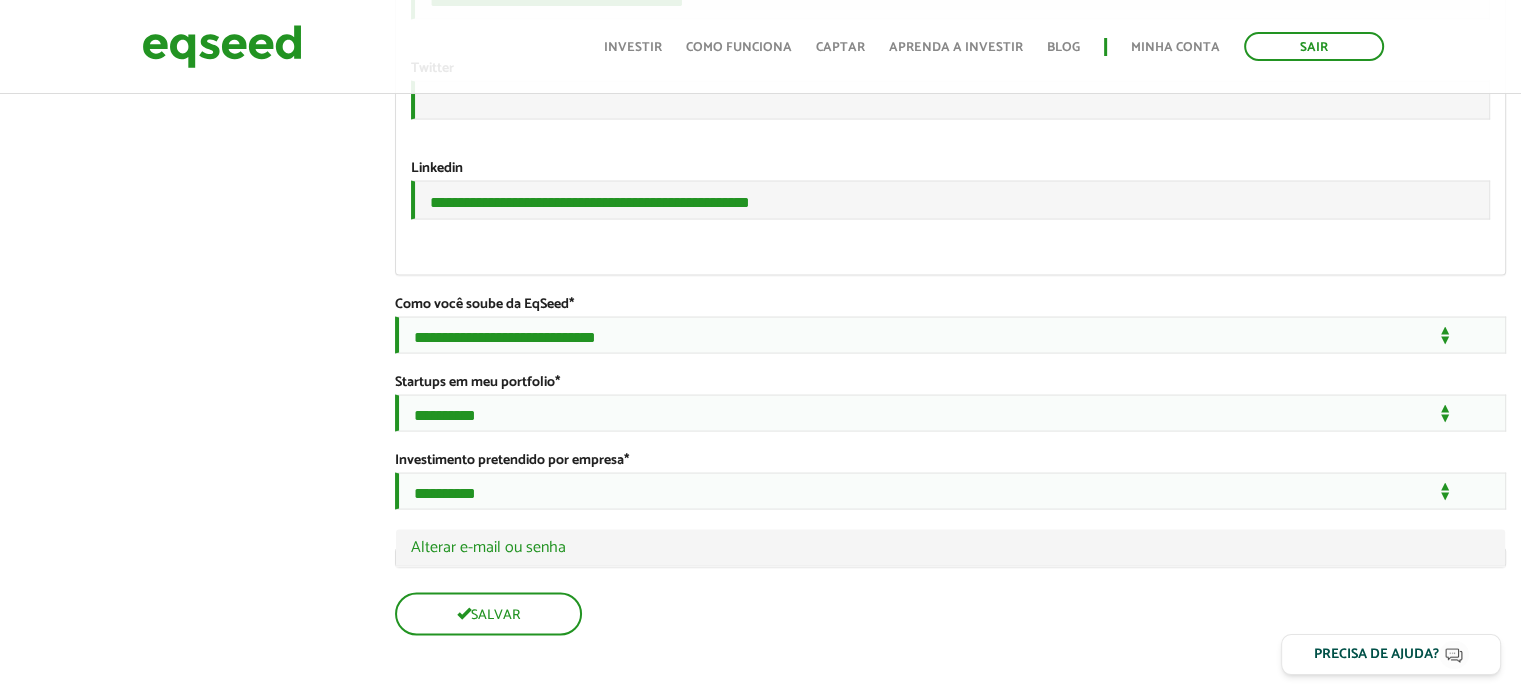 click on "Fernando Marchezoni Miceli
left_panel_close
Pessoal
person Meu perfil
finance_mode Minha simulação
work Meu portfólio
apartment Minha empresa
Fernando Marchezoni Miceli
Abas primárias Perfil Público
Perfil Completo (aba ativa)
Ocultar Resumo
Foto
Enviar foto
Seu rosto virtual ou imagem. Imagens maiores que 1024x1024 pixels serão reduzidas.
Breve Biografia
Tornar o perfil básico público?
Ocultar Informação de contato
*" at bounding box center (760, -1503) 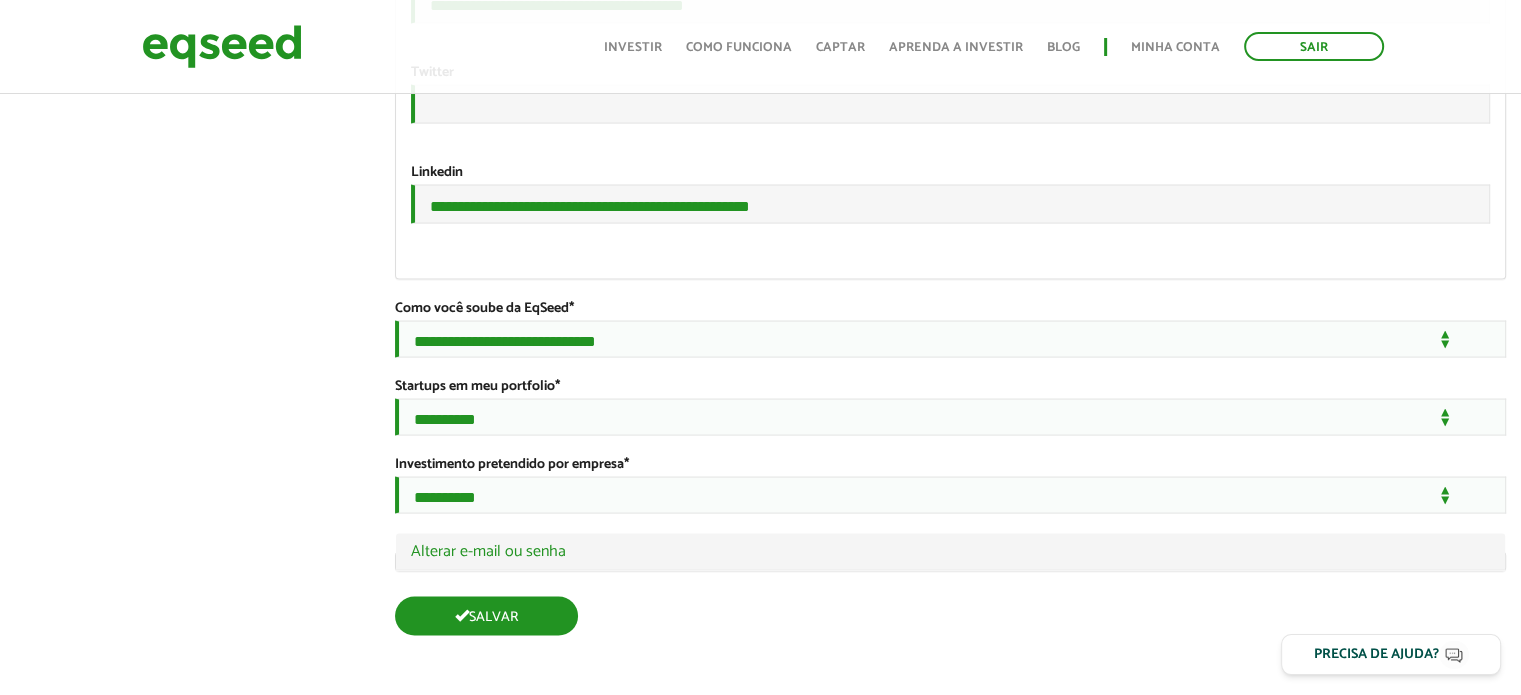scroll, scrollTop: 3990, scrollLeft: 0, axis: vertical 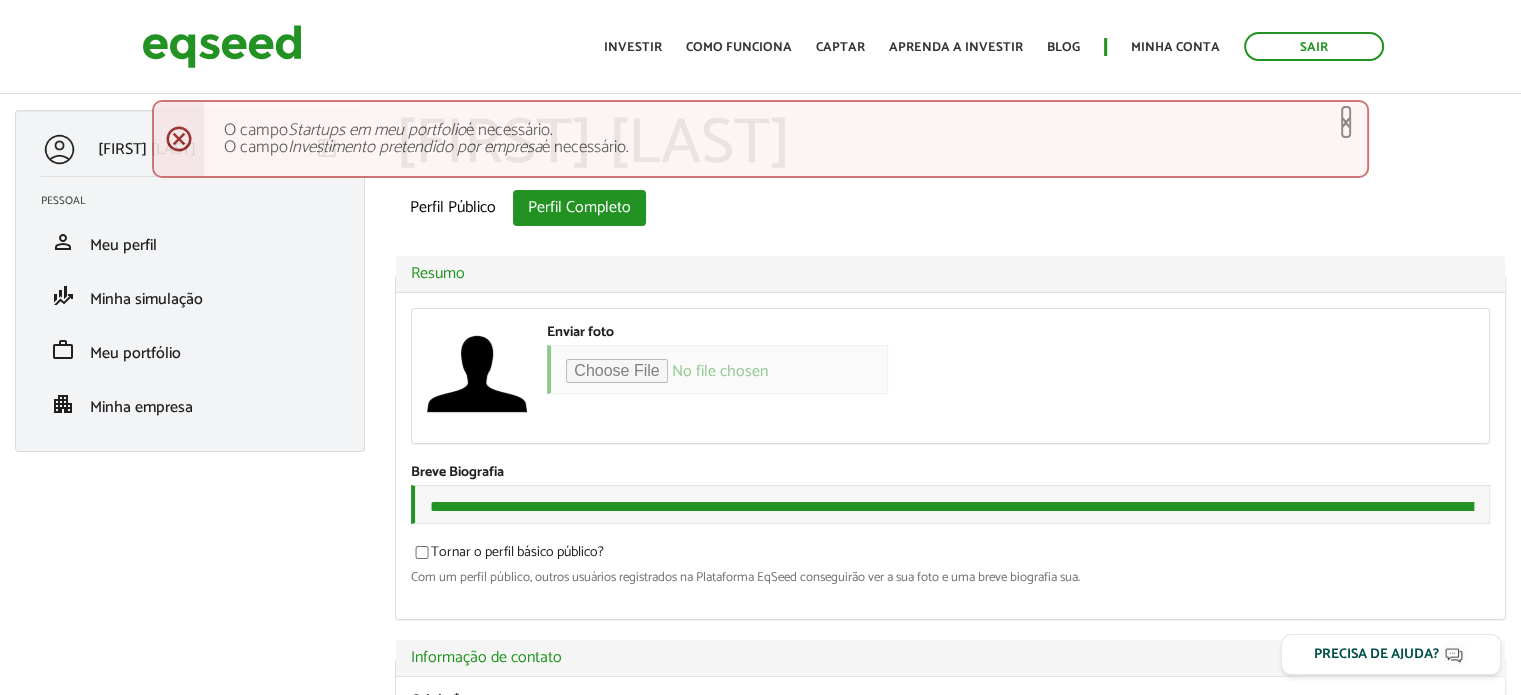 click on "×" at bounding box center [1346, 122] 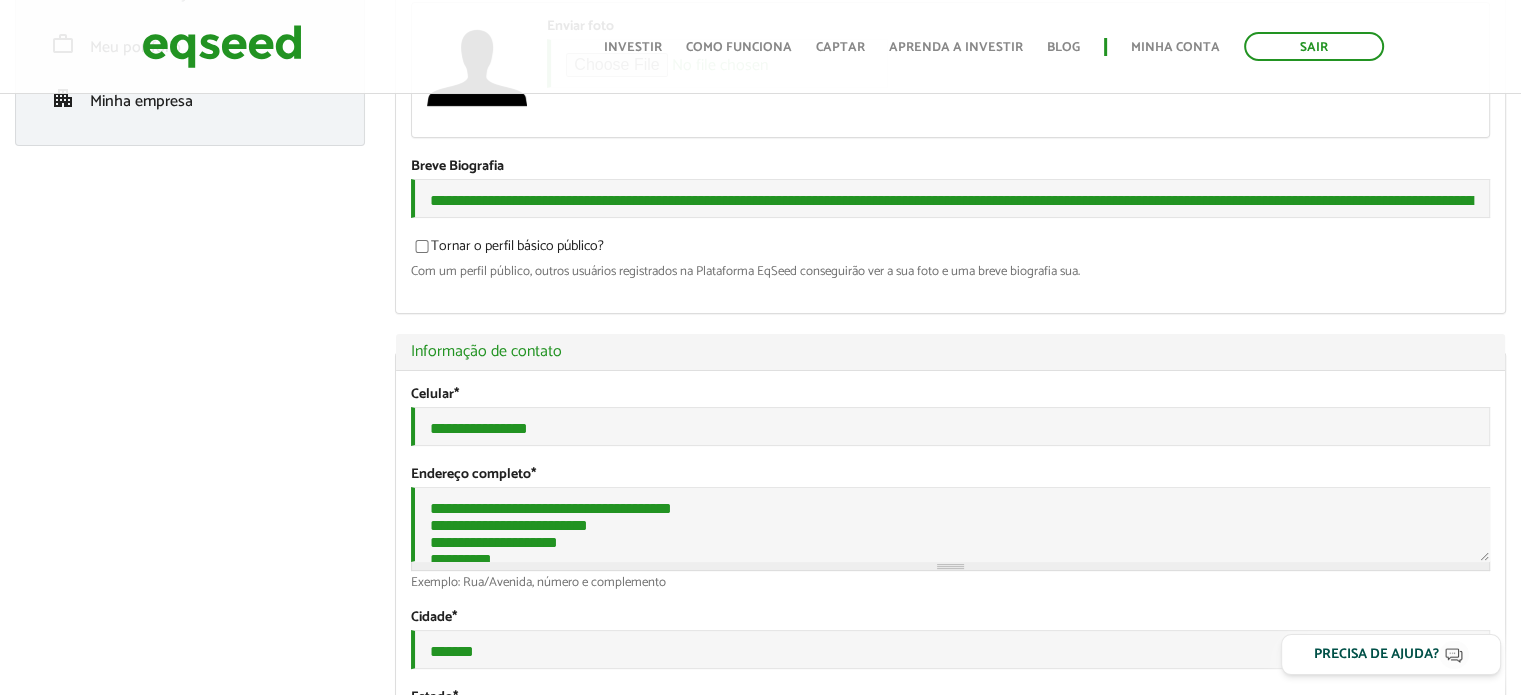 scroll, scrollTop: 400, scrollLeft: 0, axis: vertical 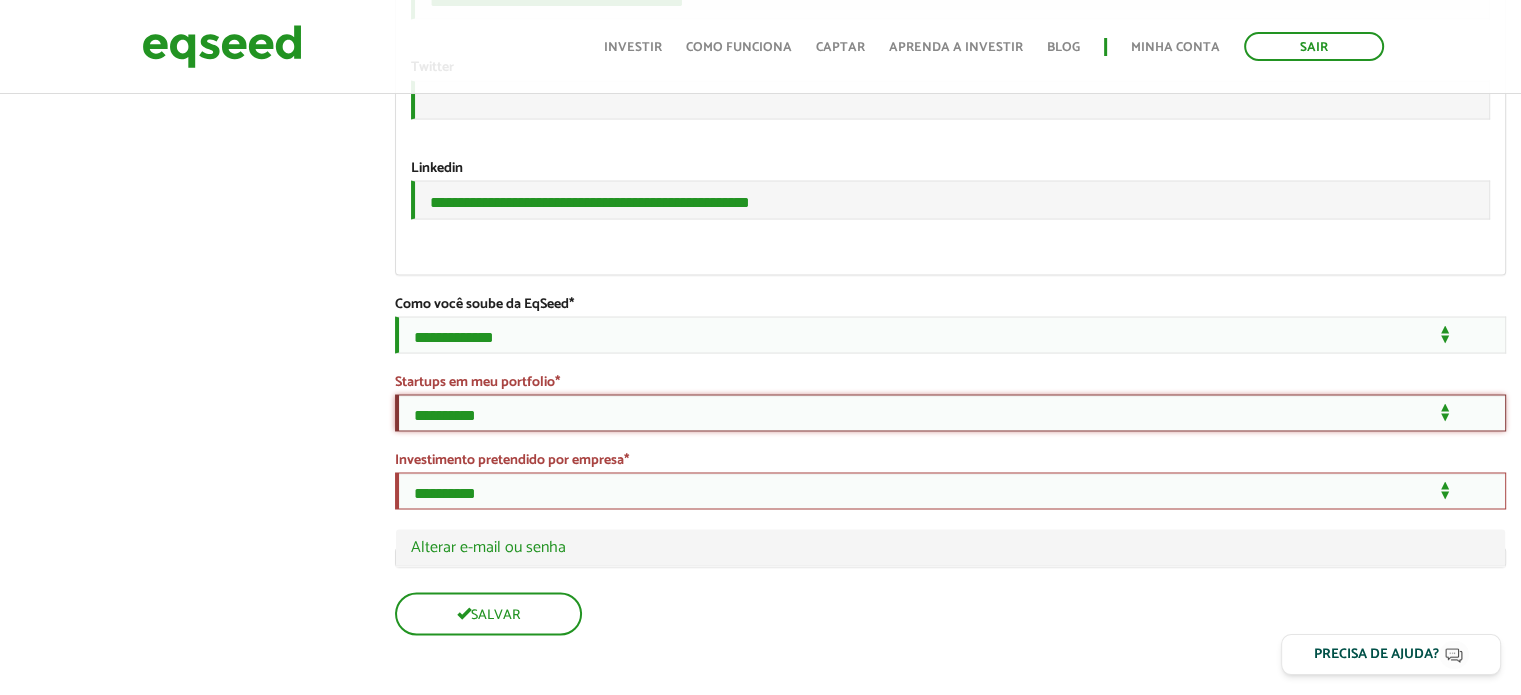 click on "**********" at bounding box center (950, 412) 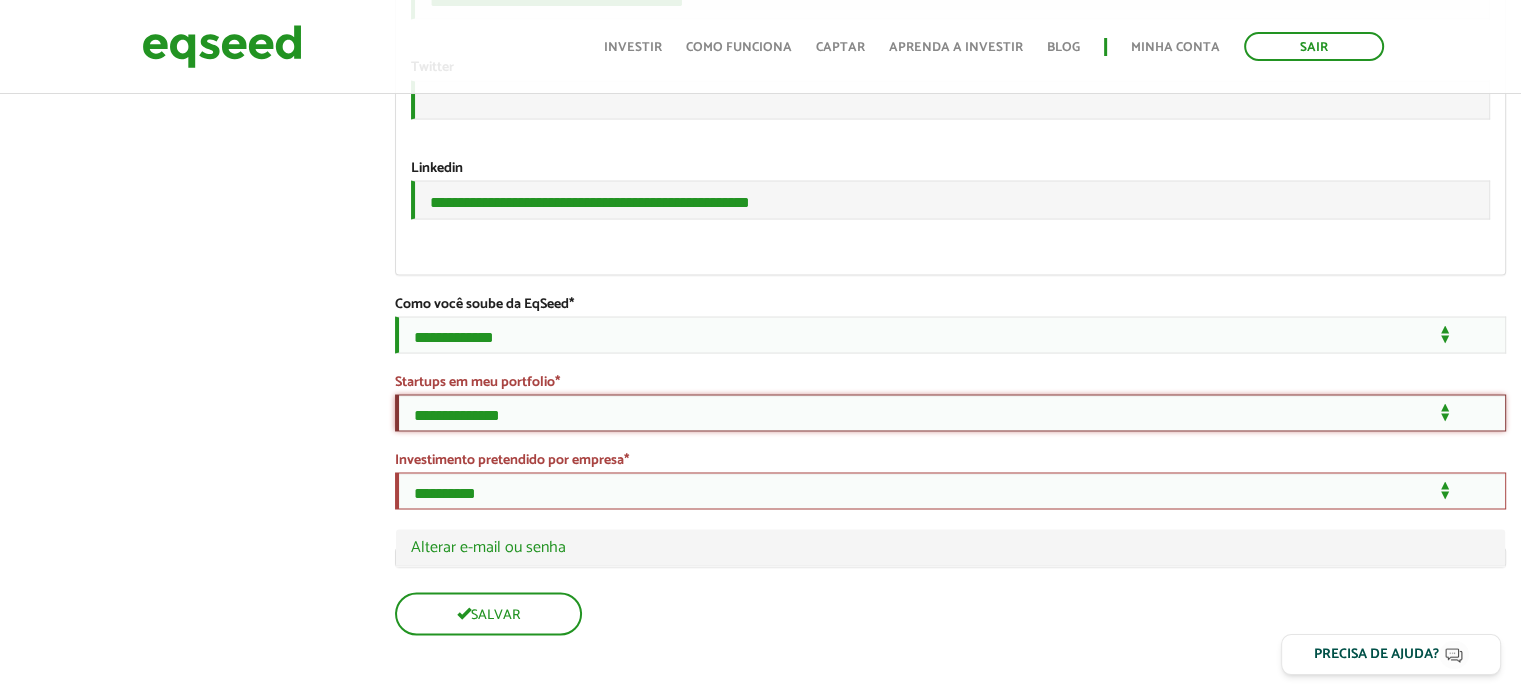 click on "**********" at bounding box center (950, 412) 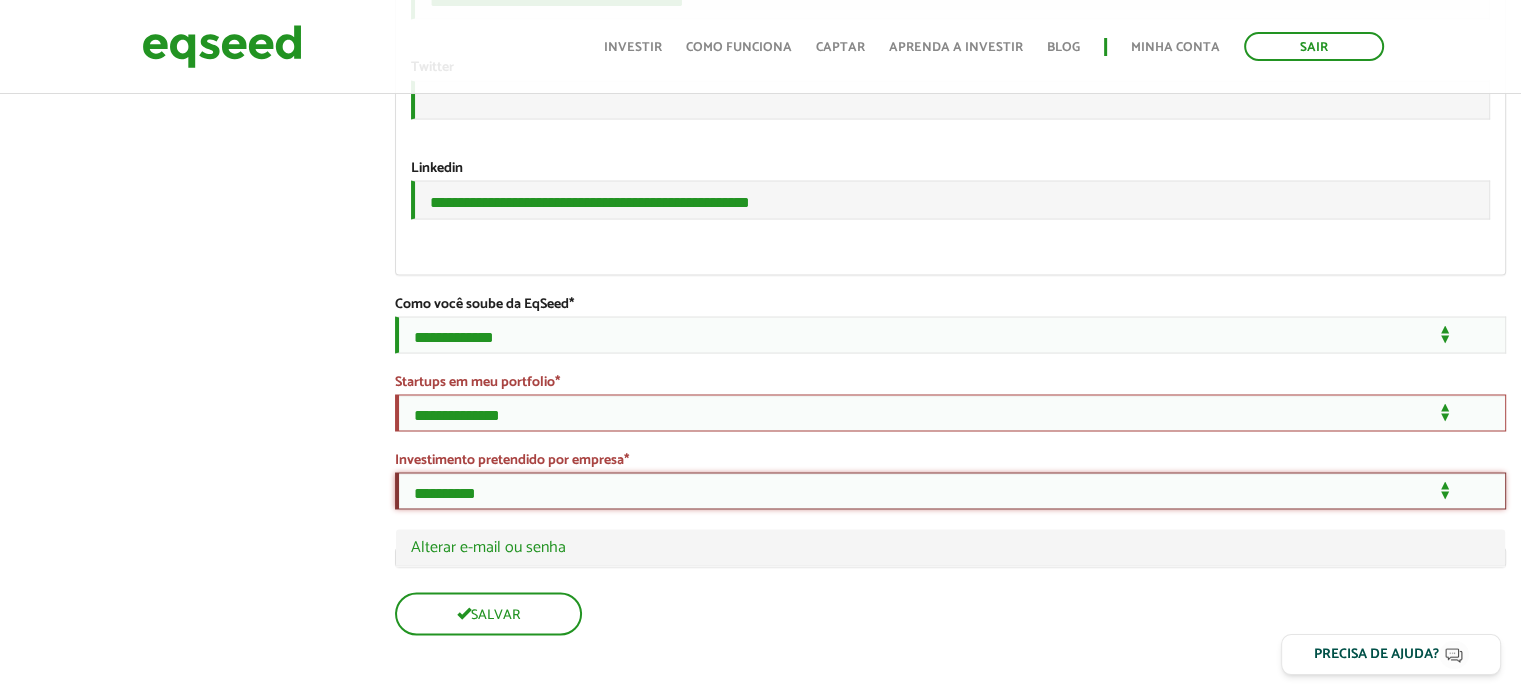 click on "**********" at bounding box center [950, 490] 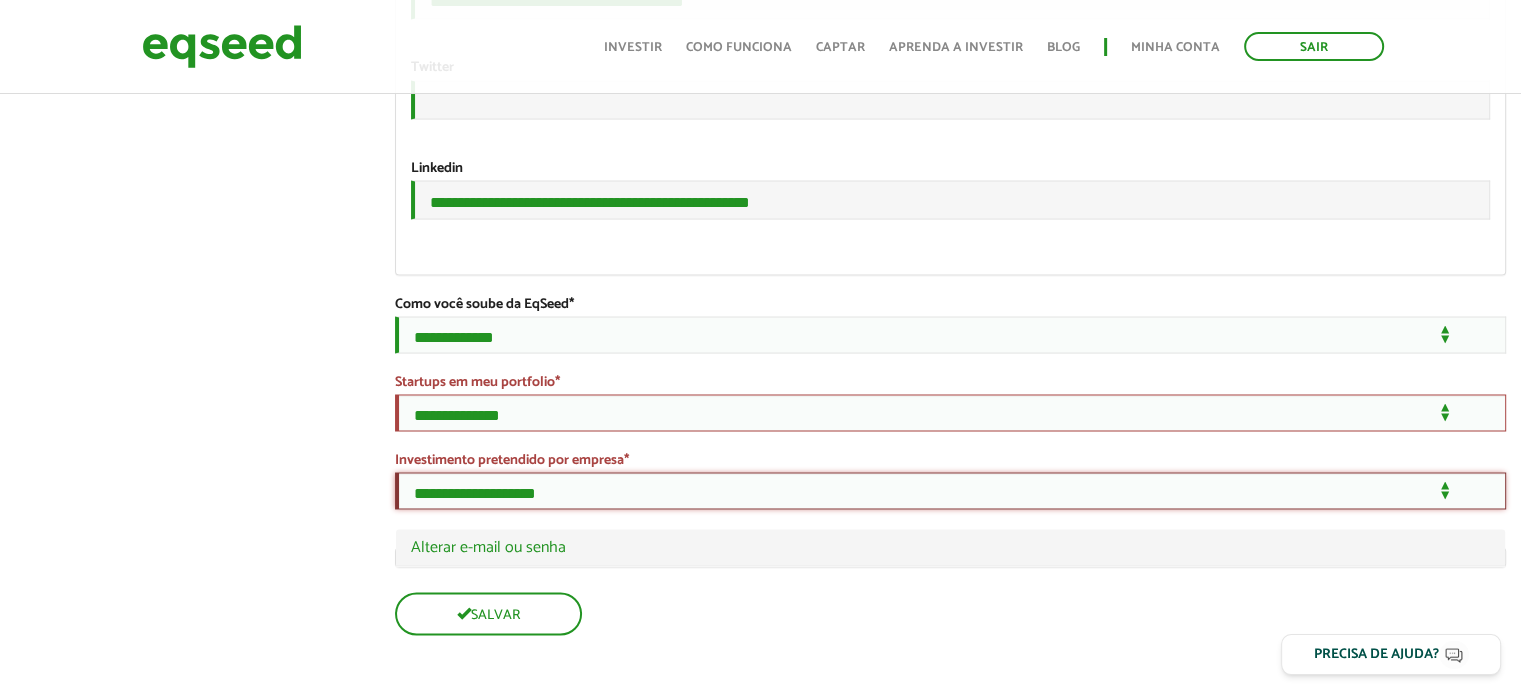 click on "**********" at bounding box center [950, 490] 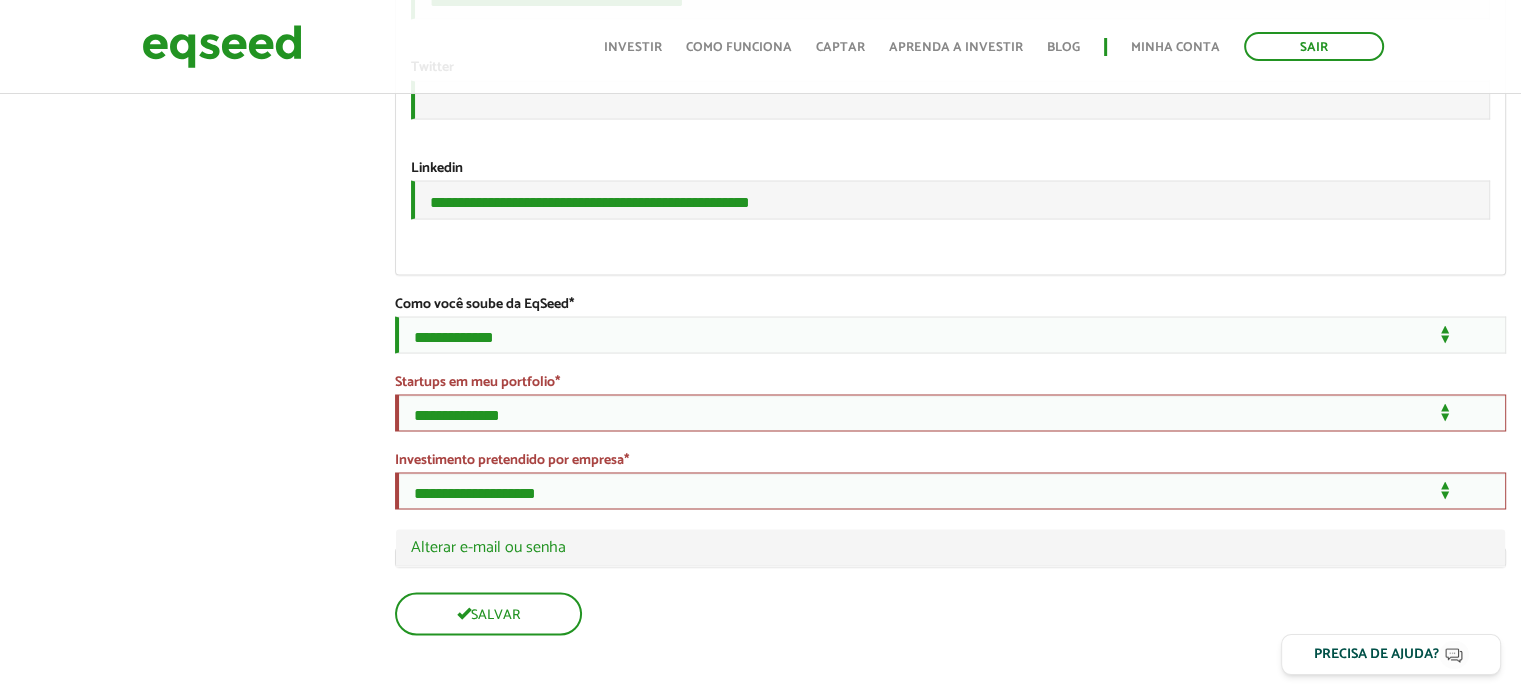 click on "Fernando Marchezoni Miceli
left_panel_close
Pessoal
person Meu perfil
finance_mode Minha simulação
work Meu portfólio
apartment Minha empresa
Fernando Marchezoni Miceli
Abas primárias Perfil Público
Perfil Completo (aba ativa)
Ocultar Resumo
Foto
Enviar foto
Seu rosto virtual ou imagem. Imagens maiores que 1024x1024 pixels serão reduzidas.
Breve Biografia
Tornar o perfil básico público?
Ocultar Informação de contato
*" at bounding box center [760, -1471] 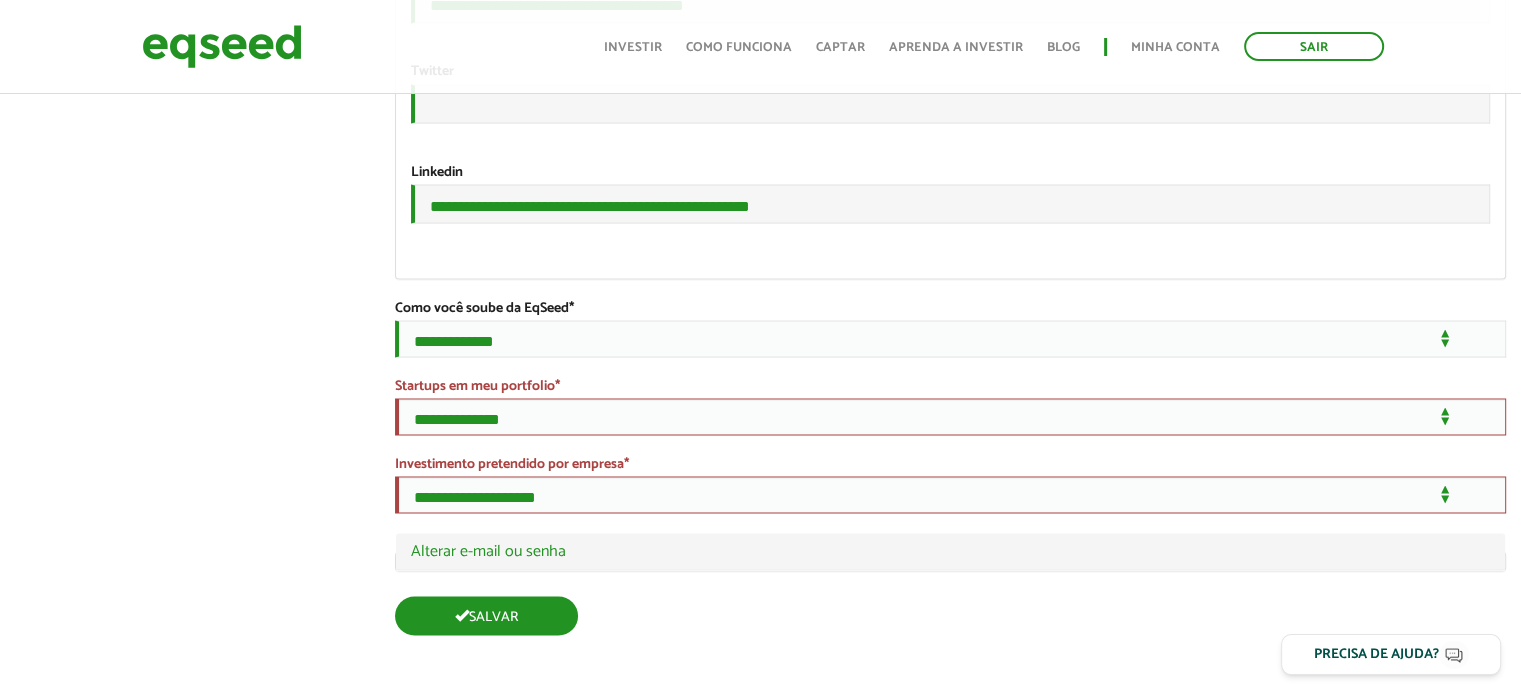 click on "Salvar" at bounding box center [486, 615] 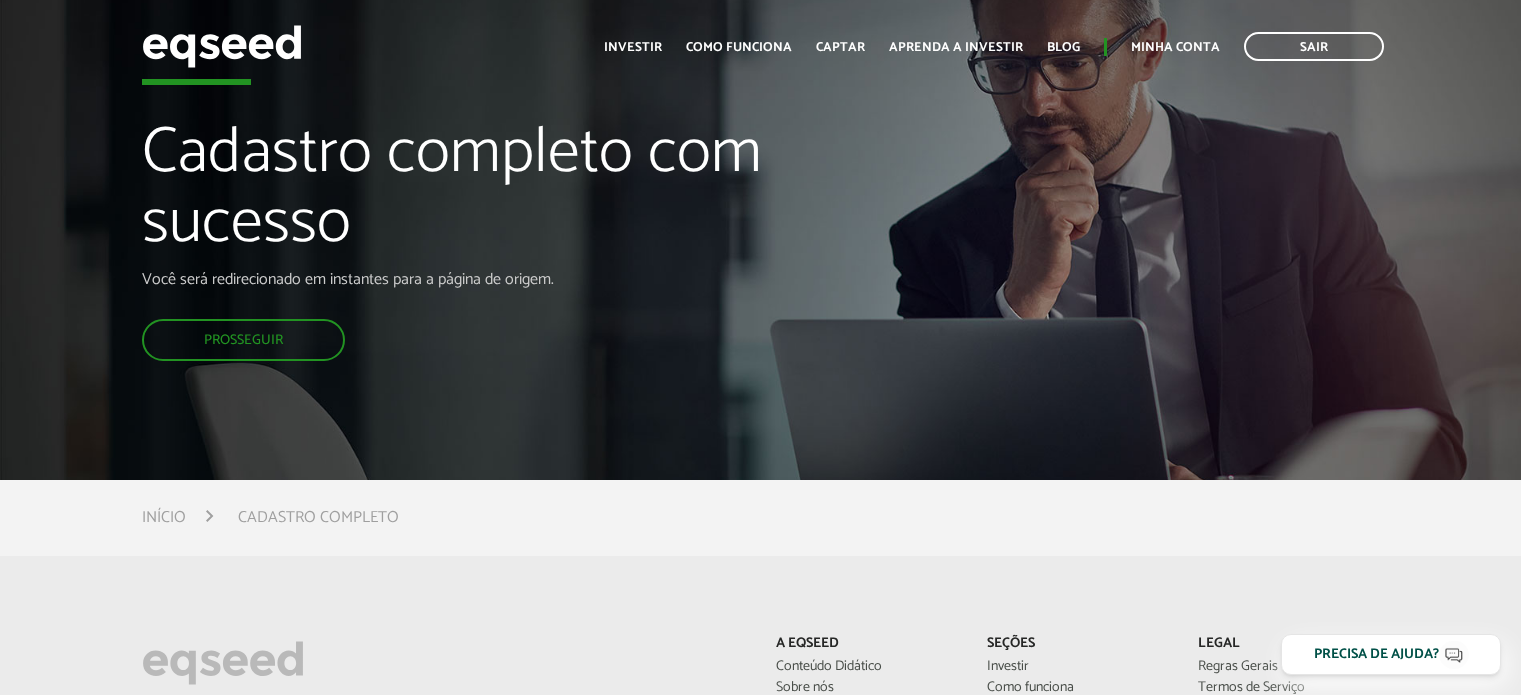 scroll, scrollTop: 0, scrollLeft: 0, axis: both 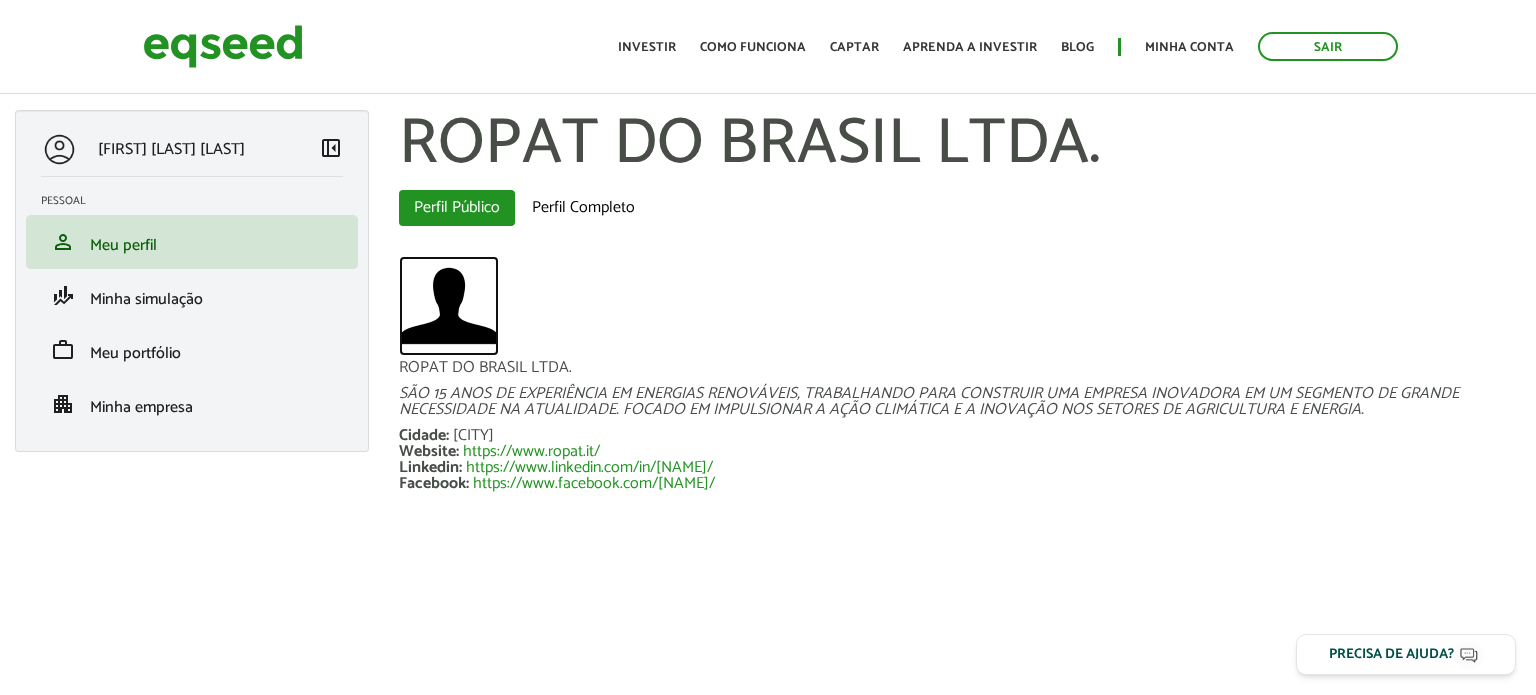 click at bounding box center (449, 306) 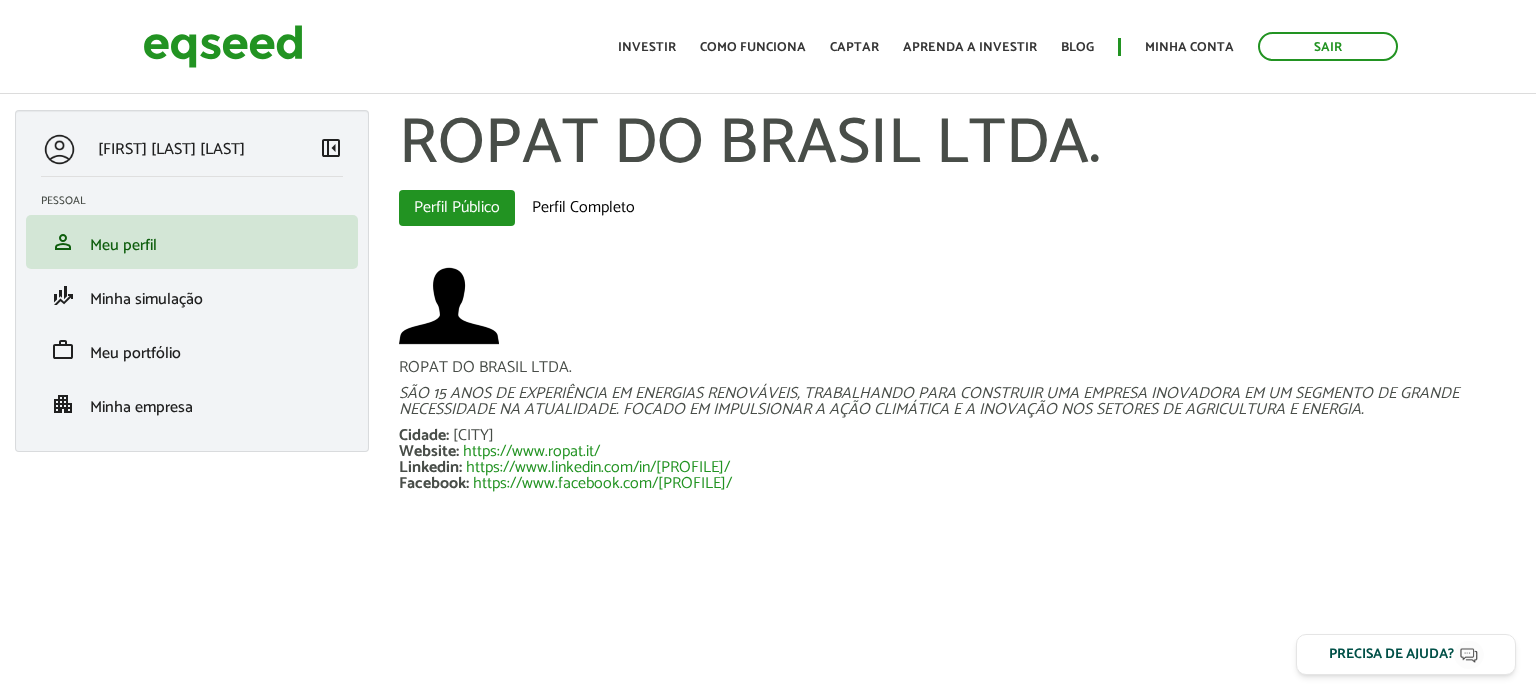 scroll, scrollTop: 0, scrollLeft: 0, axis: both 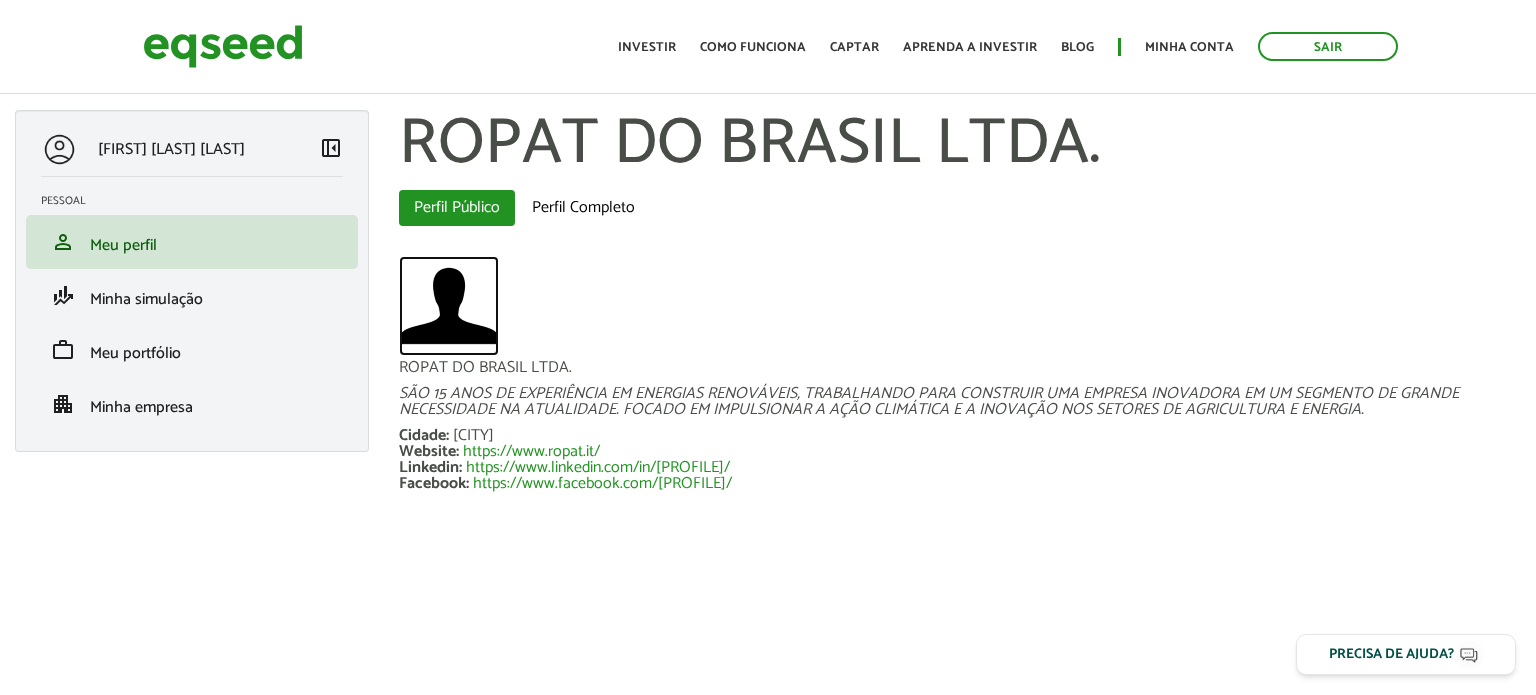 click at bounding box center [449, 306] 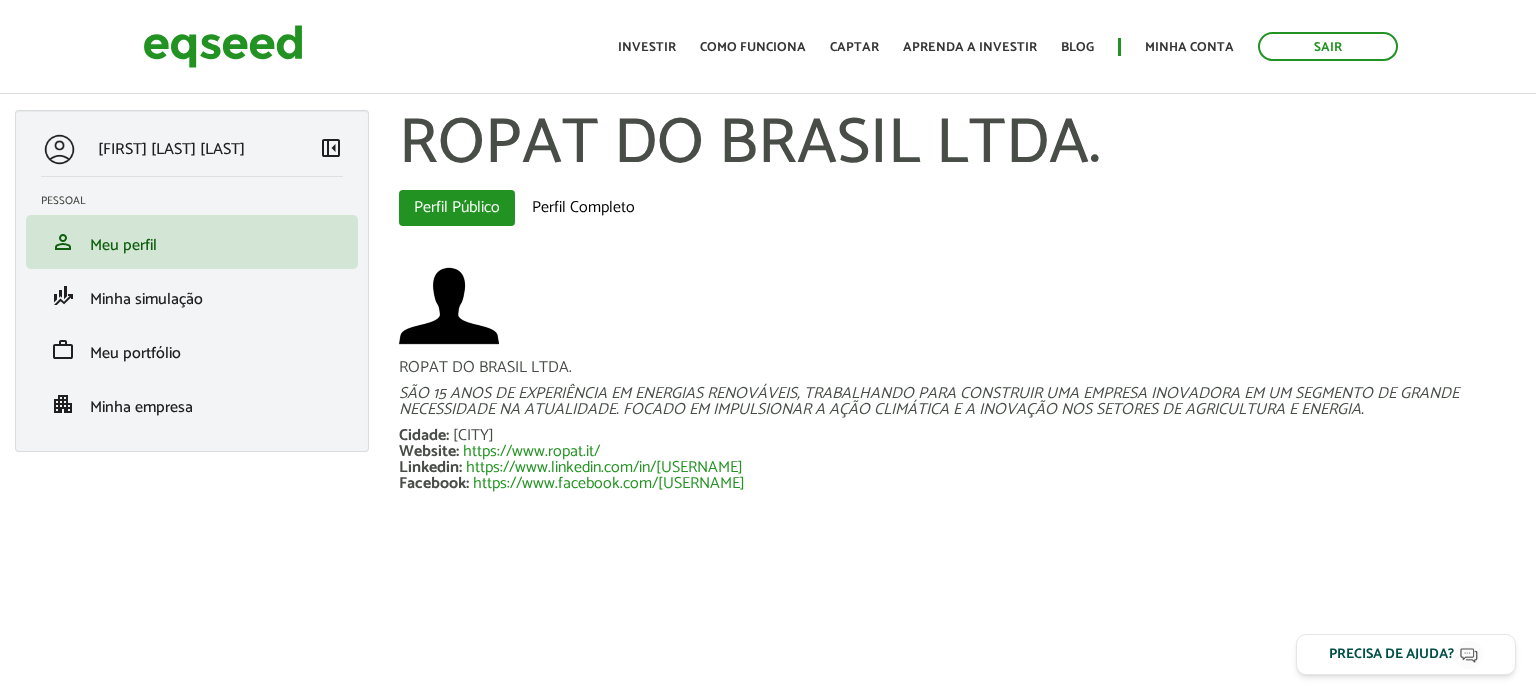 scroll, scrollTop: 0, scrollLeft: 0, axis: both 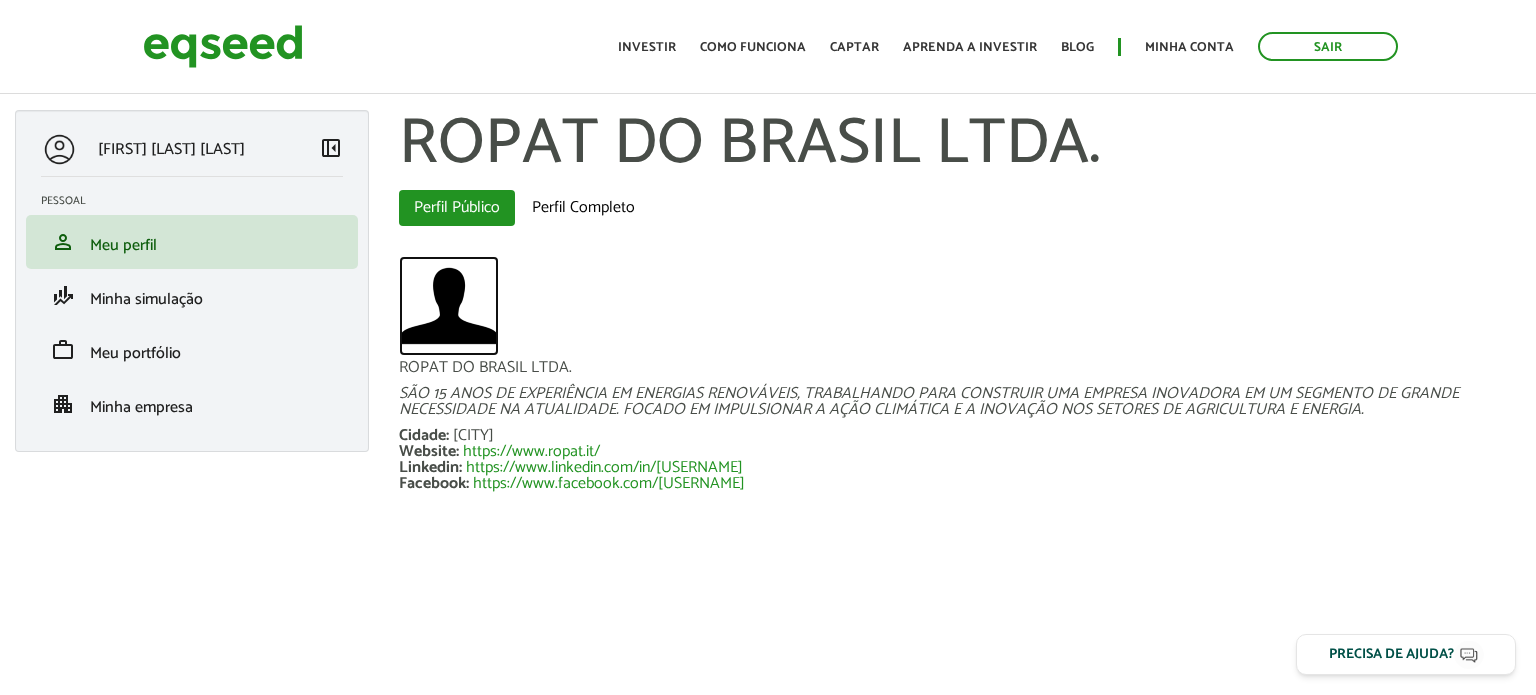 drag, startPoint x: 0, startPoint y: 0, endPoint x: 453, endPoint y: 302, distance: 544.43823 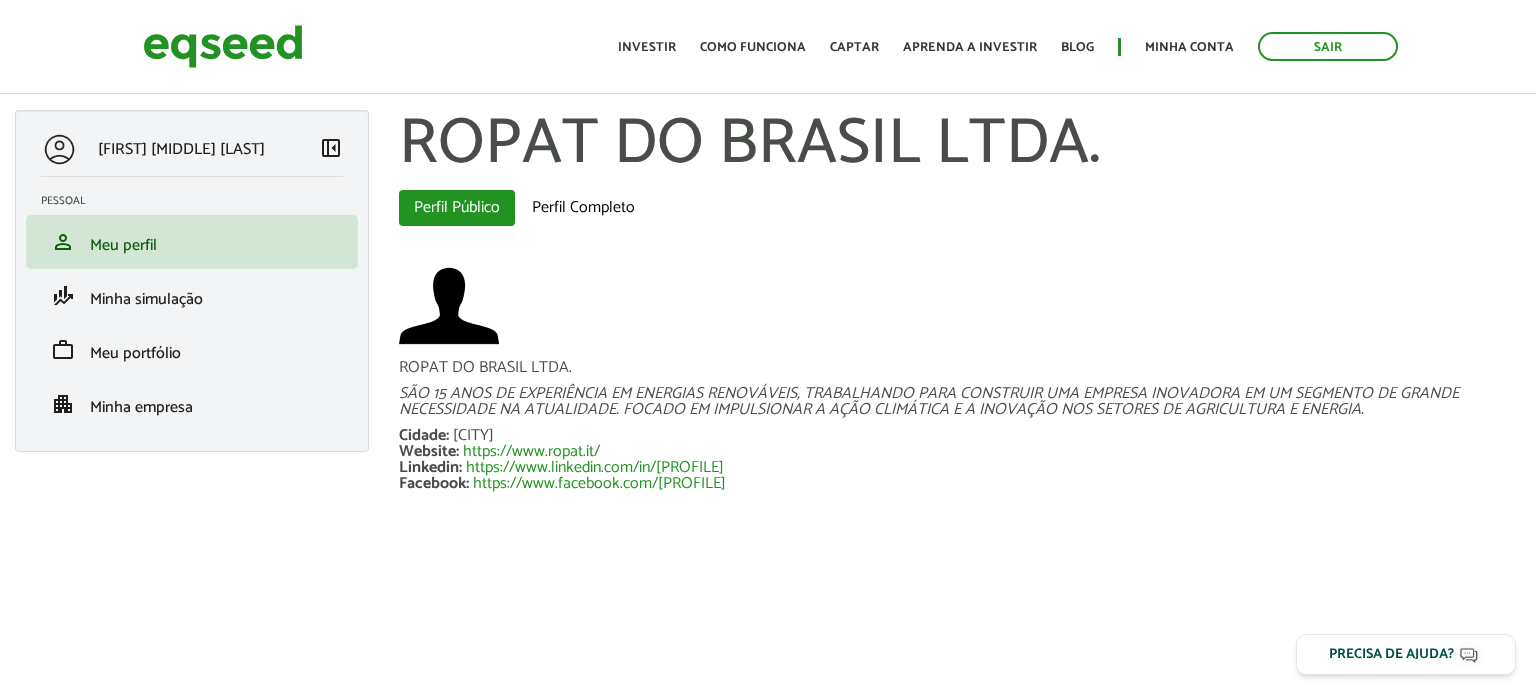 scroll, scrollTop: 0, scrollLeft: 0, axis: both 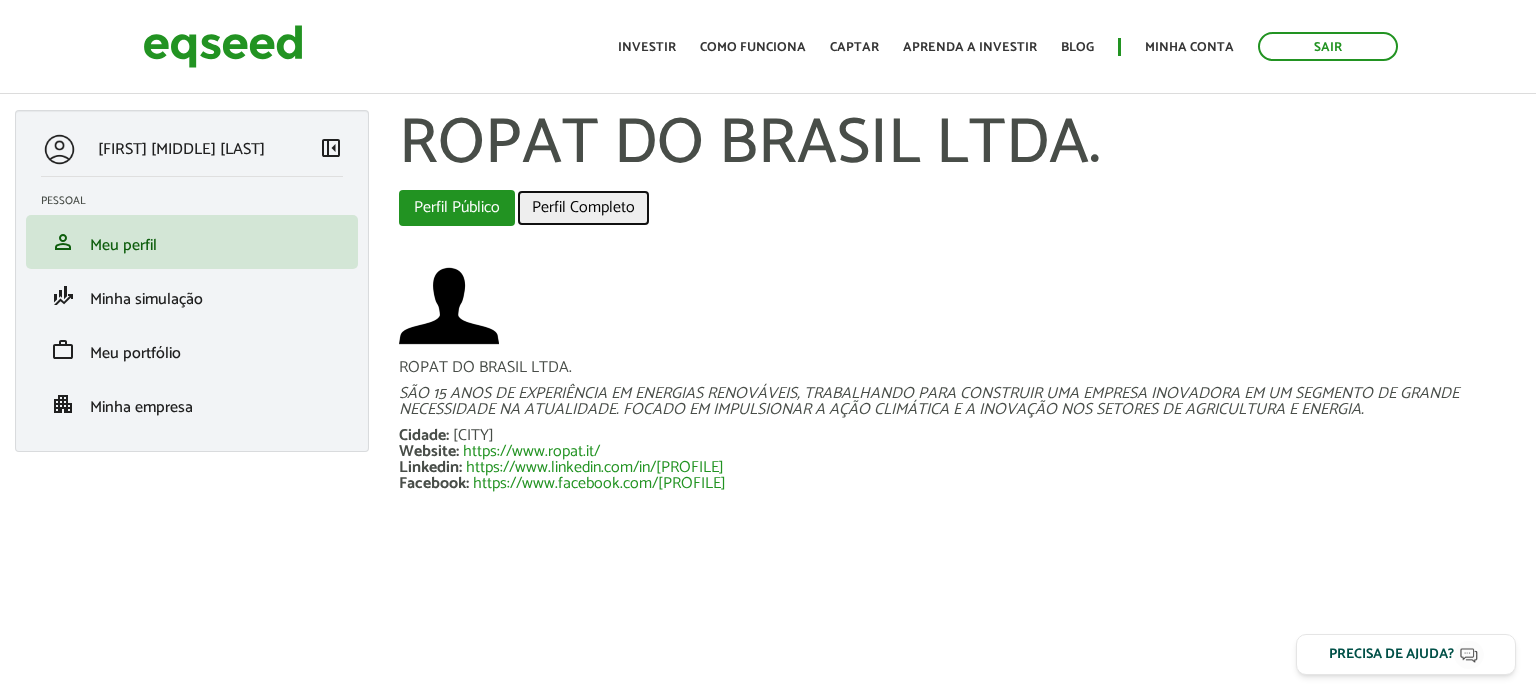 click on "Perfil Completo" at bounding box center [583, 208] 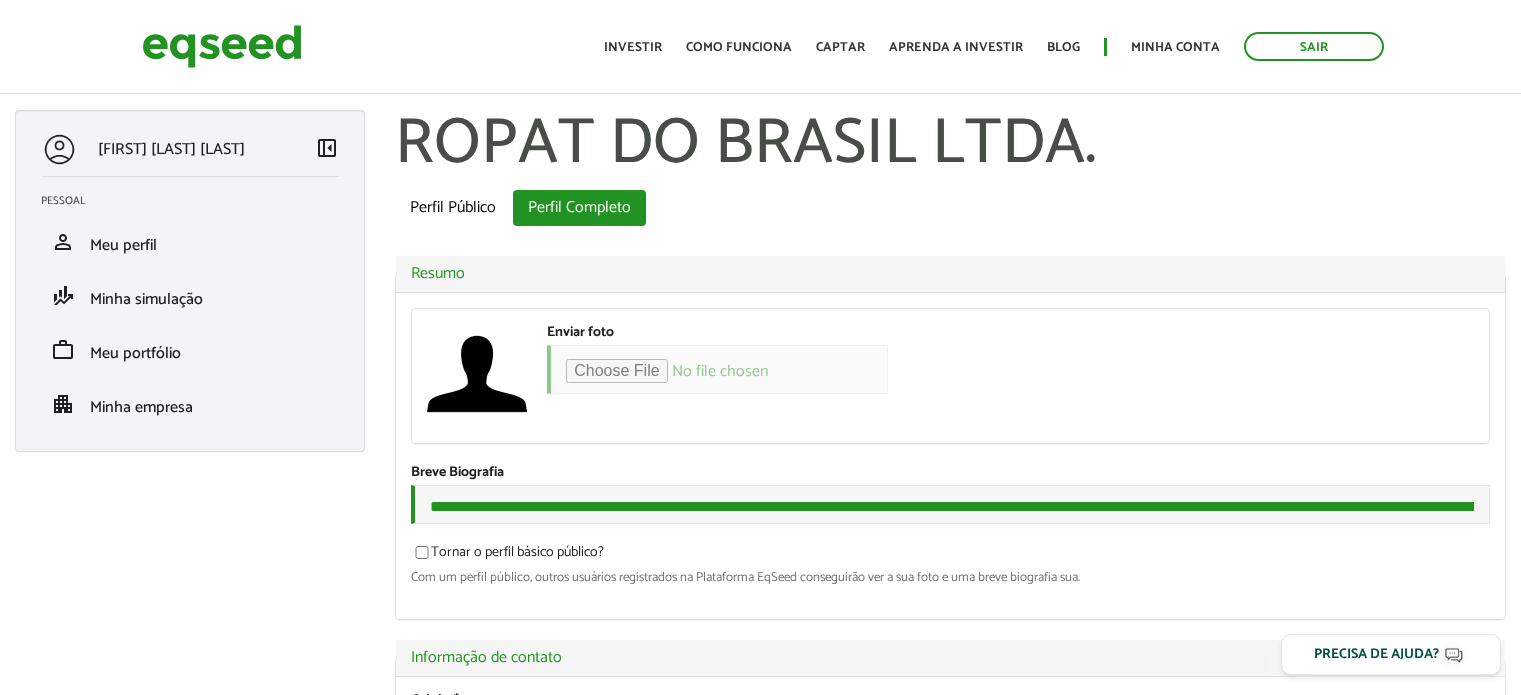 scroll, scrollTop: 0, scrollLeft: 0, axis: both 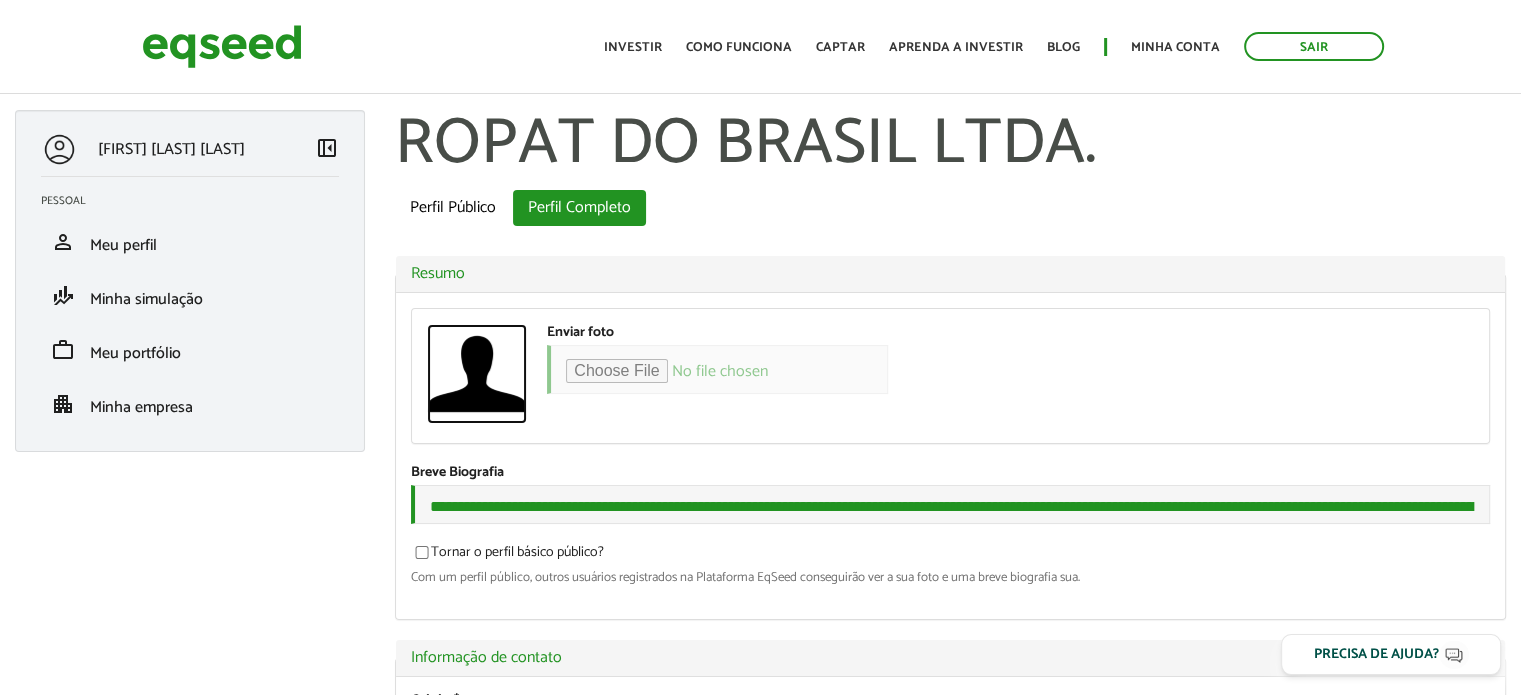 click at bounding box center [477, 374] 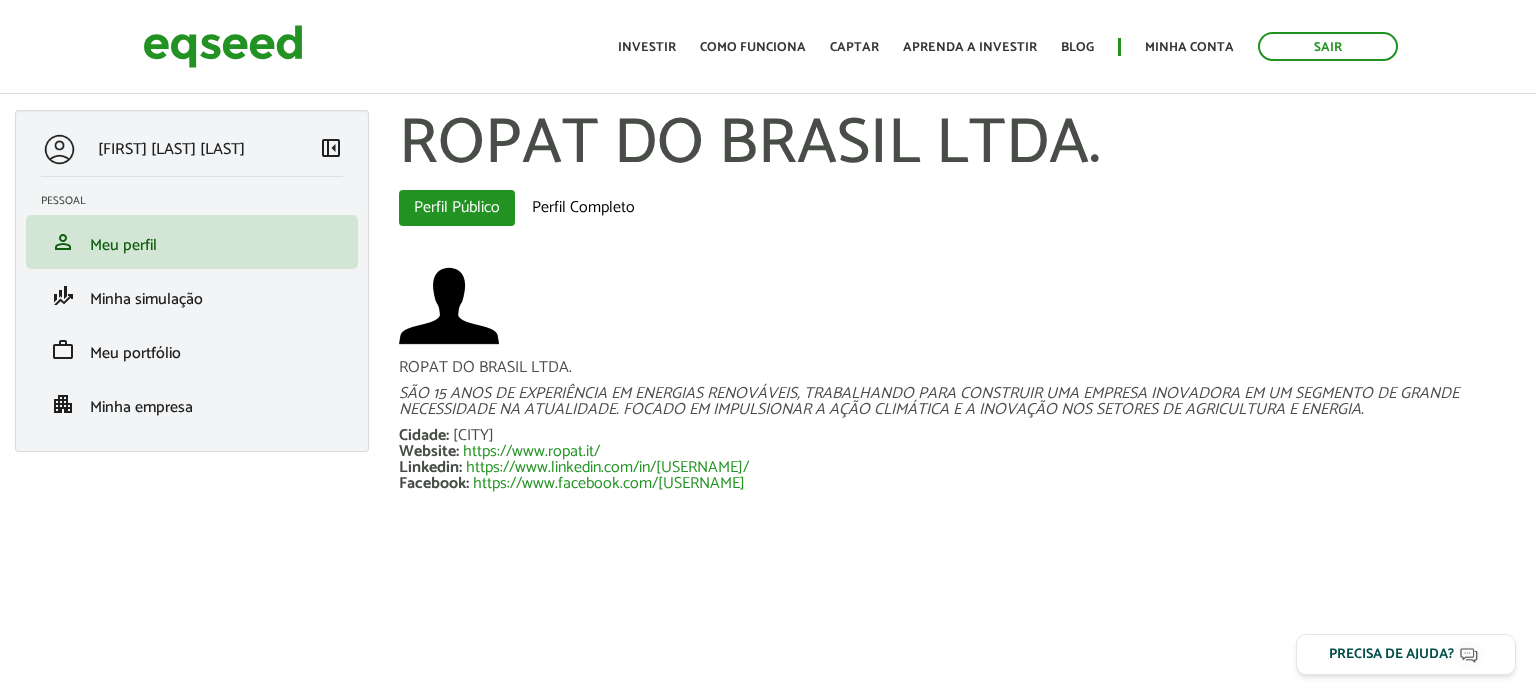 scroll, scrollTop: 0, scrollLeft: 0, axis: both 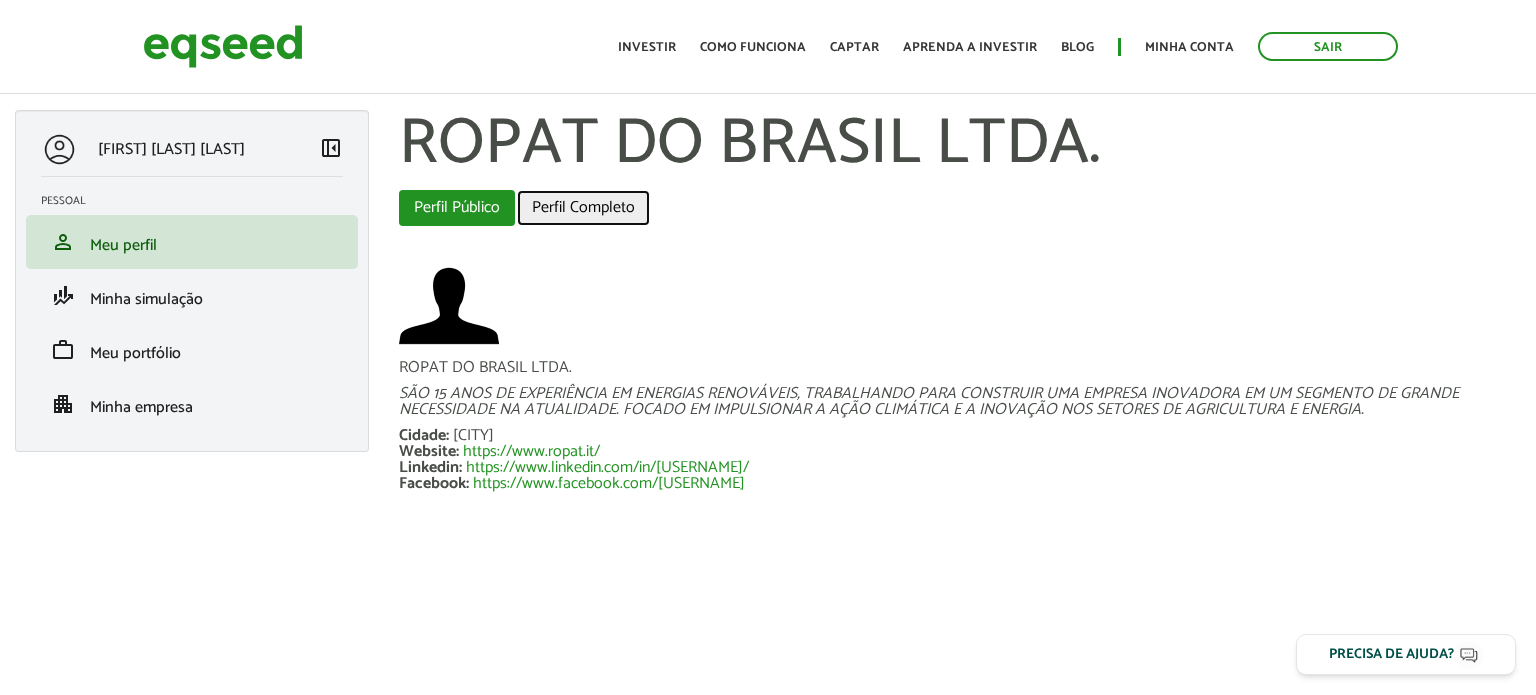 click on "Perfil Completo" at bounding box center [583, 208] 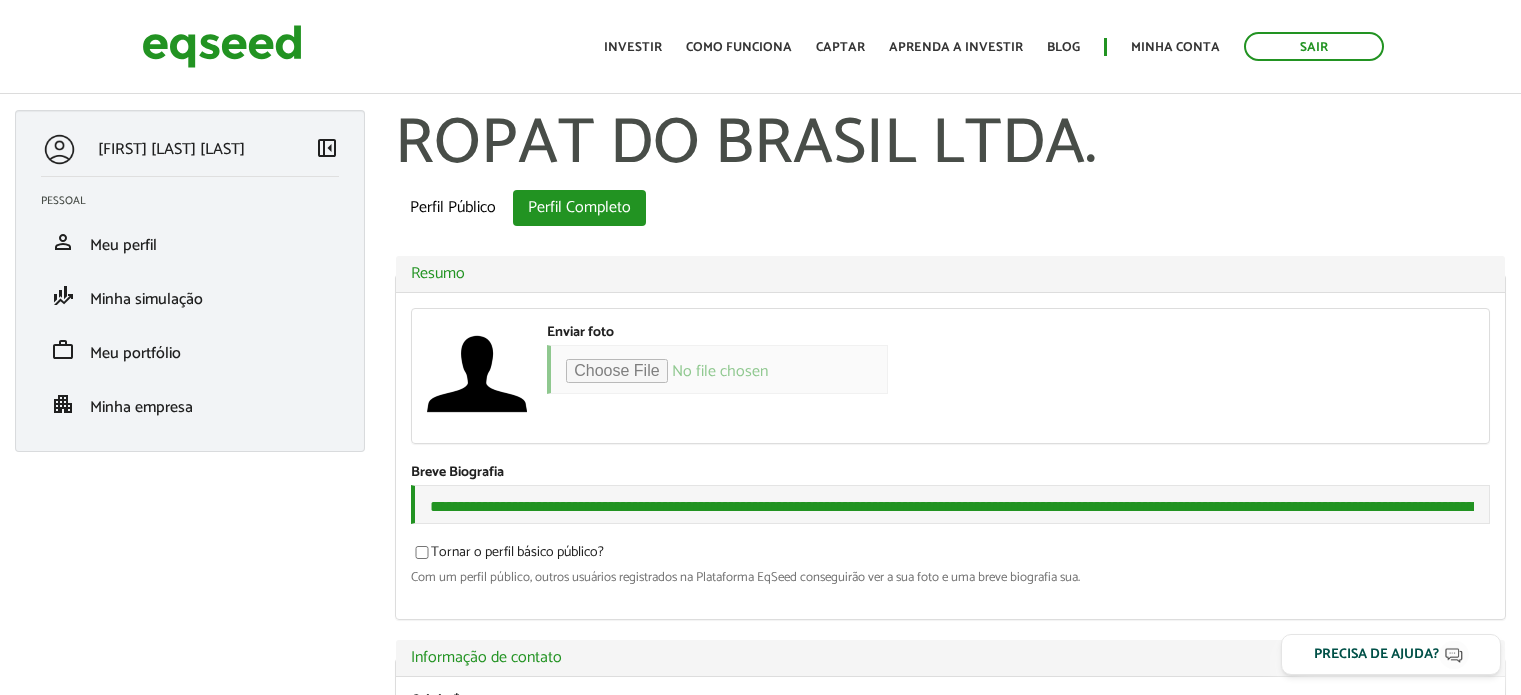 scroll, scrollTop: 0, scrollLeft: 0, axis: both 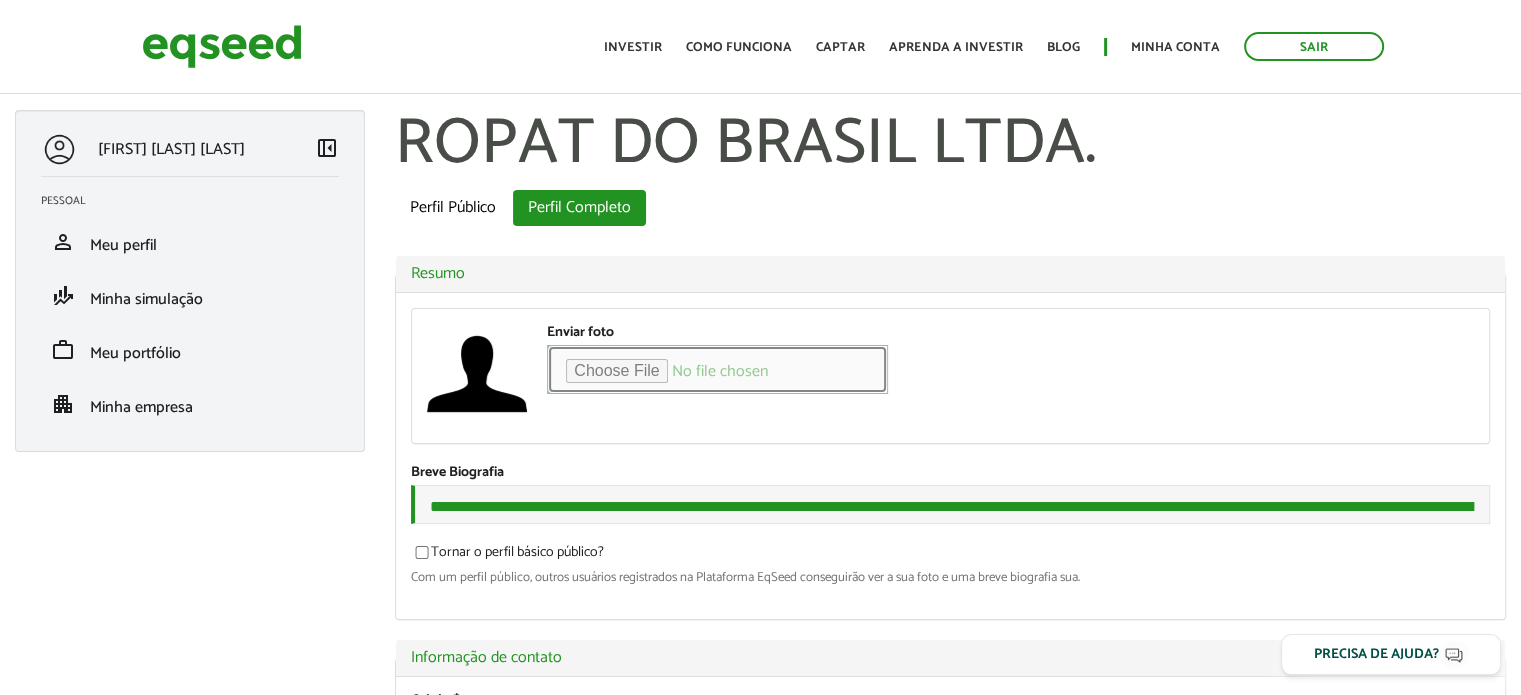 click on "Enviar foto" at bounding box center (717, 369) 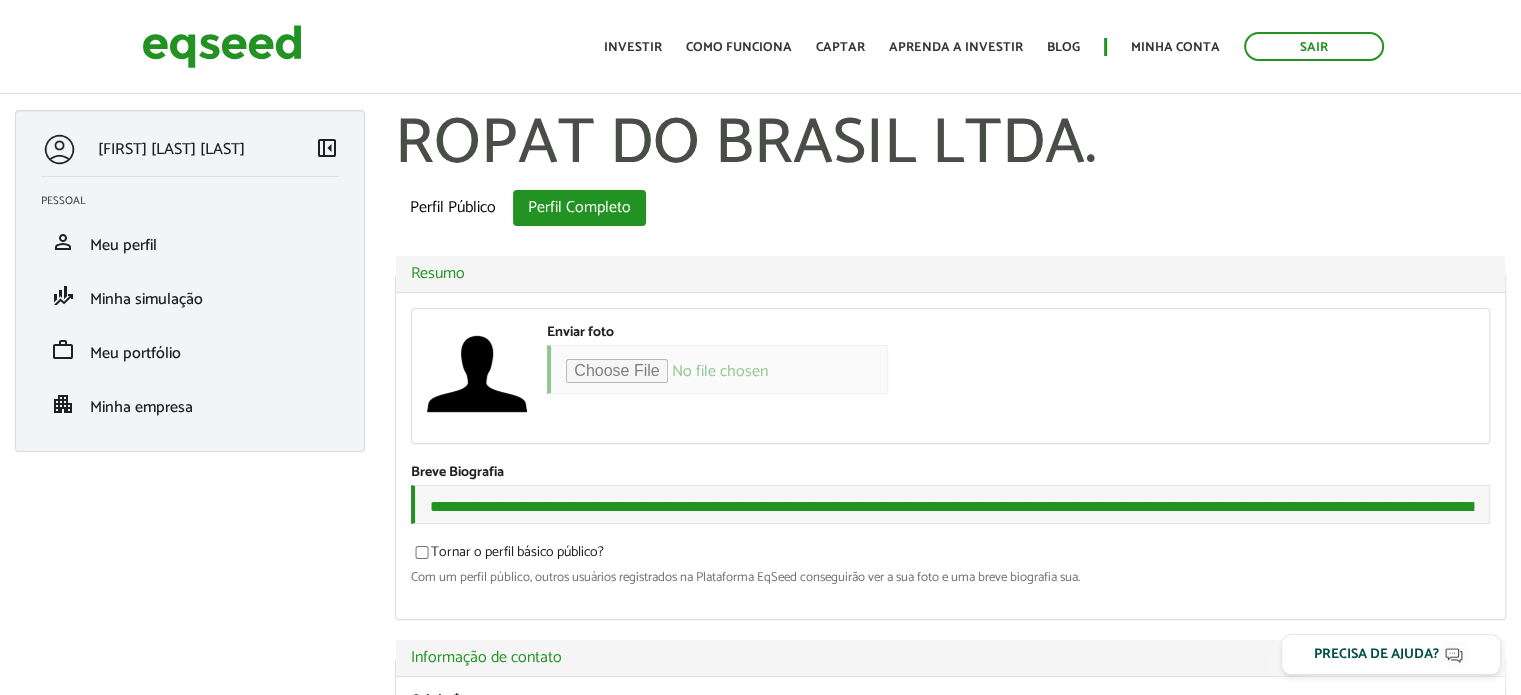 click on "Enviar foto
Seu rosto virtual ou imagem. Imagens maiores que 1024x1024 pixels serão reduzidas." at bounding box center (950, 376) 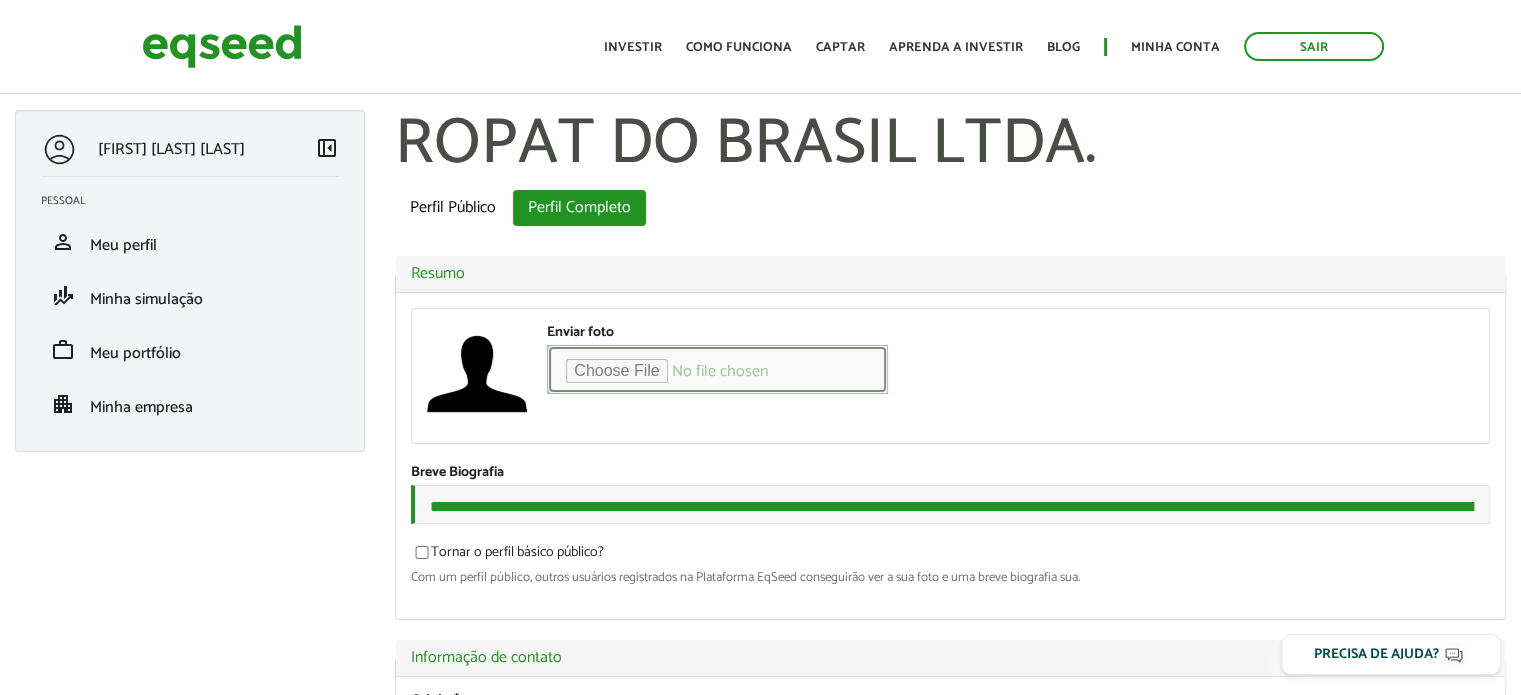 click on "Enviar foto" at bounding box center [717, 369] 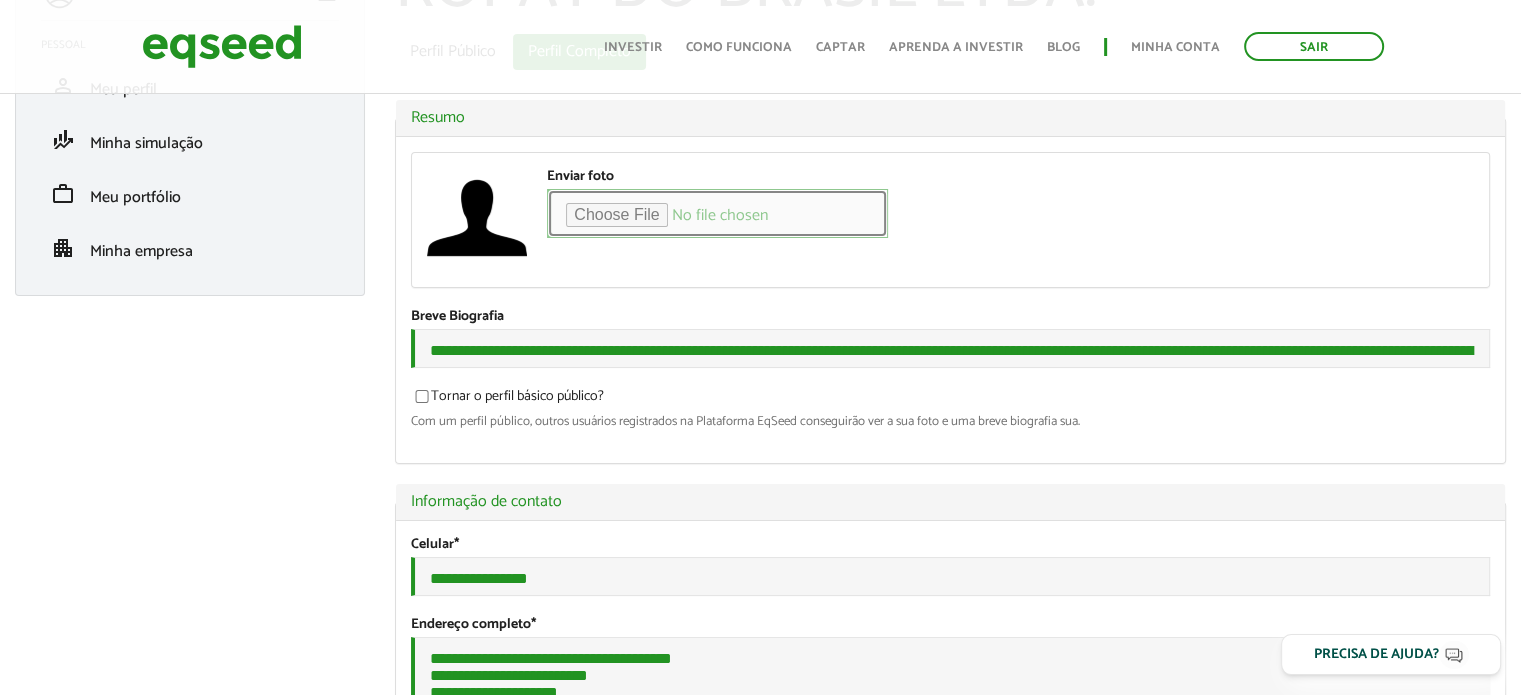 scroll, scrollTop: 400, scrollLeft: 0, axis: vertical 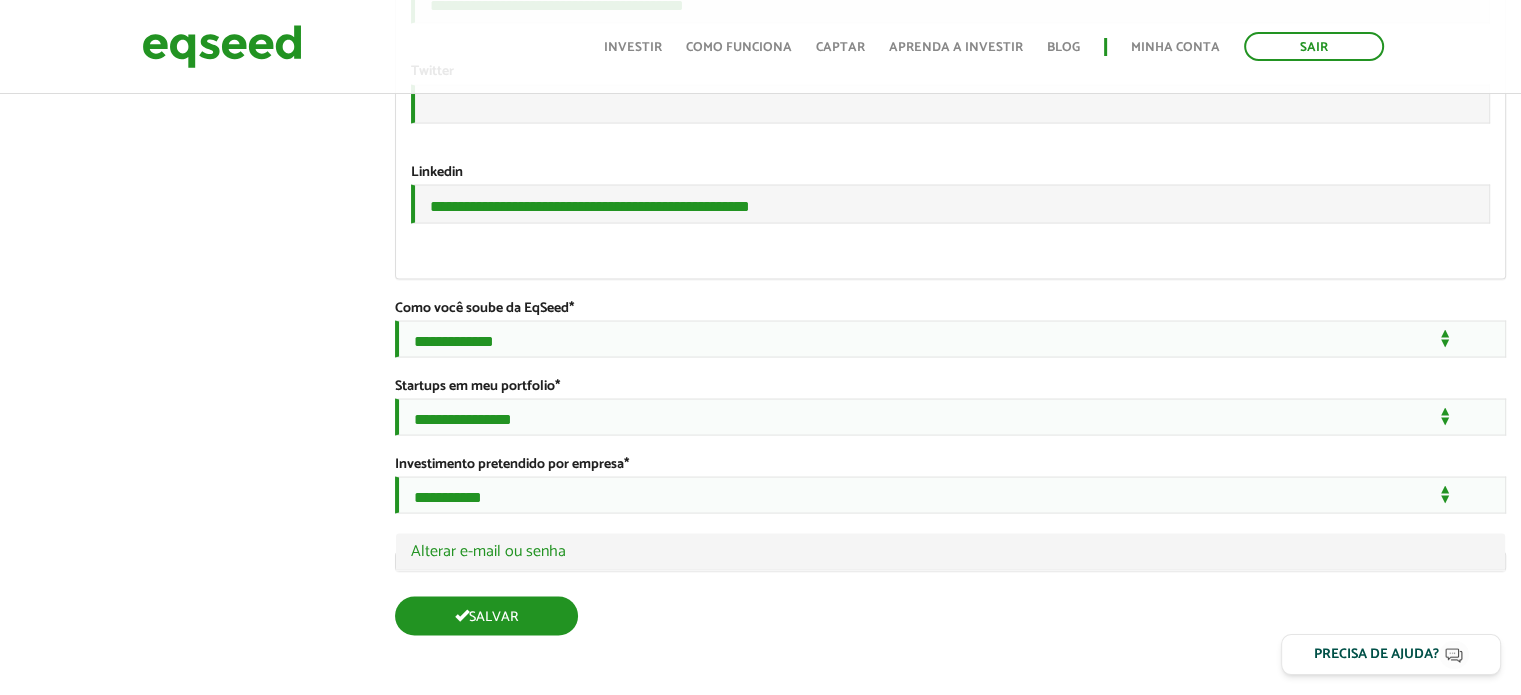 click on "Salvar" at bounding box center [486, 615] 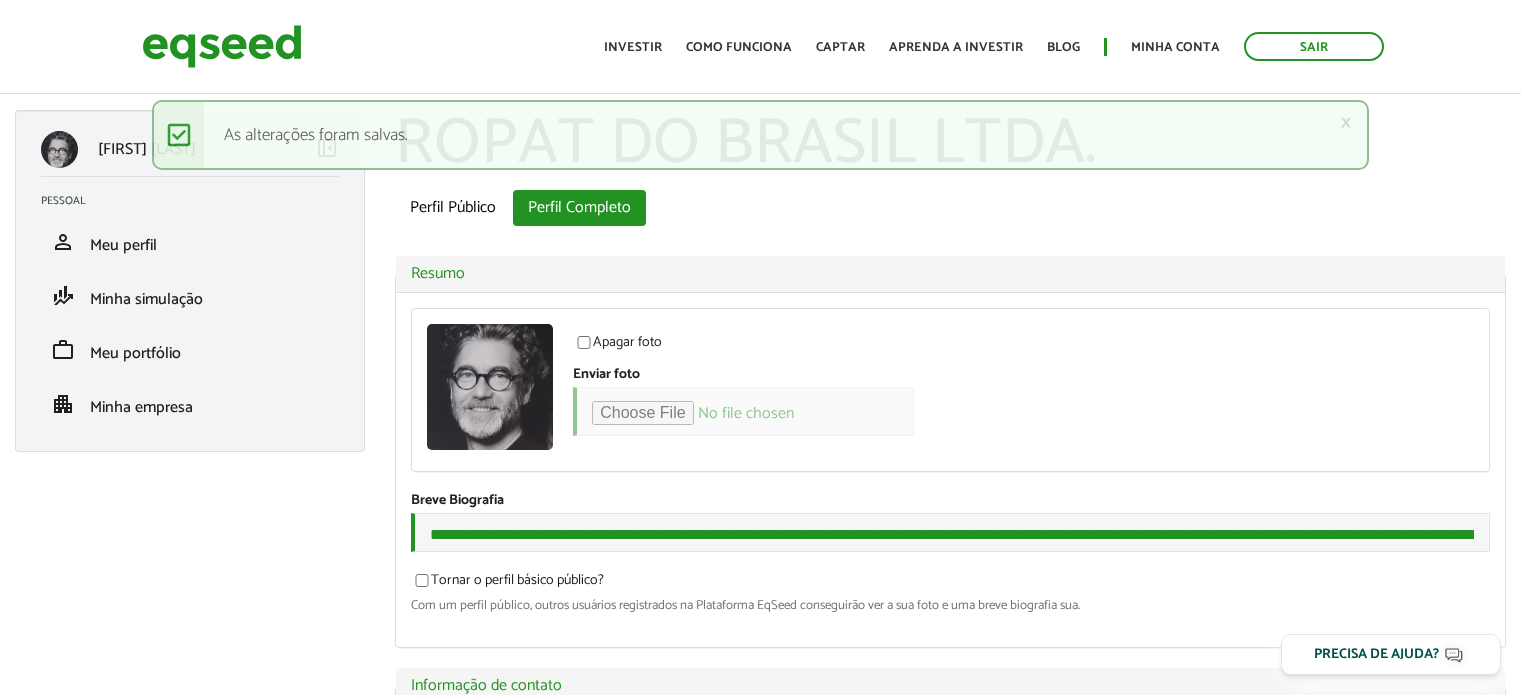 scroll, scrollTop: 0, scrollLeft: 0, axis: both 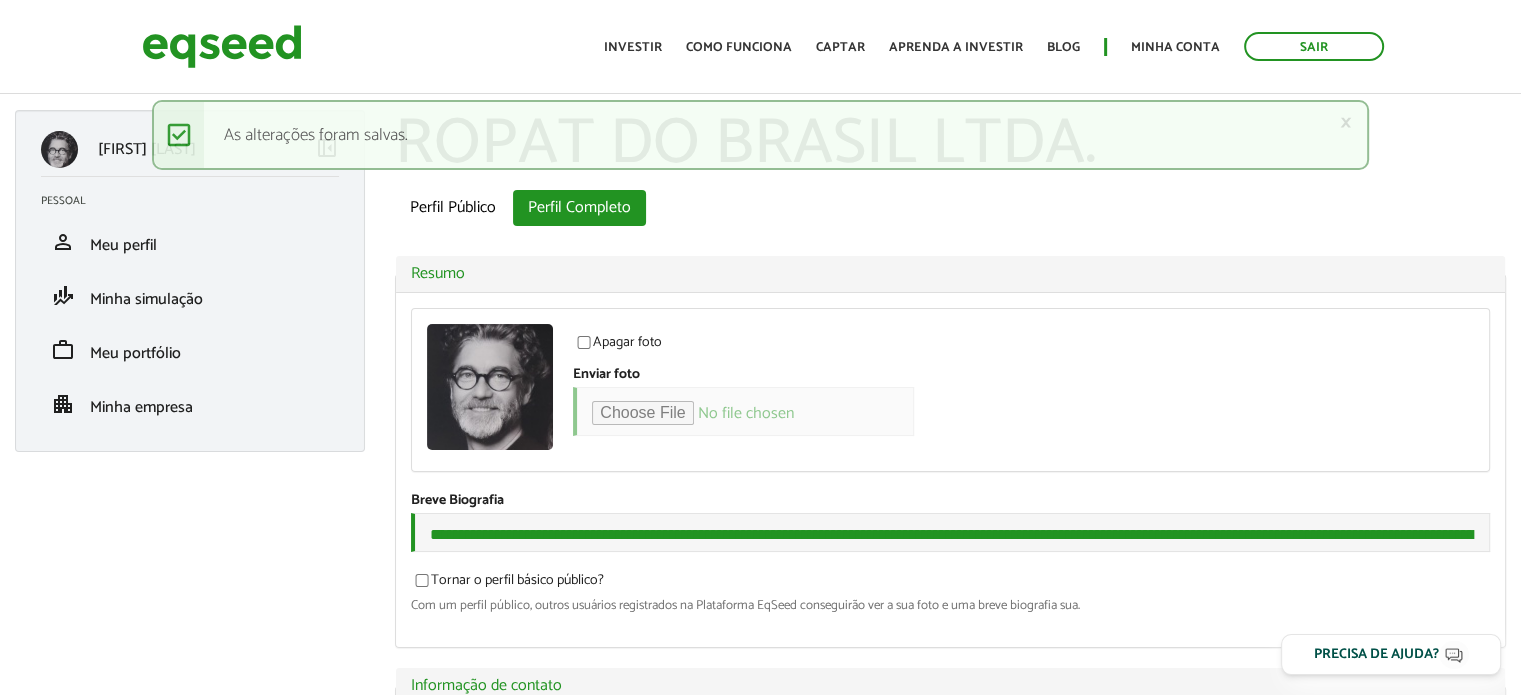 click on "[FIRST] [LAST]
left_panel_close
Pessoal
person Meu perfil
finance_mode Minha simulação
work Meu portfólio
apartment Minha empresa
ROPAT DO BRASIL LTDA.
Abas primárias Perfil Público
Perfil Completo (aba ativa)
Ocultar Resumo
Foto
Apagar foto
Clique aqui para apagar a sua foto atual.   Enviar foto
Seu rosto virtual ou imagem. Imagens maiores que 1024x1024 pixels serão reduzidas.
Breve Biografia
Tornar o perfil básico público?" at bounding box center [760, 2250] 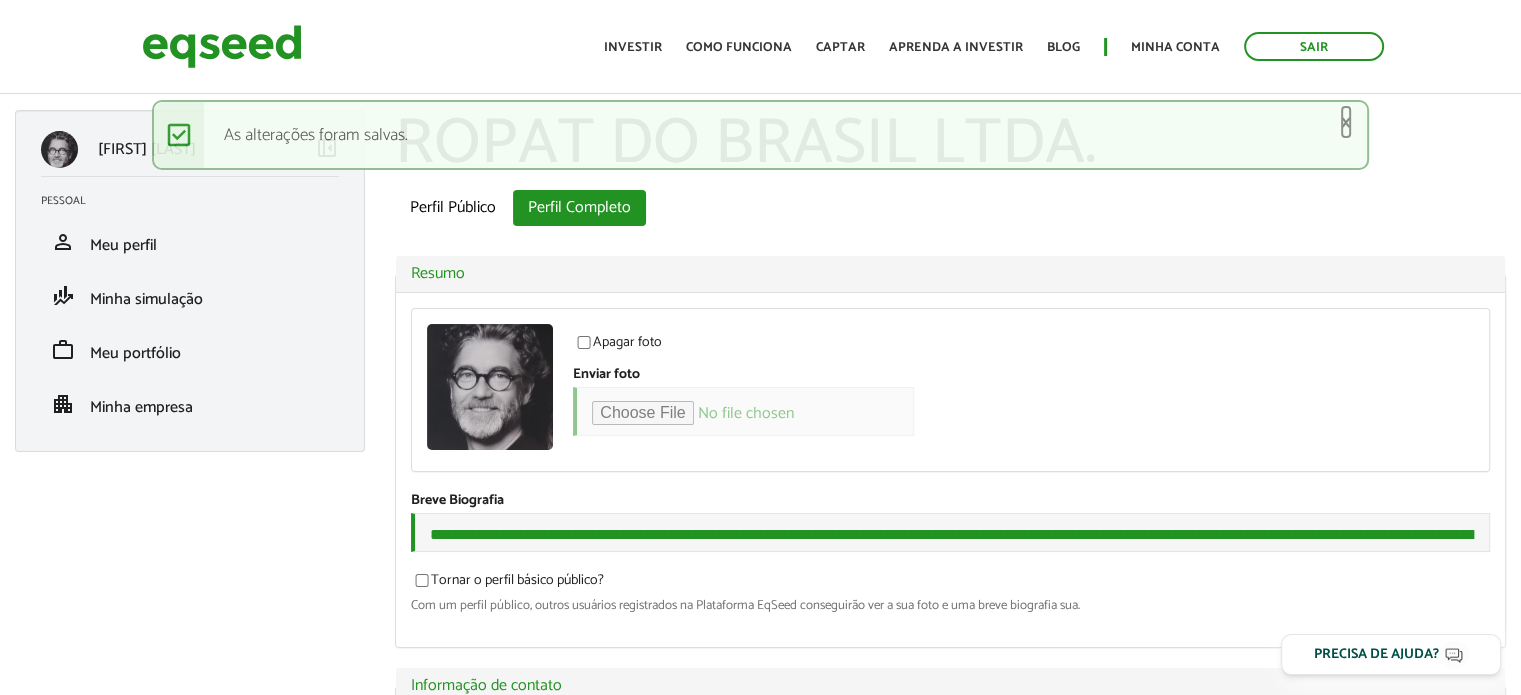 click on "×" at bounding box center [1346, 122] 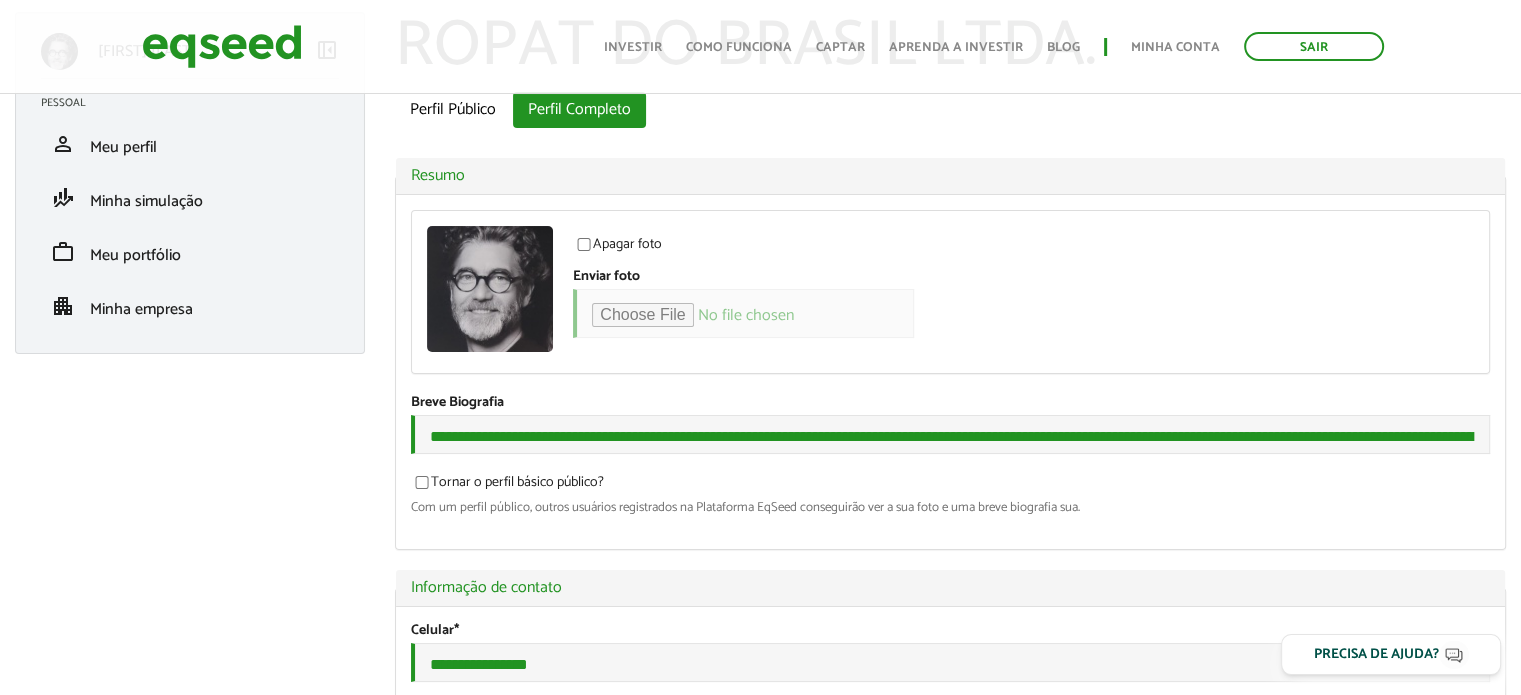 scroll, scrollTop: 0, scrollLeft: 0, axis: both 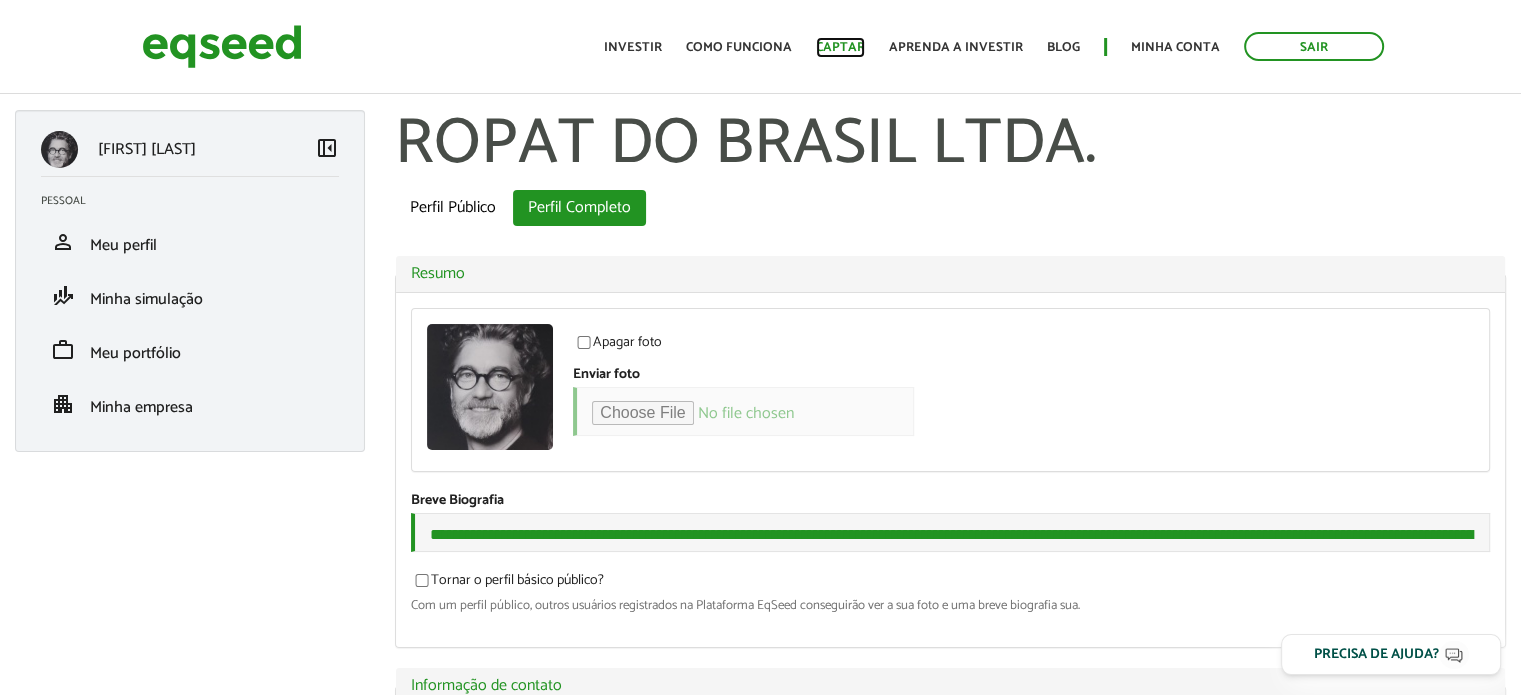 click on "Captar" at bounding box center [840, 47] 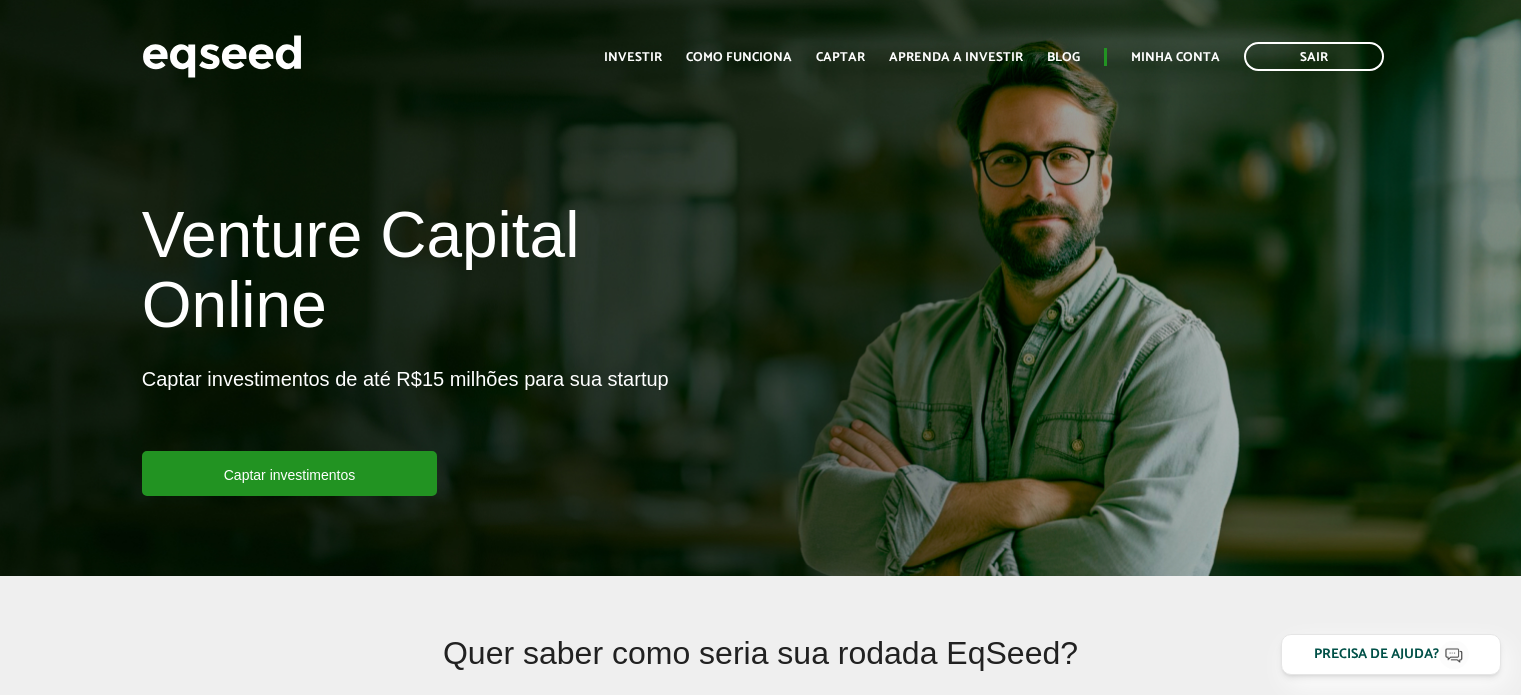 scroll, scrollTop: 0, scrollLeft: 0, axis: both 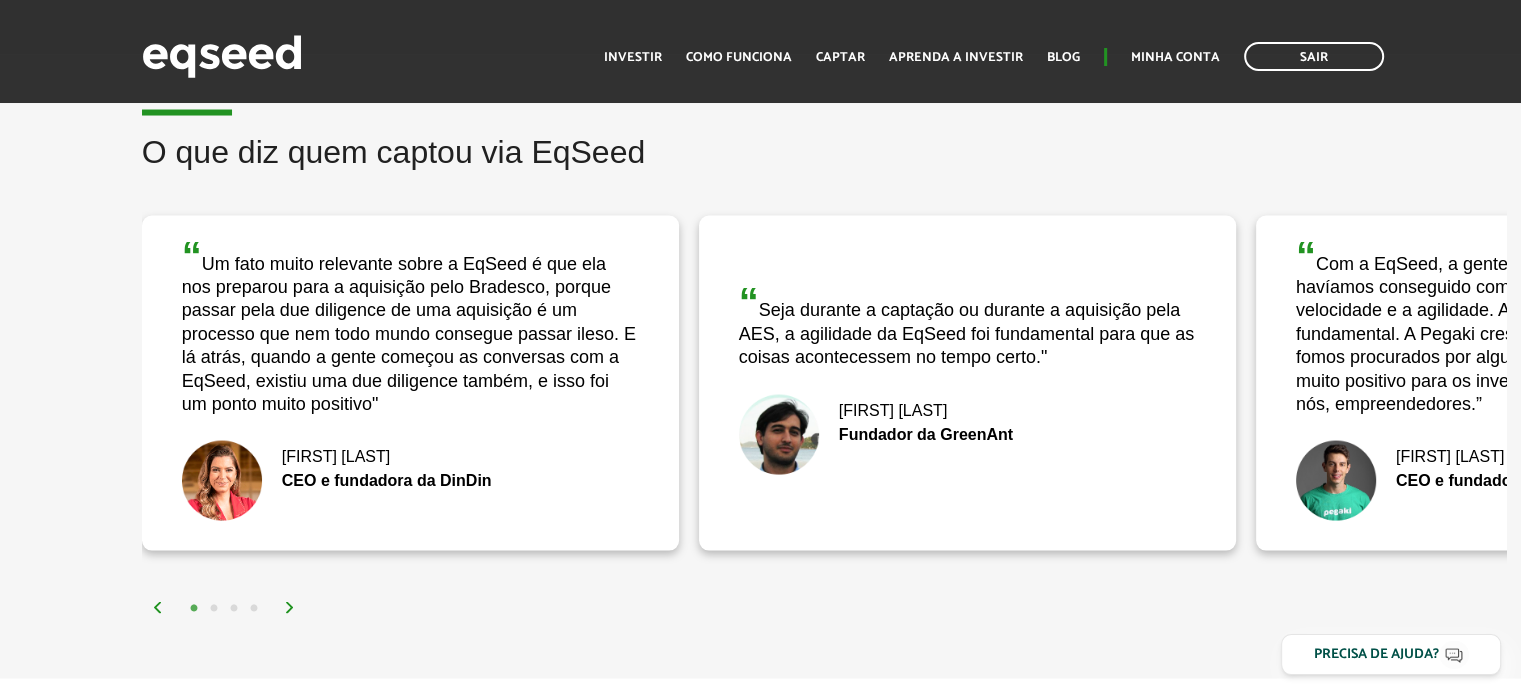 click at bounding box center [290, 607] 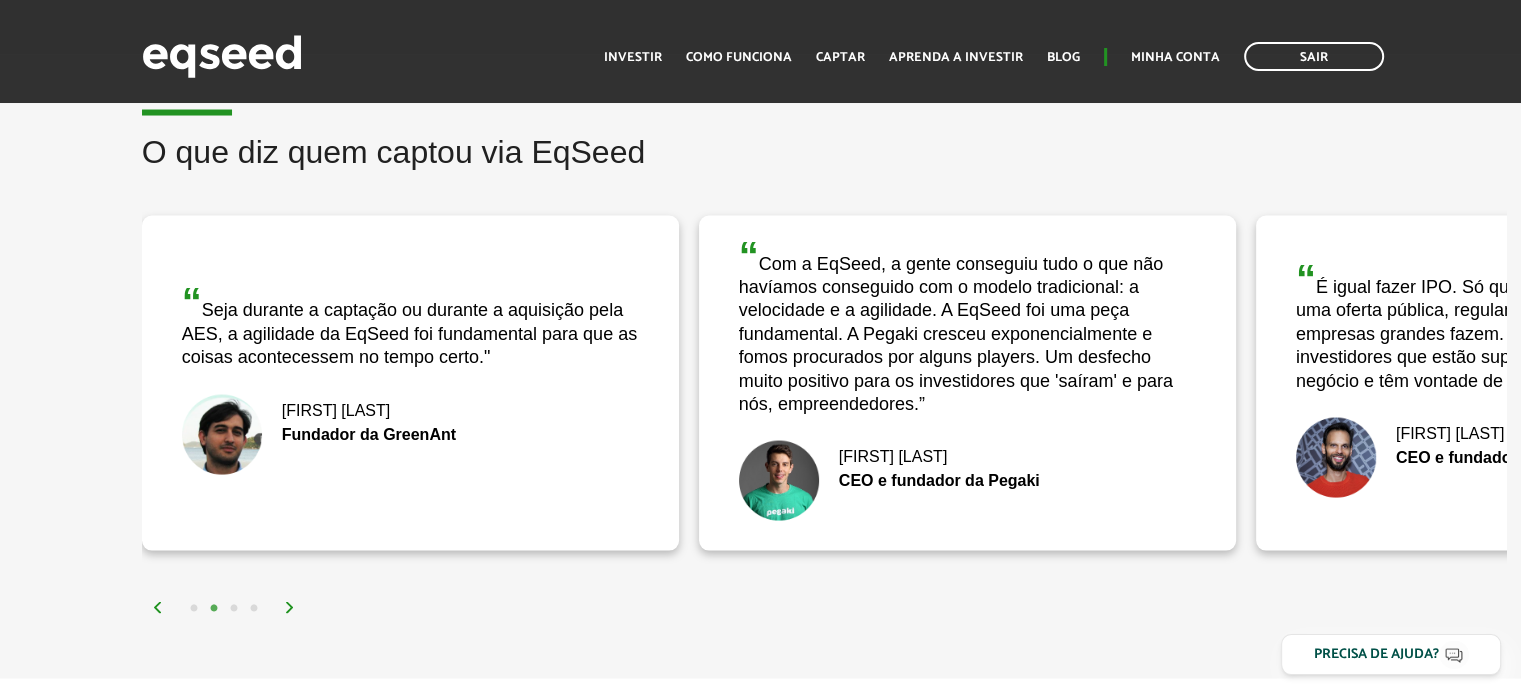 click at bounding box center [290, 607] 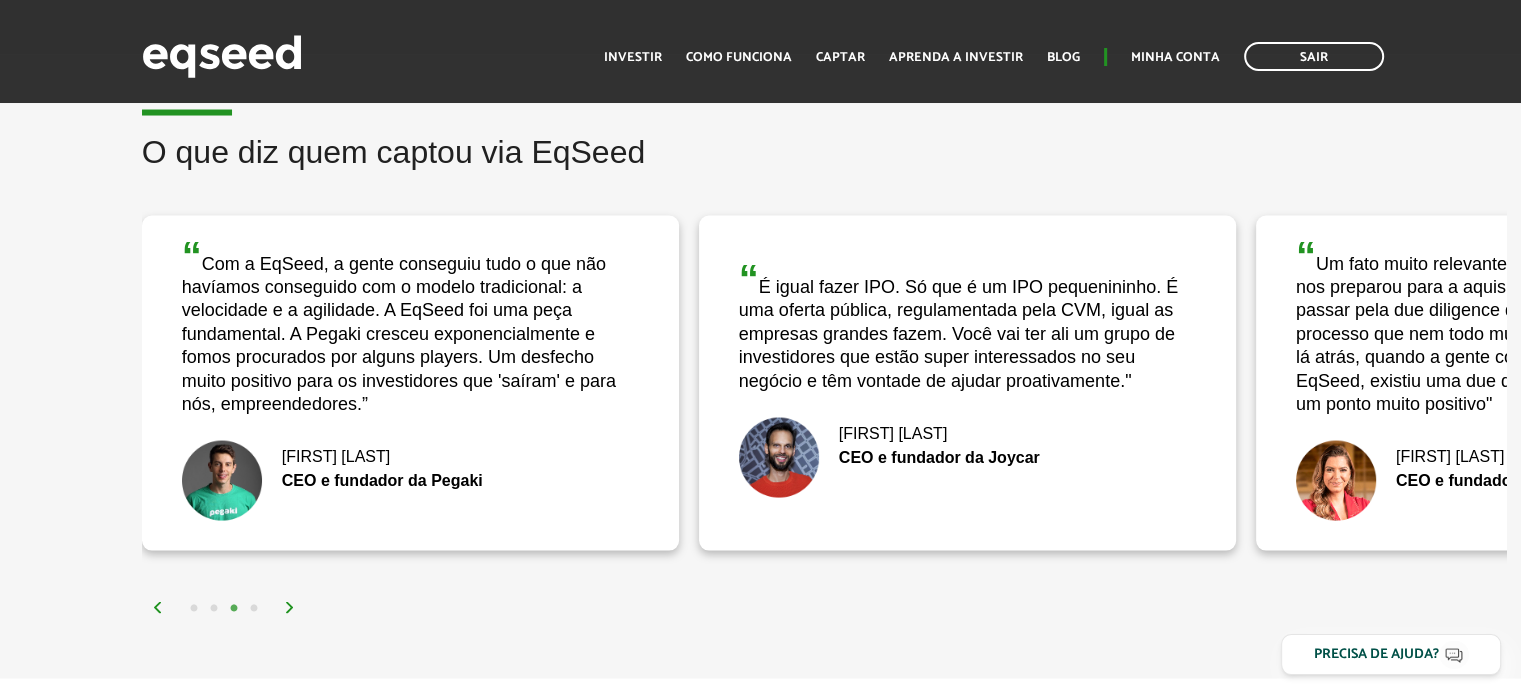click at bounding box center (290, 607) 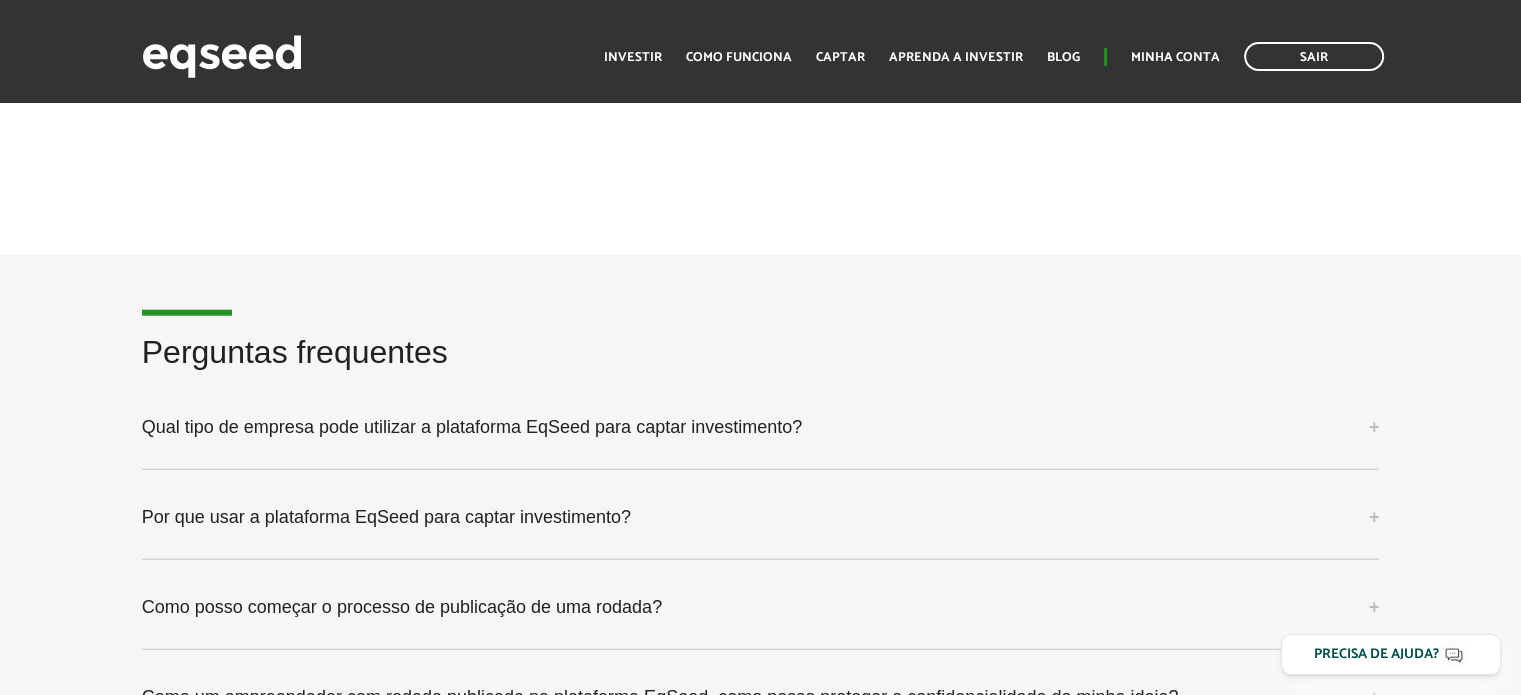 scroll, scrollTop: 4900, scrollLeft: 0, axis: vertical 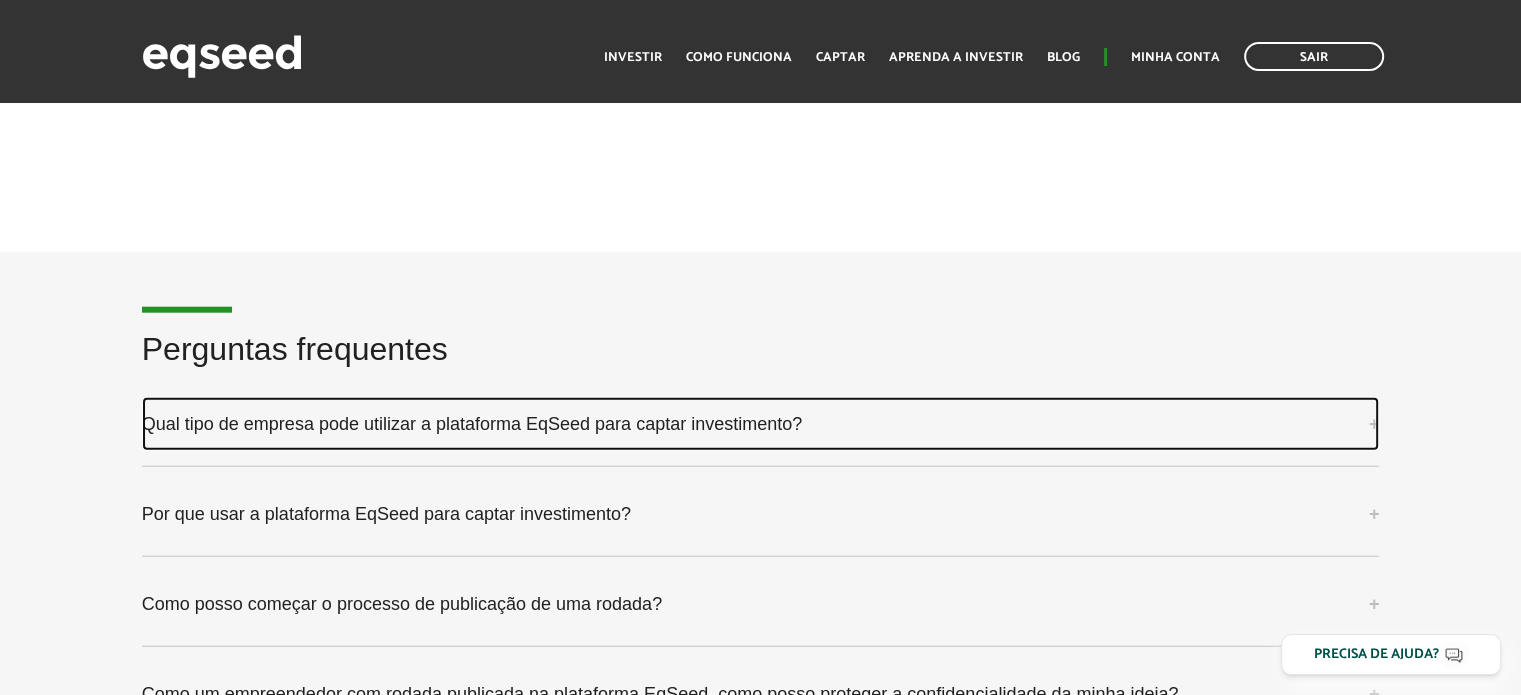 click on "Qual tipo de empresa pode utilizar a plataforma EqSeed para captar investimento?" at bounding box center (761, 424) 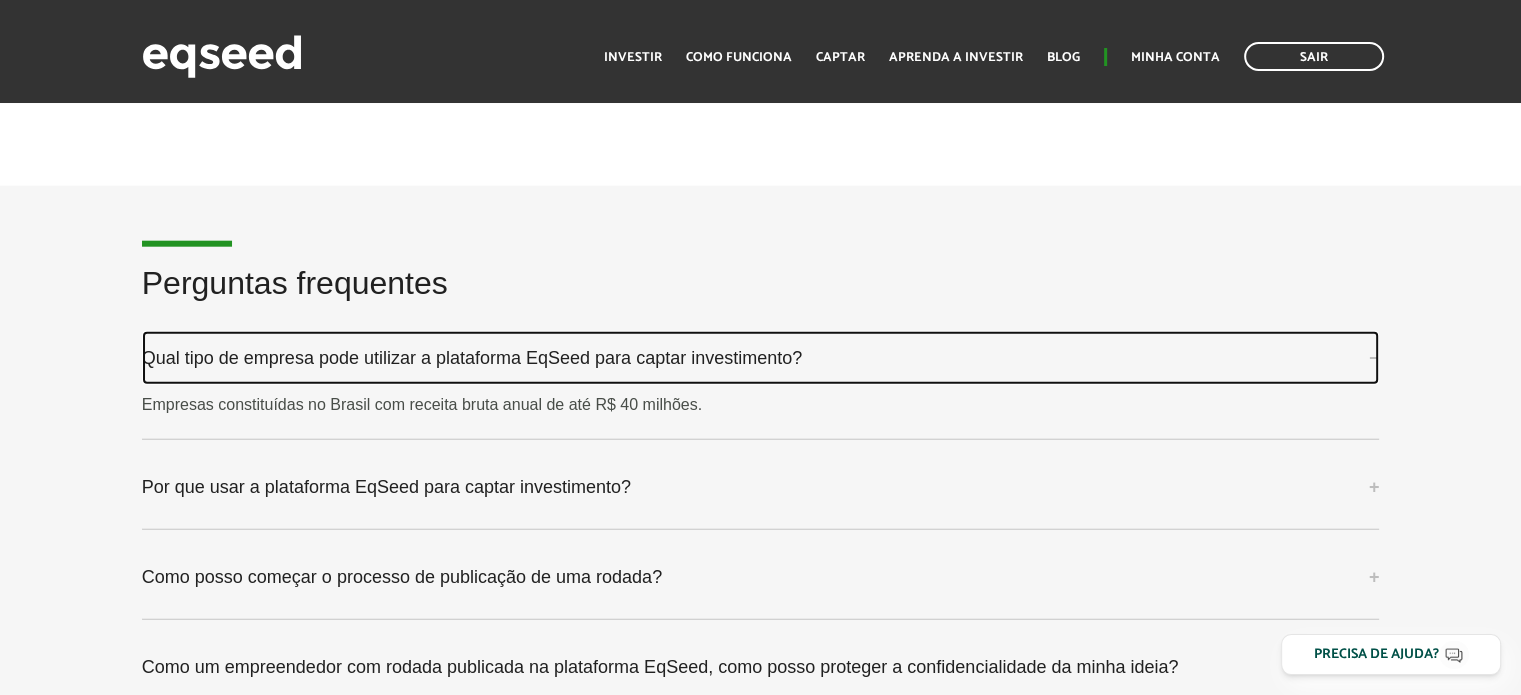 scroll, scrollTop: 5000, scrollLeft: 0, axis: vertical 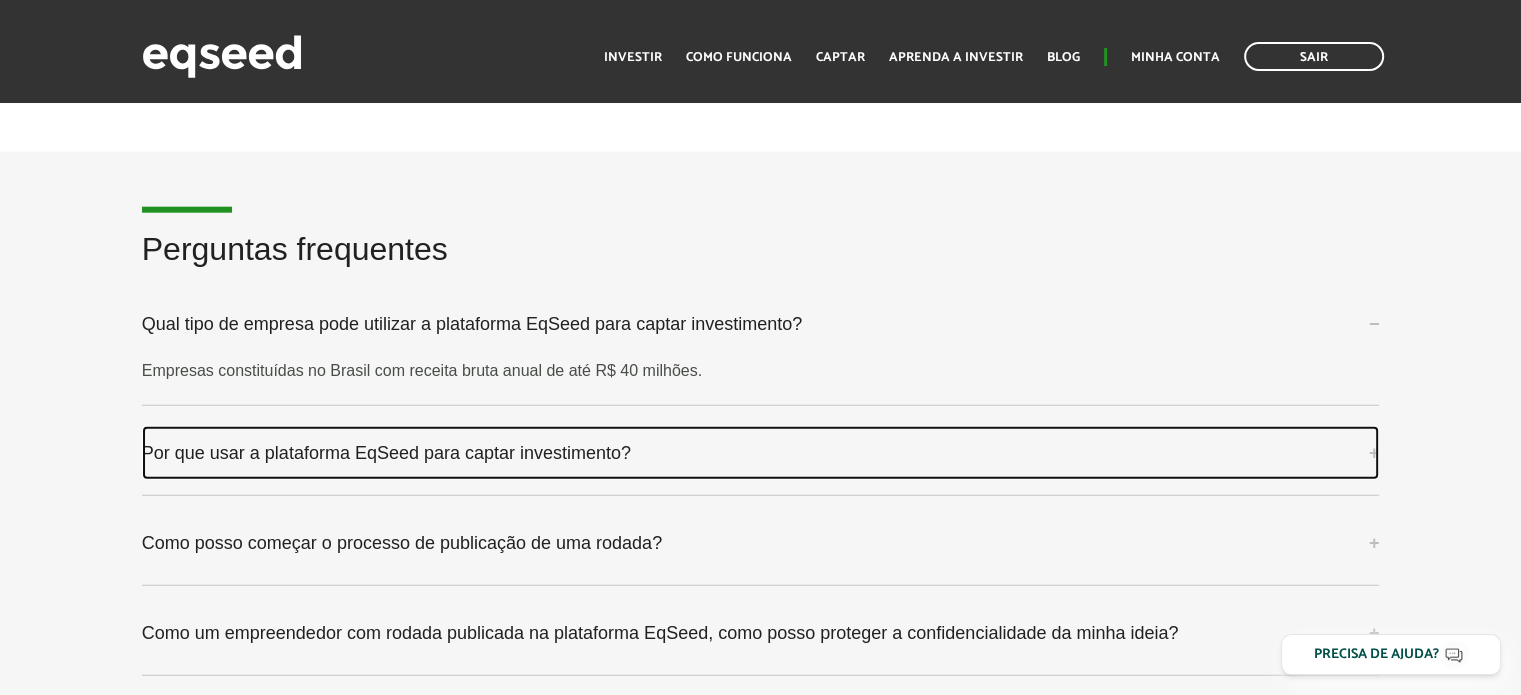 click on "Por que usar a plataforma EqSeed para captar investimento?" at bounding box center [761, 453] 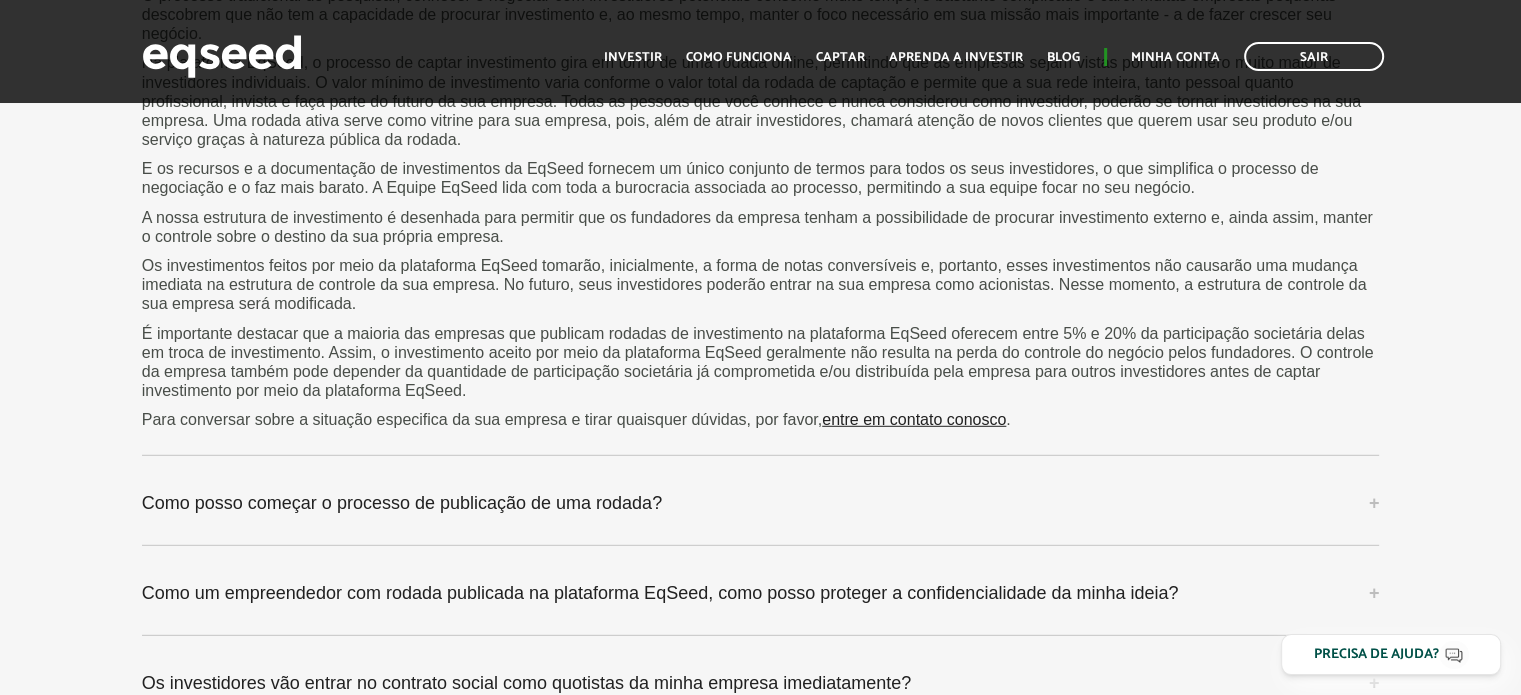 scroll, scrollTop: 5700, scrollLeft: 0, axis: vertical 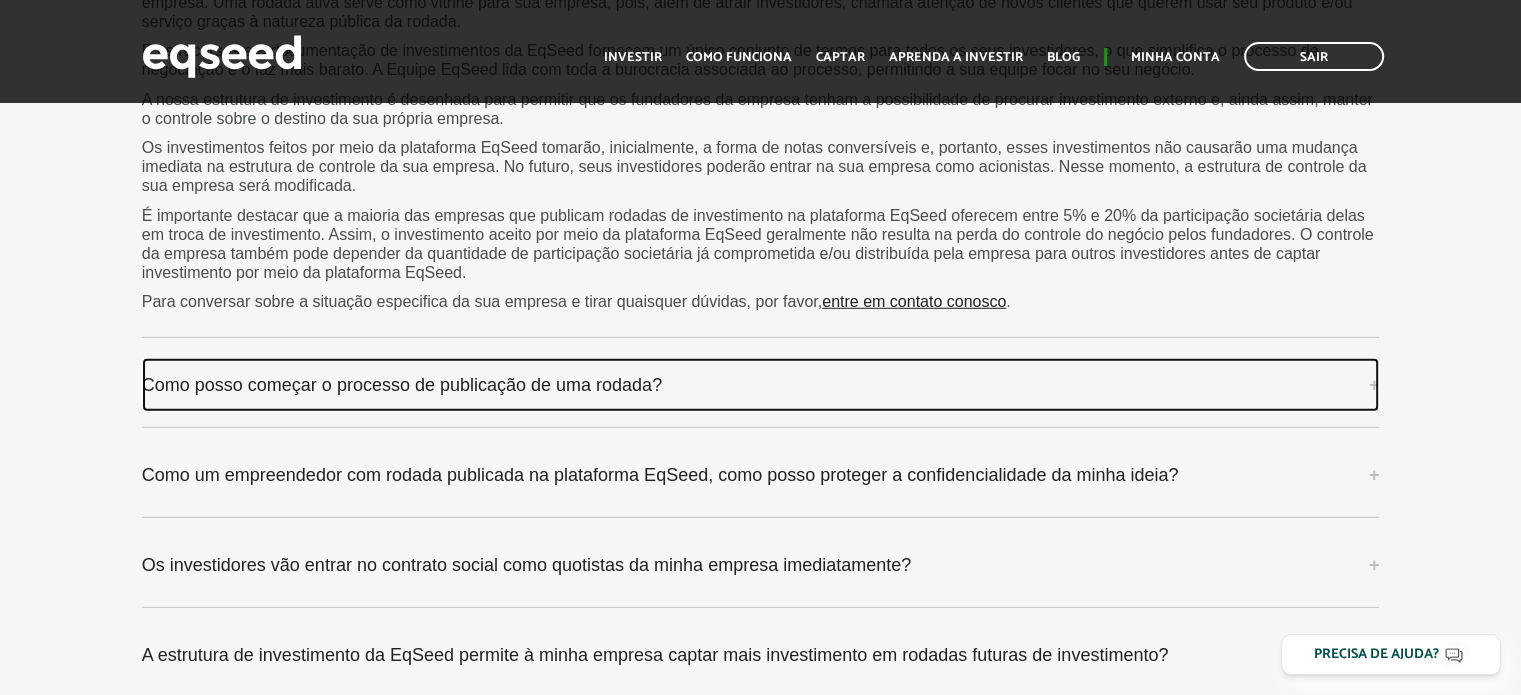 click on "Como posso começar o processo de publicação de uma rodada?" at bounding box center [761, 385] 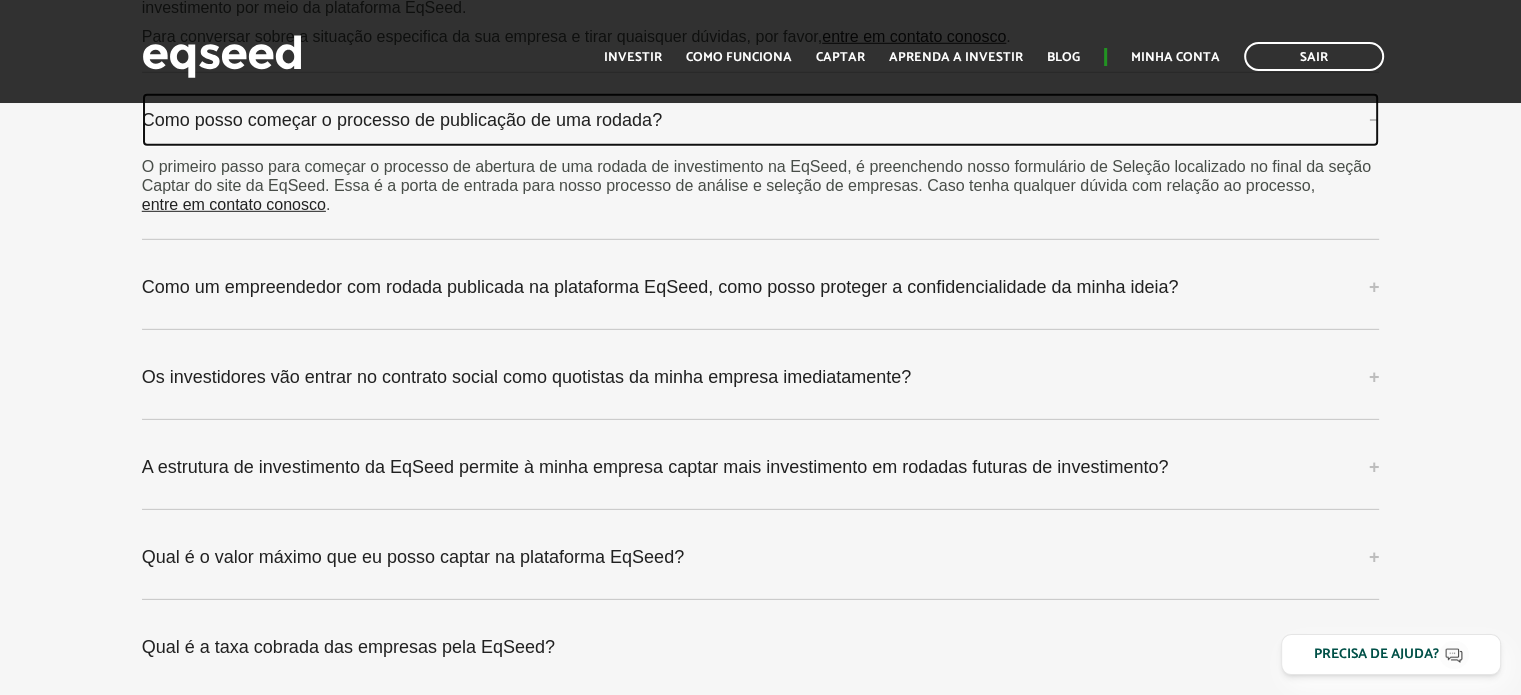 scroll, scrollTop: 6000, scrollLeft: 0, axis: vertical 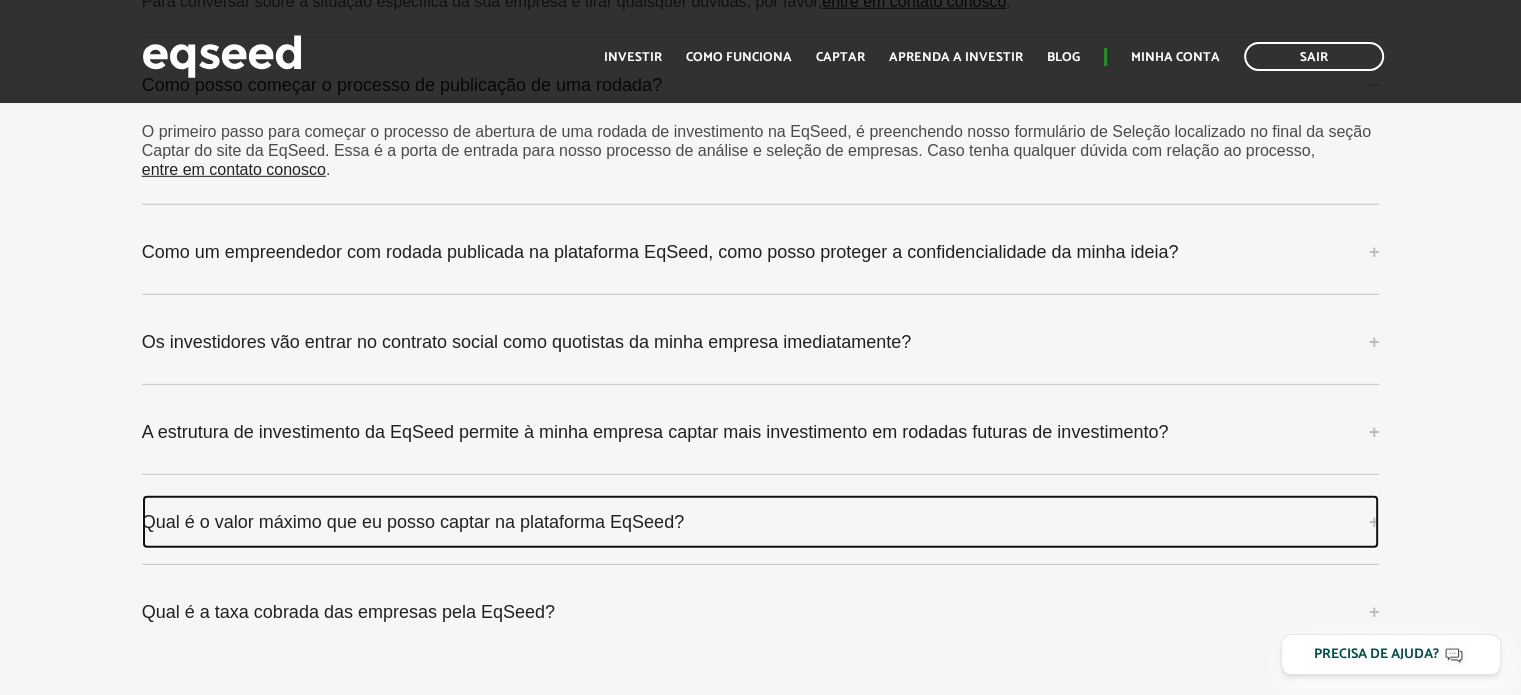 click on "Qual é o valor máximo que eu posso captar na plataforma EqSeed?" at bounding box center [761, 522] 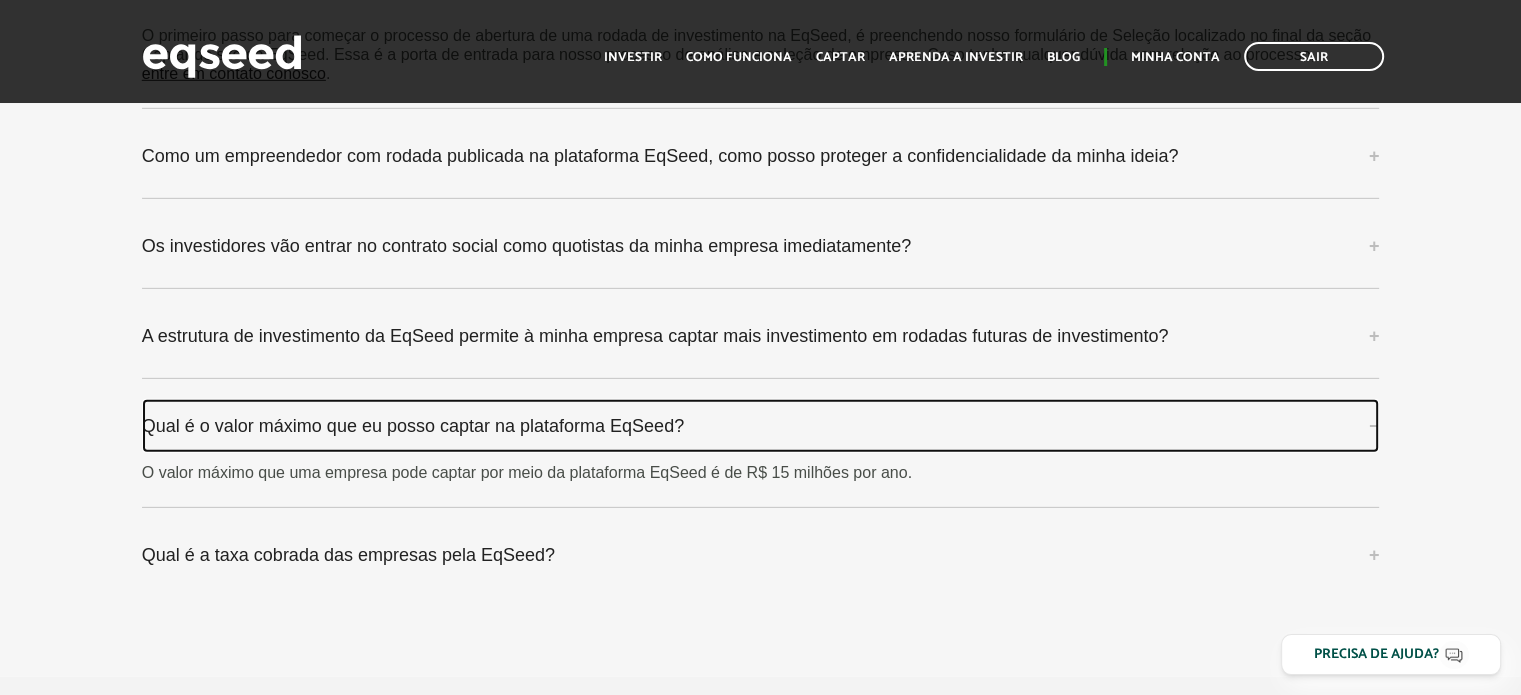 scroll, scrollTop: 6200, scrollLeft: 0, axis: vertical 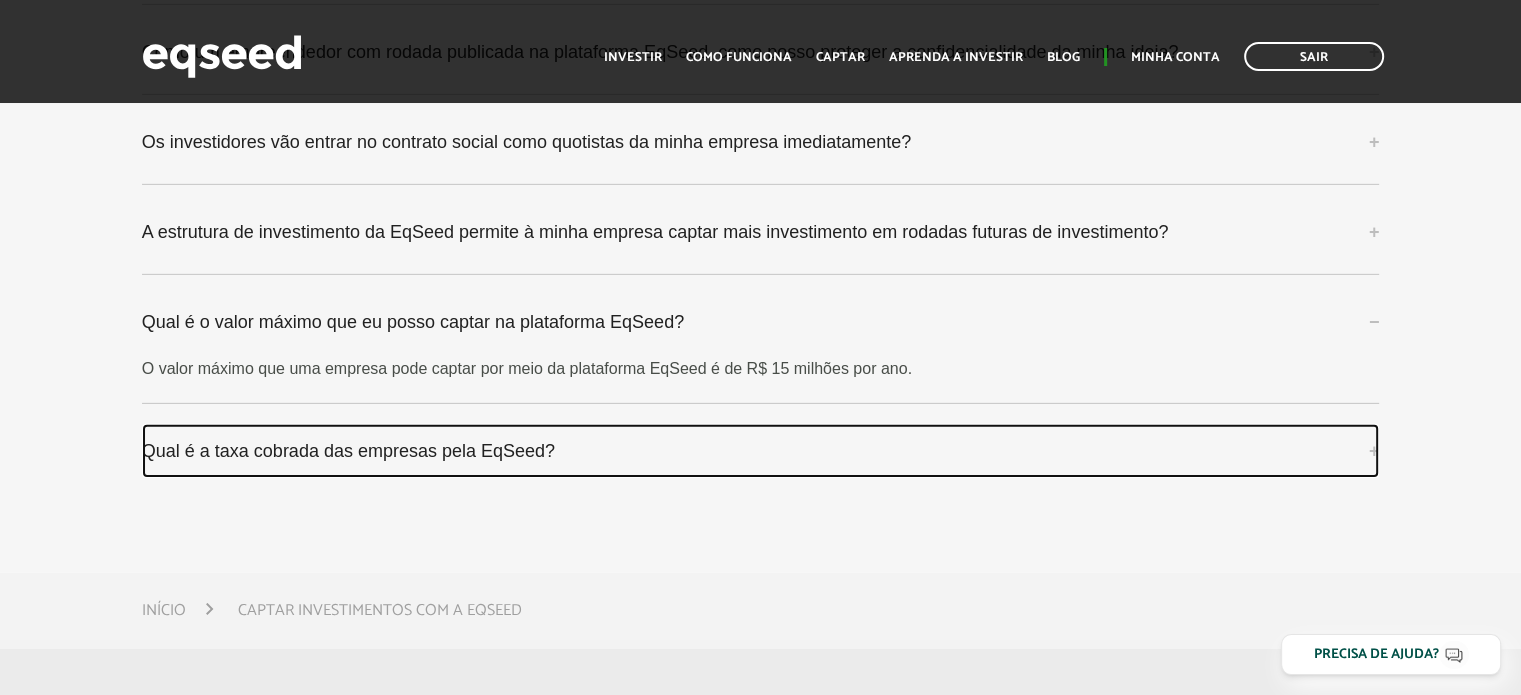 click on "Qual é a taxa cobrada das empresas pela EqSeed?" at bounding box center (761, 451) 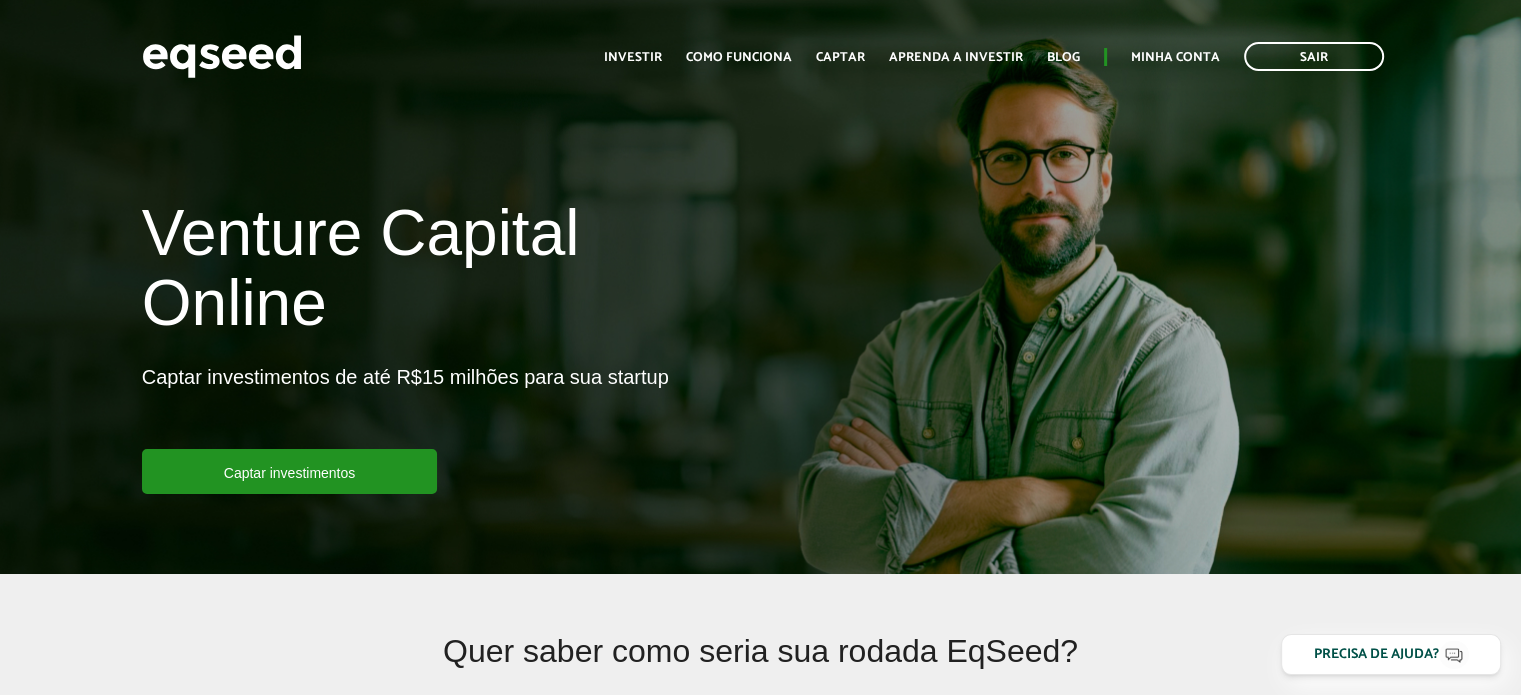 scroll, scrollTop: 0, scrollLeft: 0, axis: both 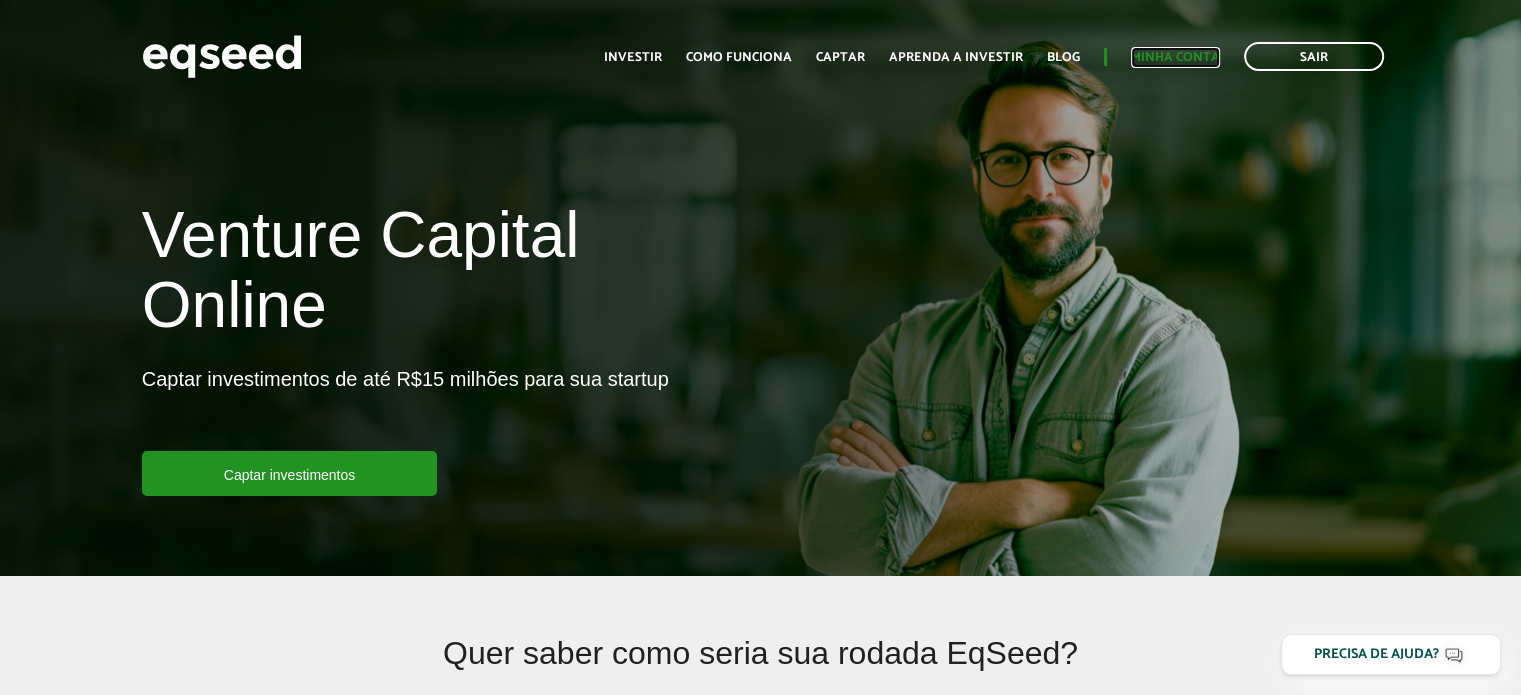 click on "Minha conta" at bounding box center (1175, 57) 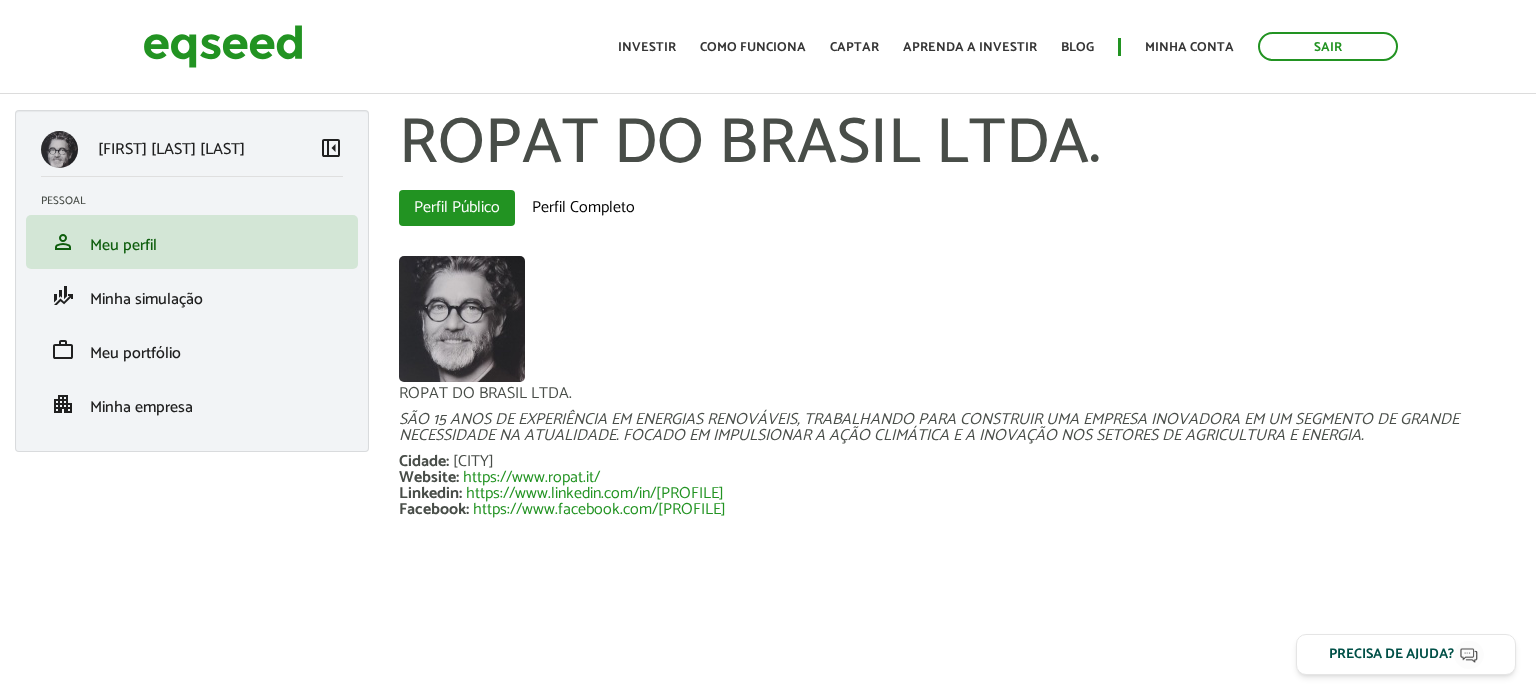 scroll, scrollTop: 0, scrollLeft: 0, axis: both 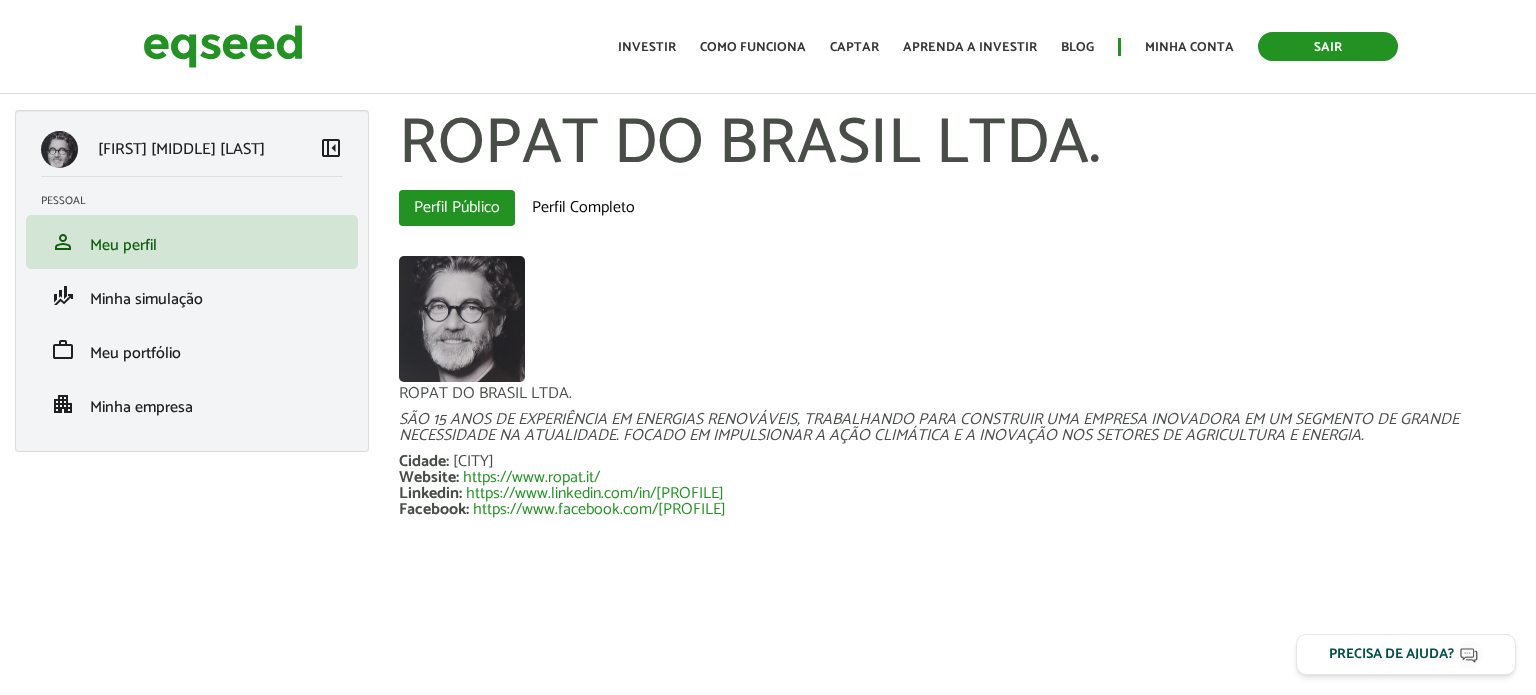 click on "Sair" at bounding box center (1328, 46) 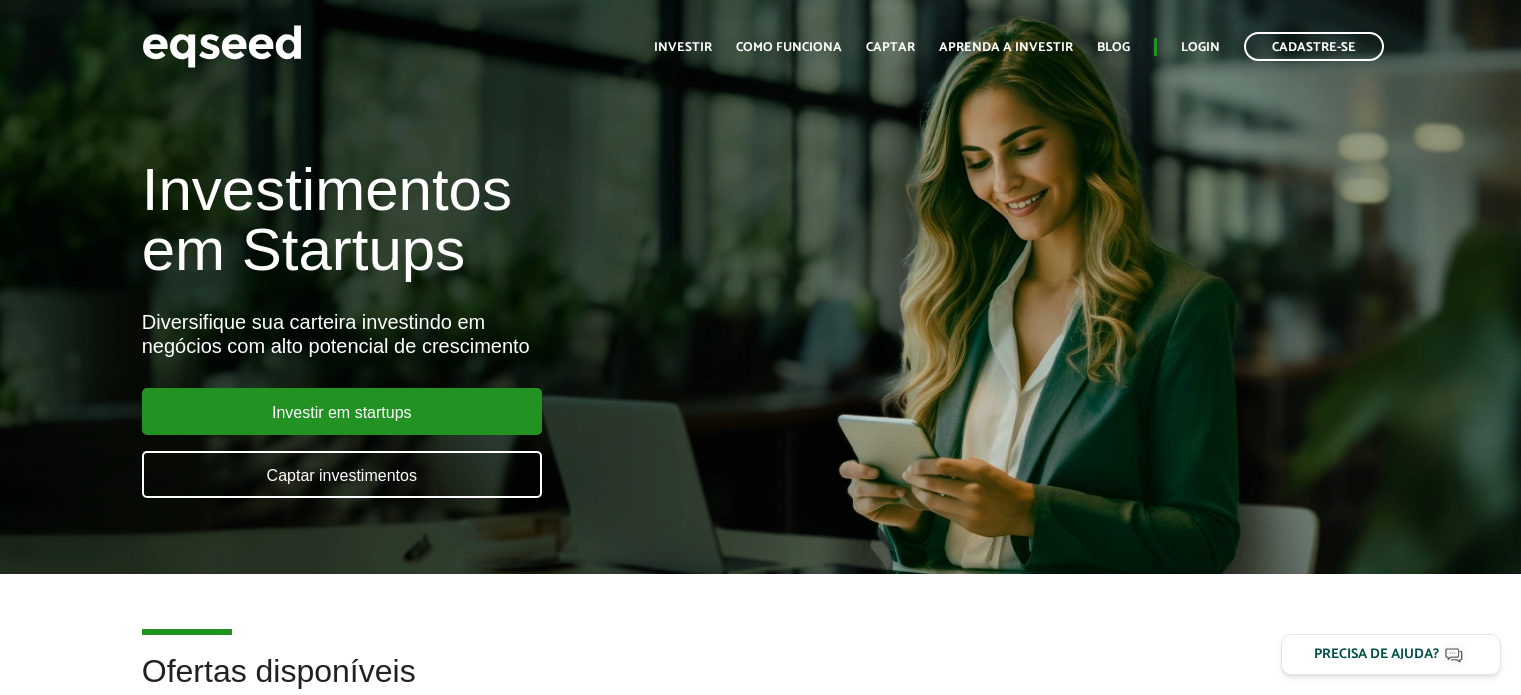 scroll, scrollTop: 0, scrollLeft: 0, axis: both 